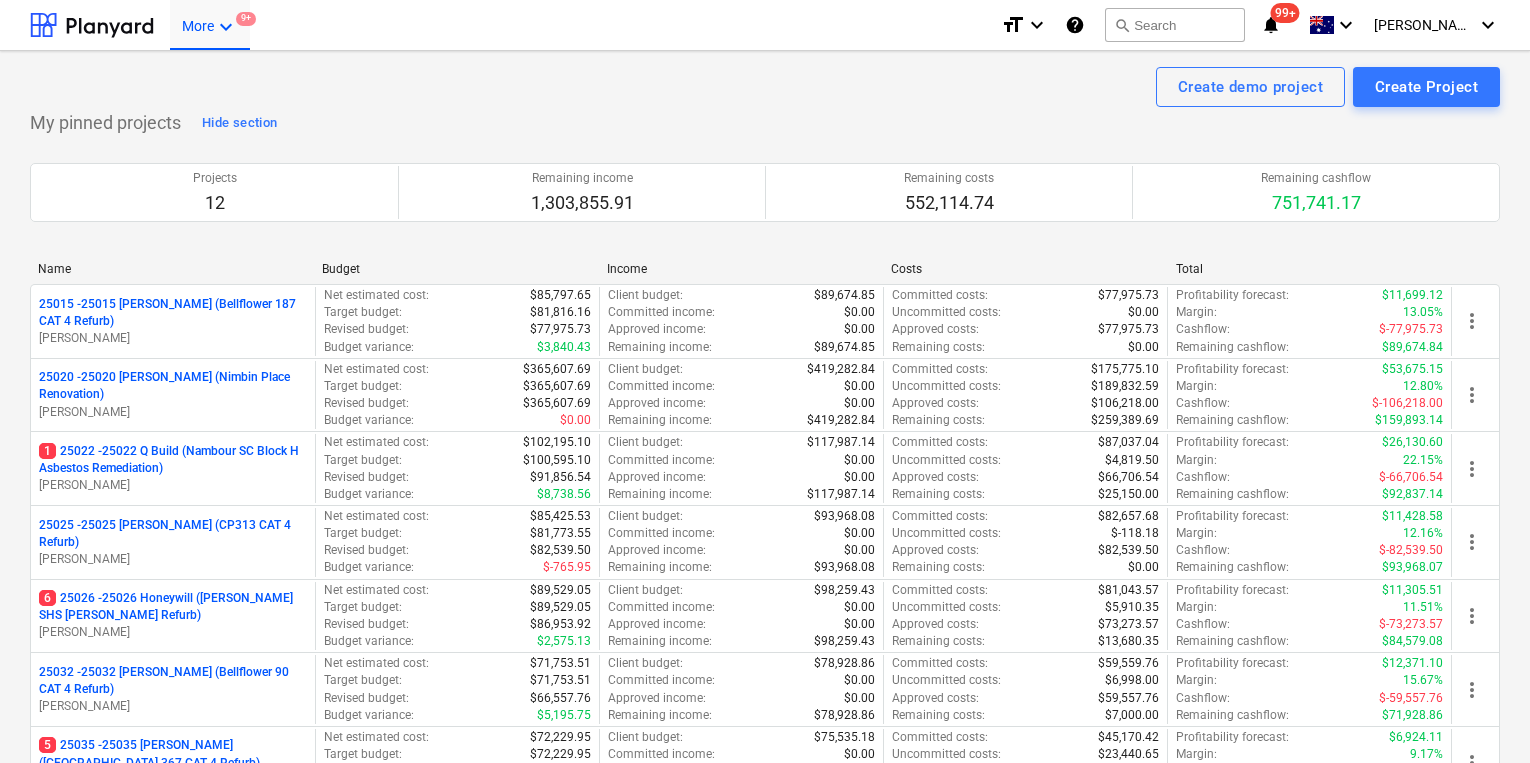 scroll, scrollTop: 0, scrollLeft: 0, axis: both 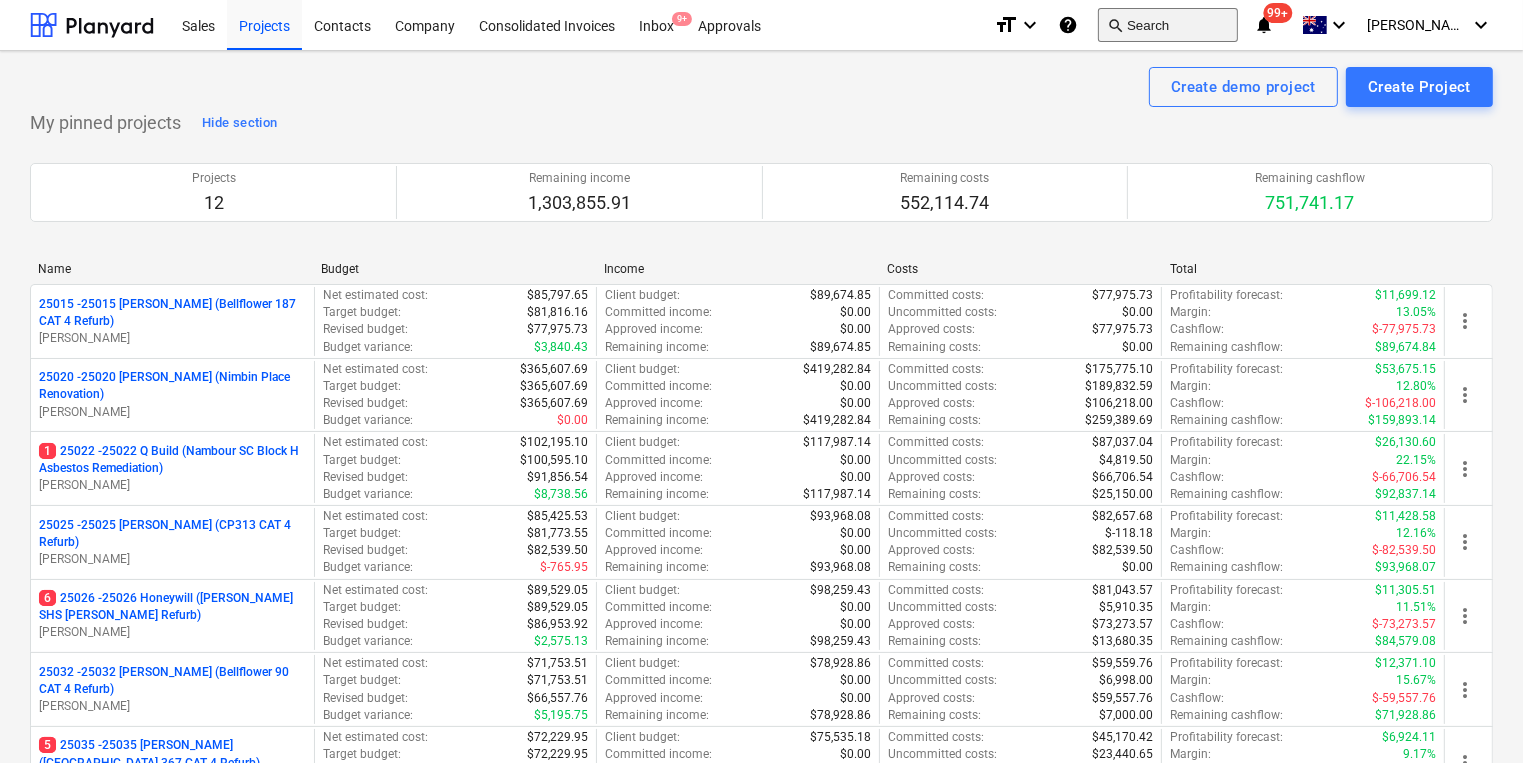 click on "search Search" at bounding box center [1168, 25] 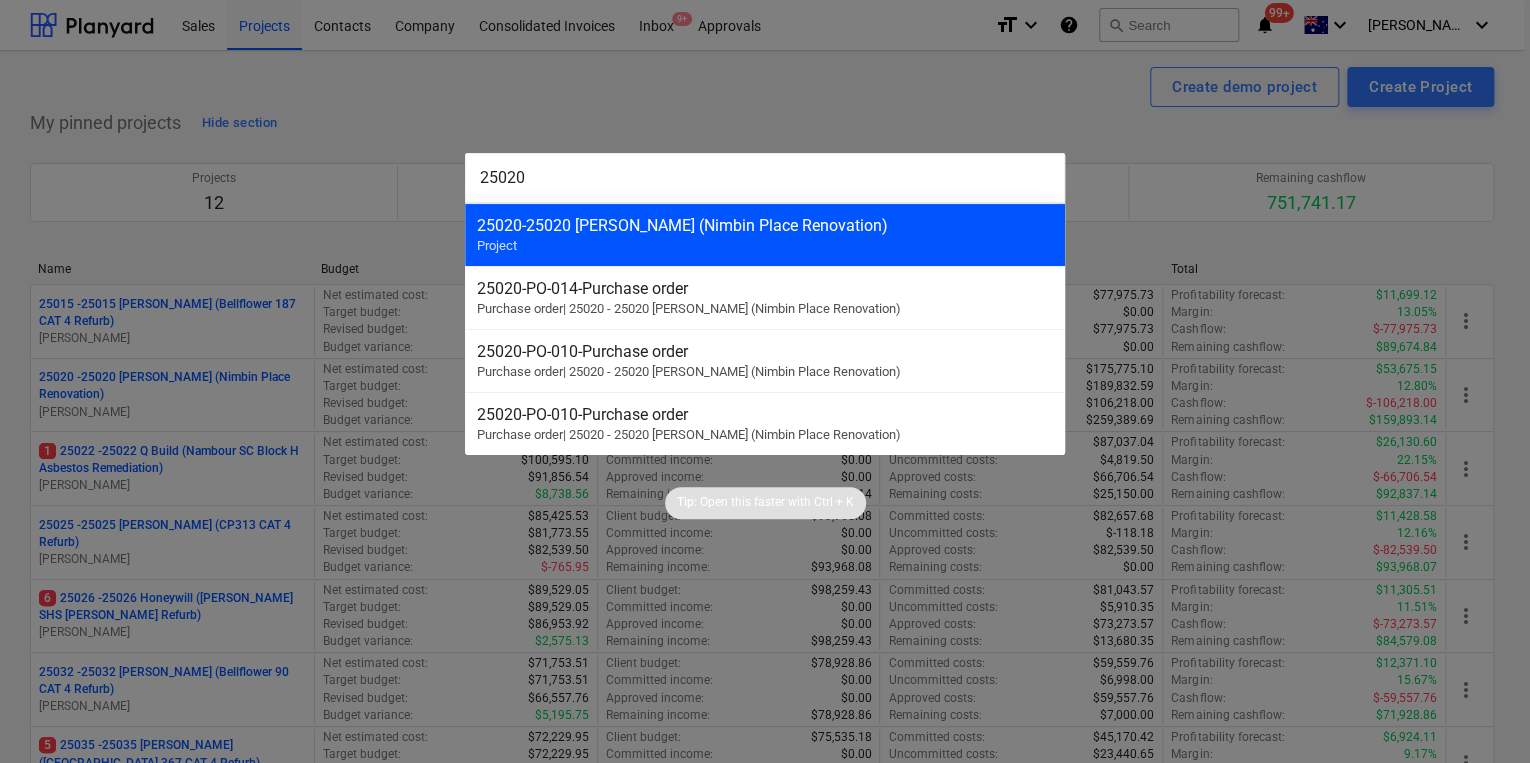 type on "25020" 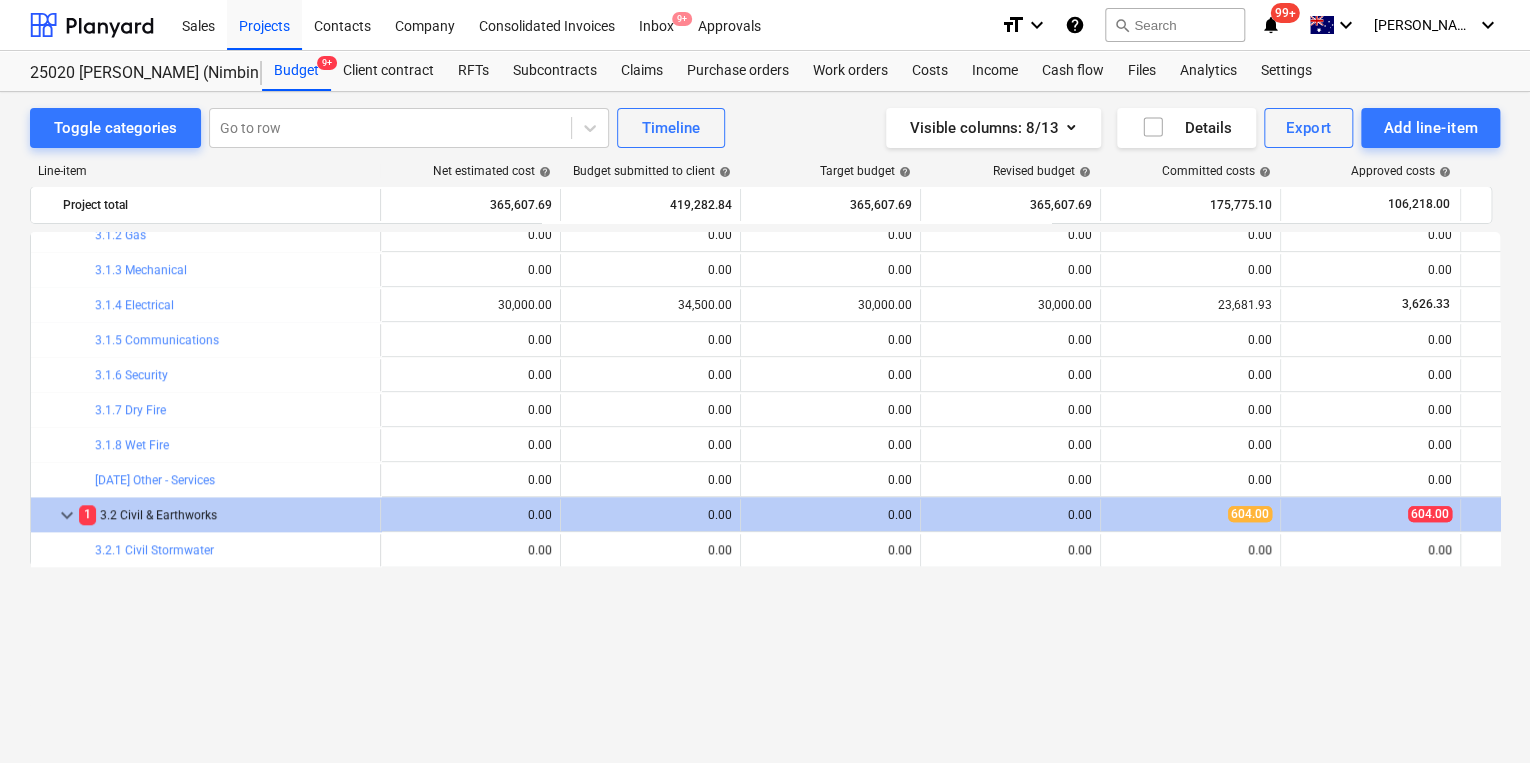 scroll, scrollTop: 686, scrollLeft: 0, axis: vertical 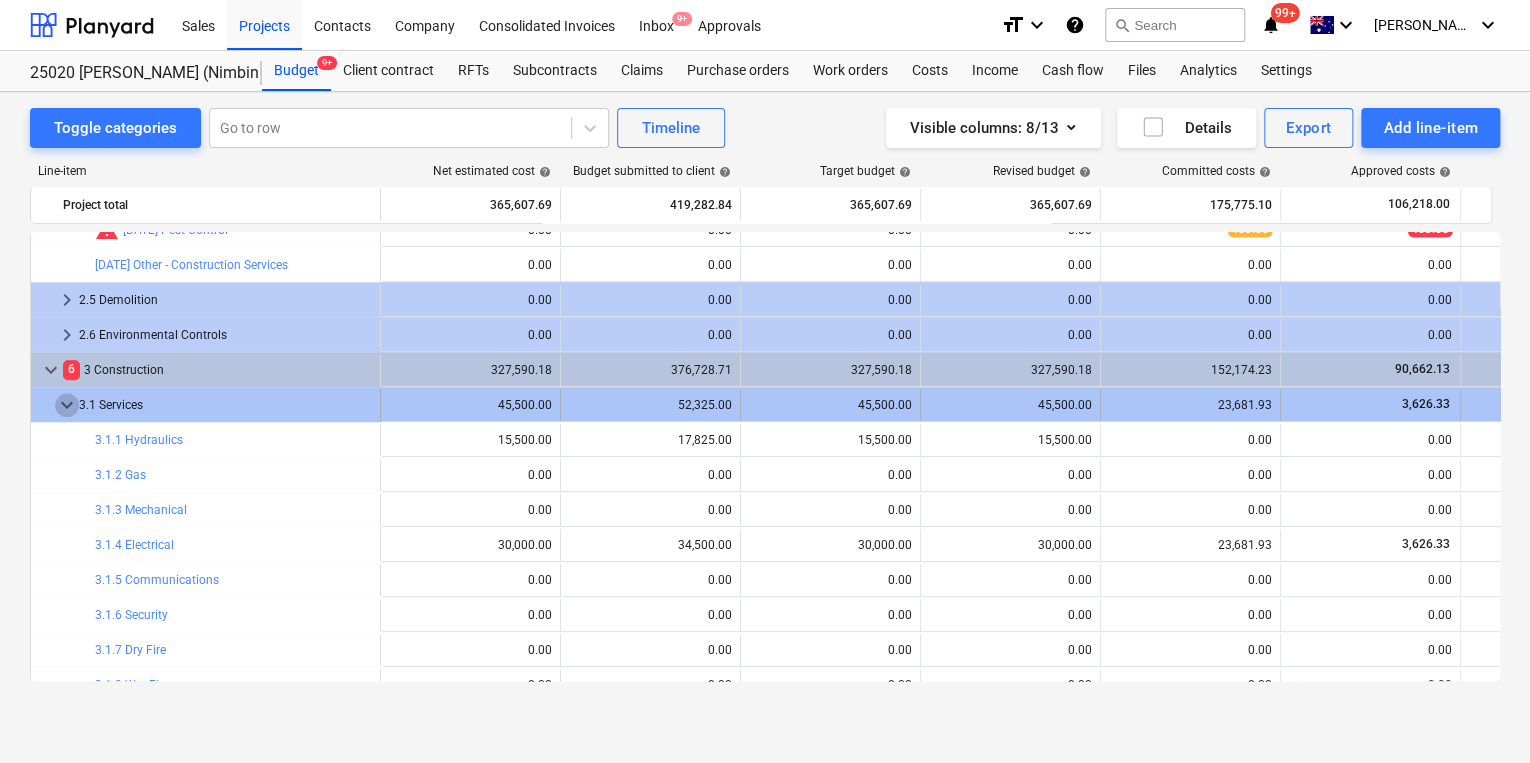 click on "keyboard_arrow_down" at bounding box center [67, 405] 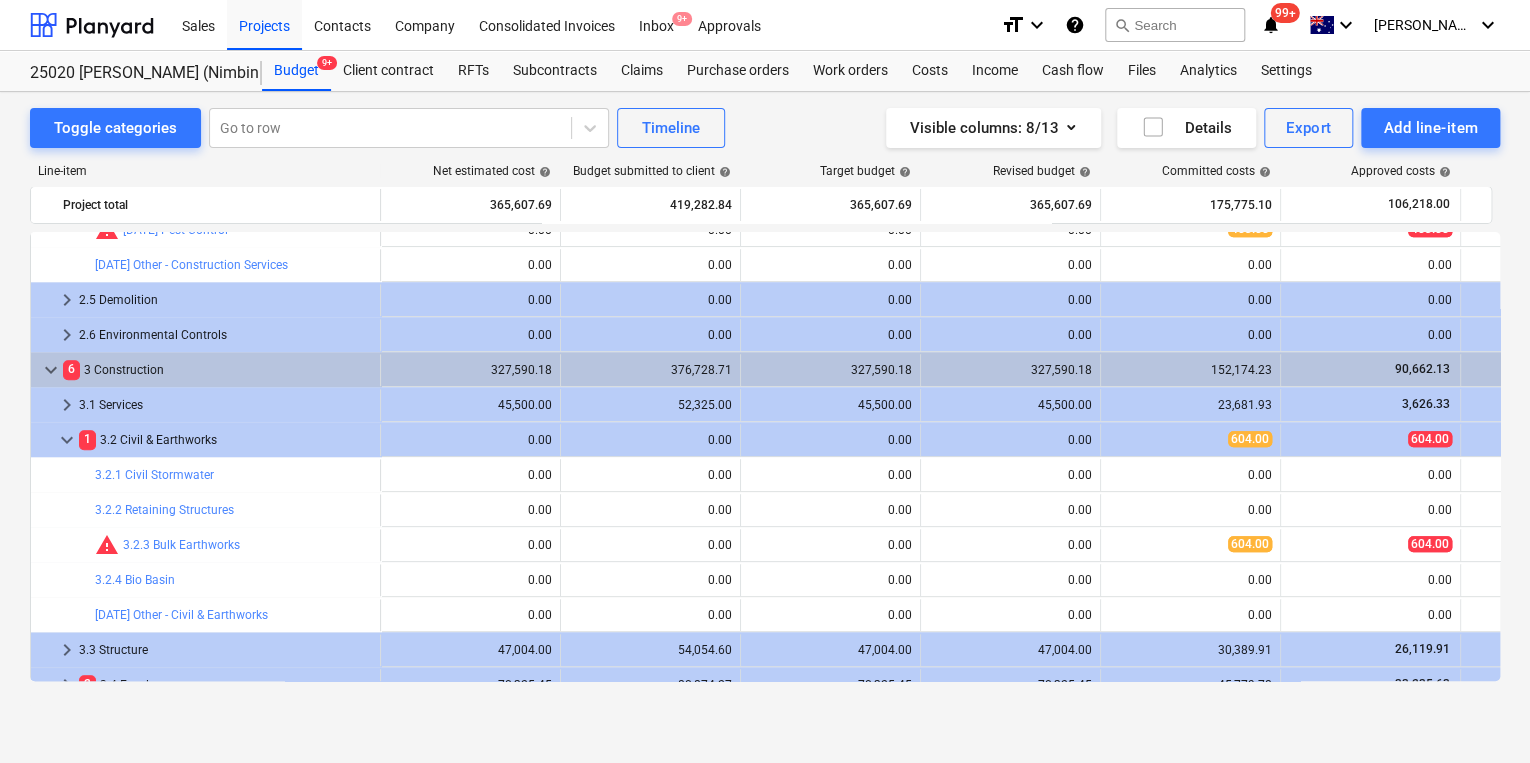 scroll, scrollTop: 926, scrollLeft: 0, axis: vertical 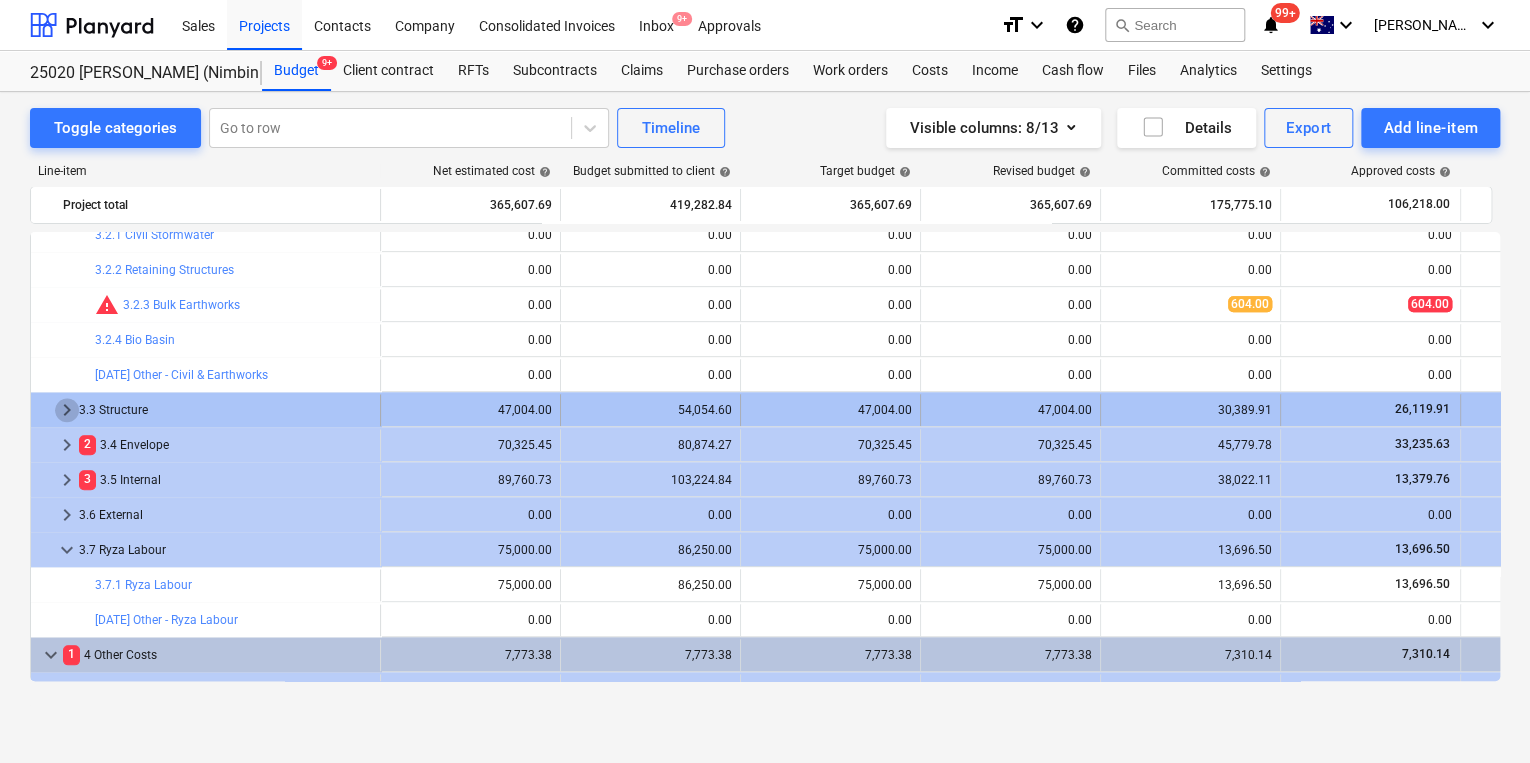 click on "keyboard_arrow_right" at bounding box center (67, 410) 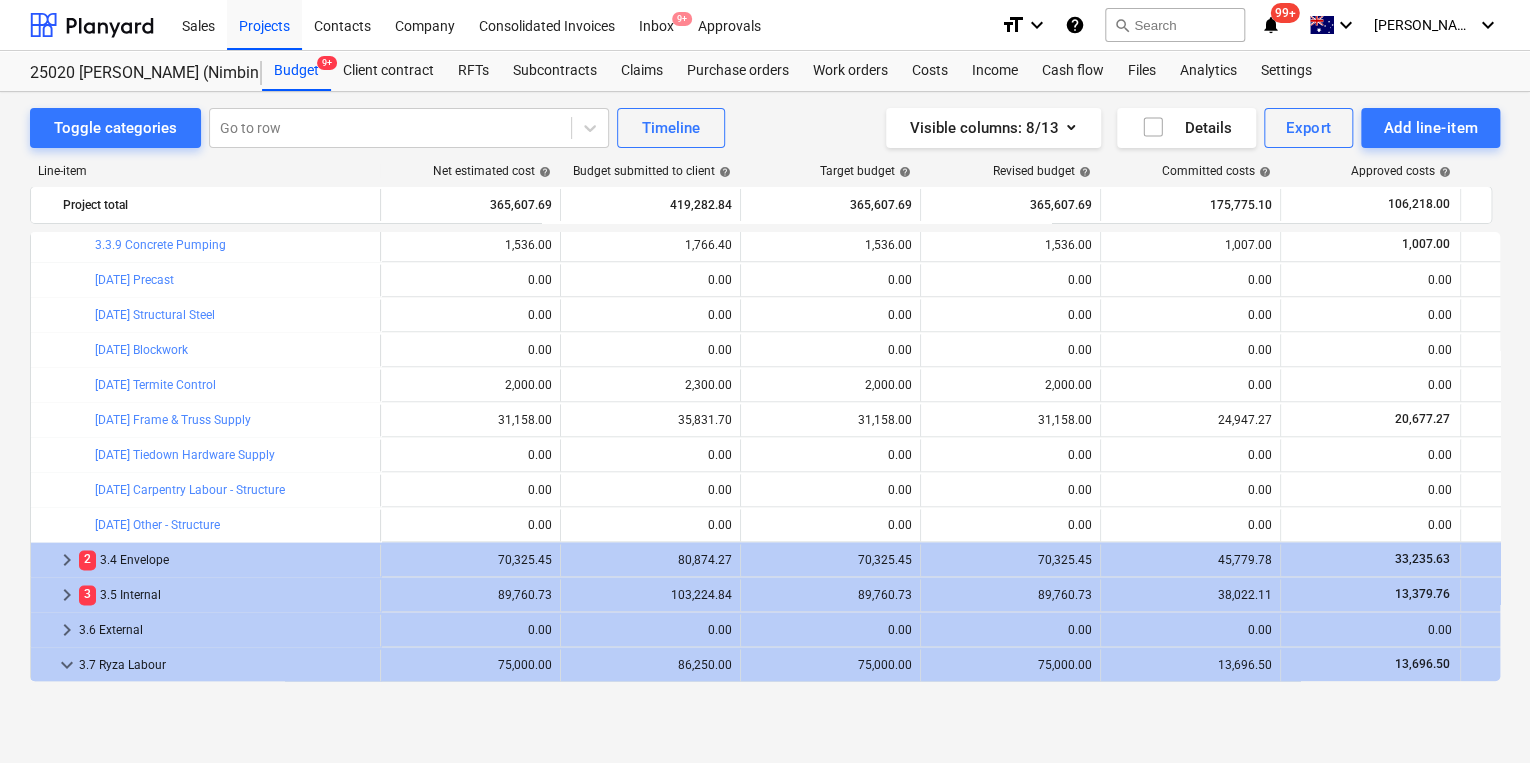 scroll, scrollTop: 1006, scrollLeft: 0, axis: vertical 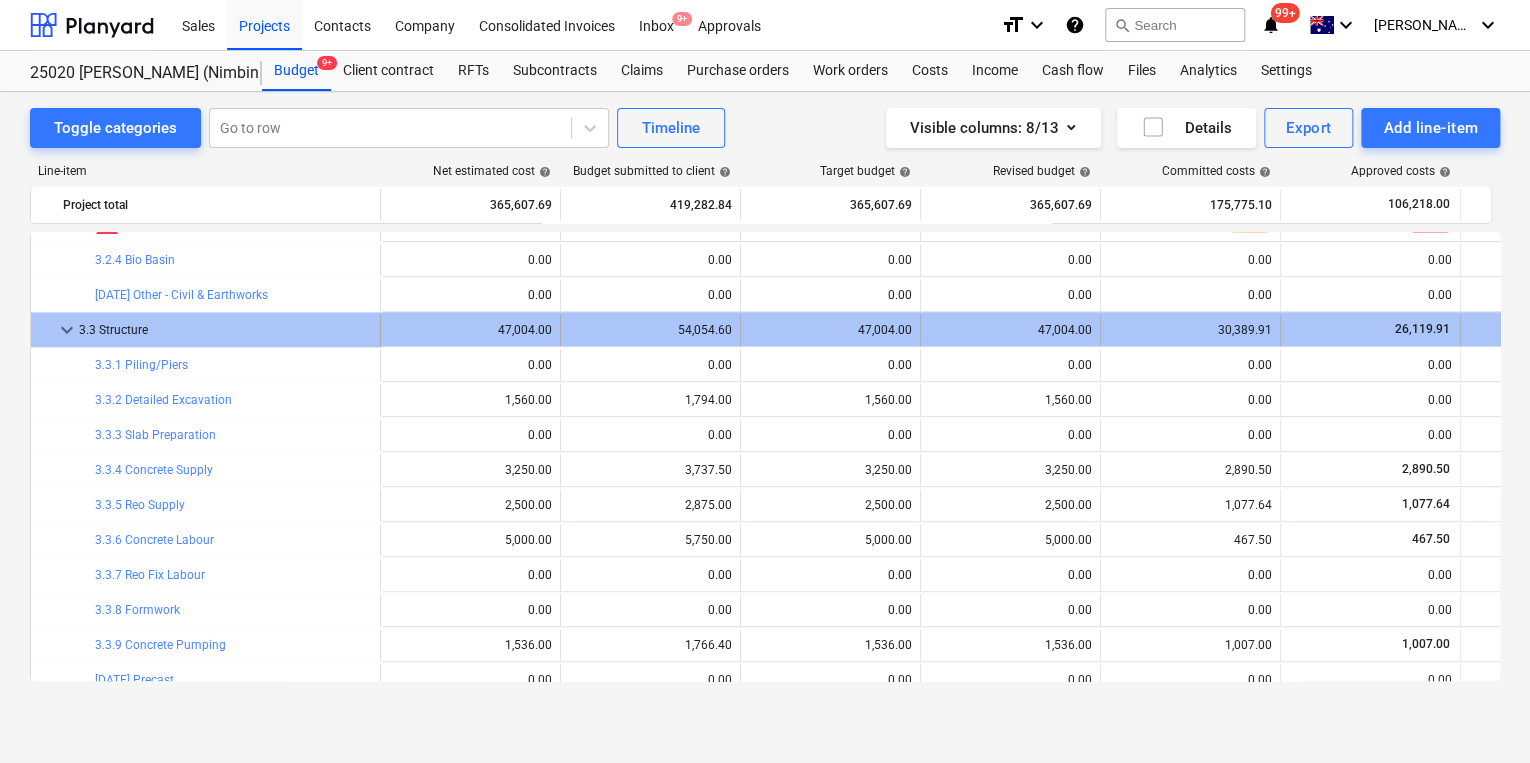 click on "keyboard_arrow_down" at bounding box center [67, 330] 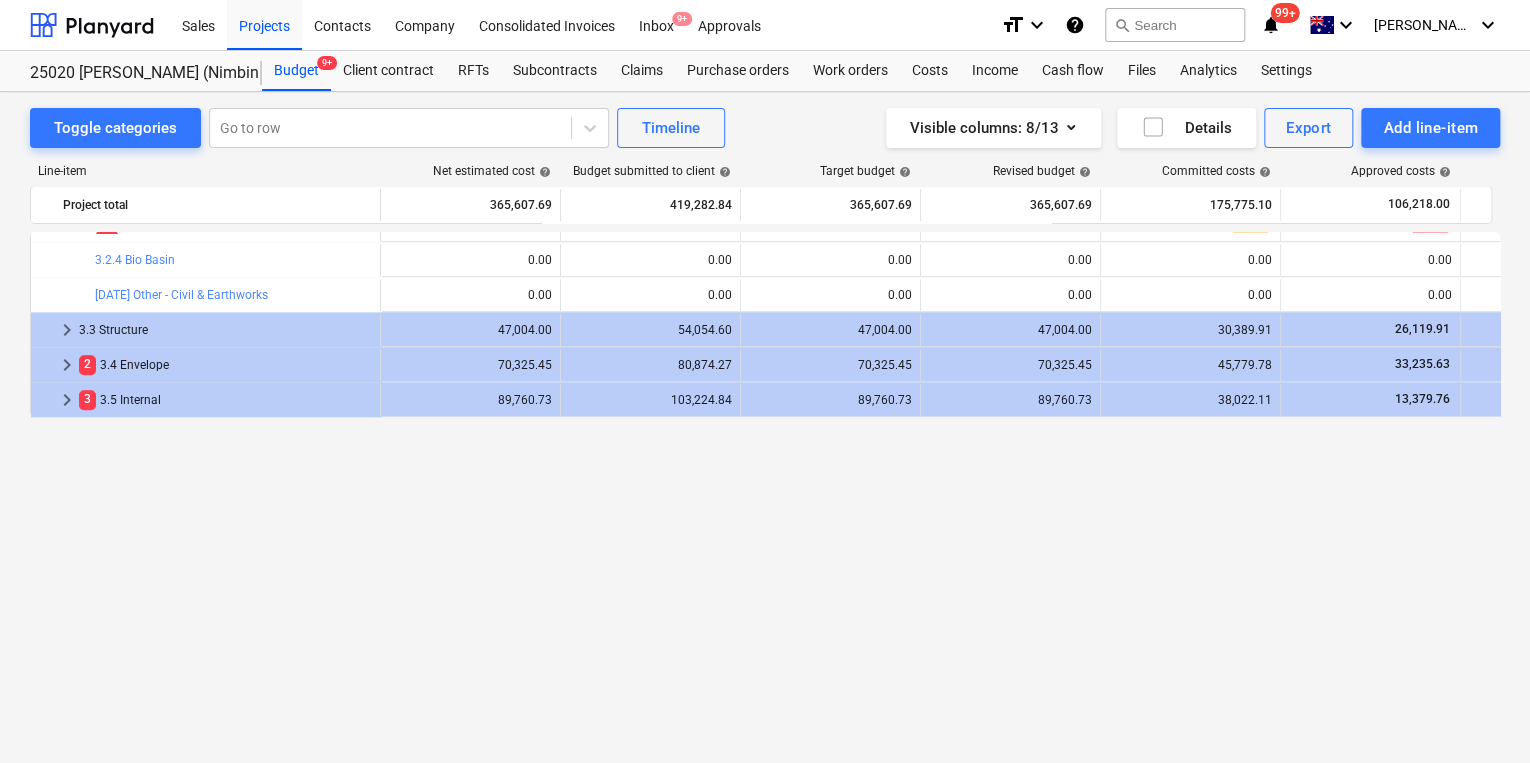scroll, scrollTop: 686, scrollLeft: 0, axis: vertical 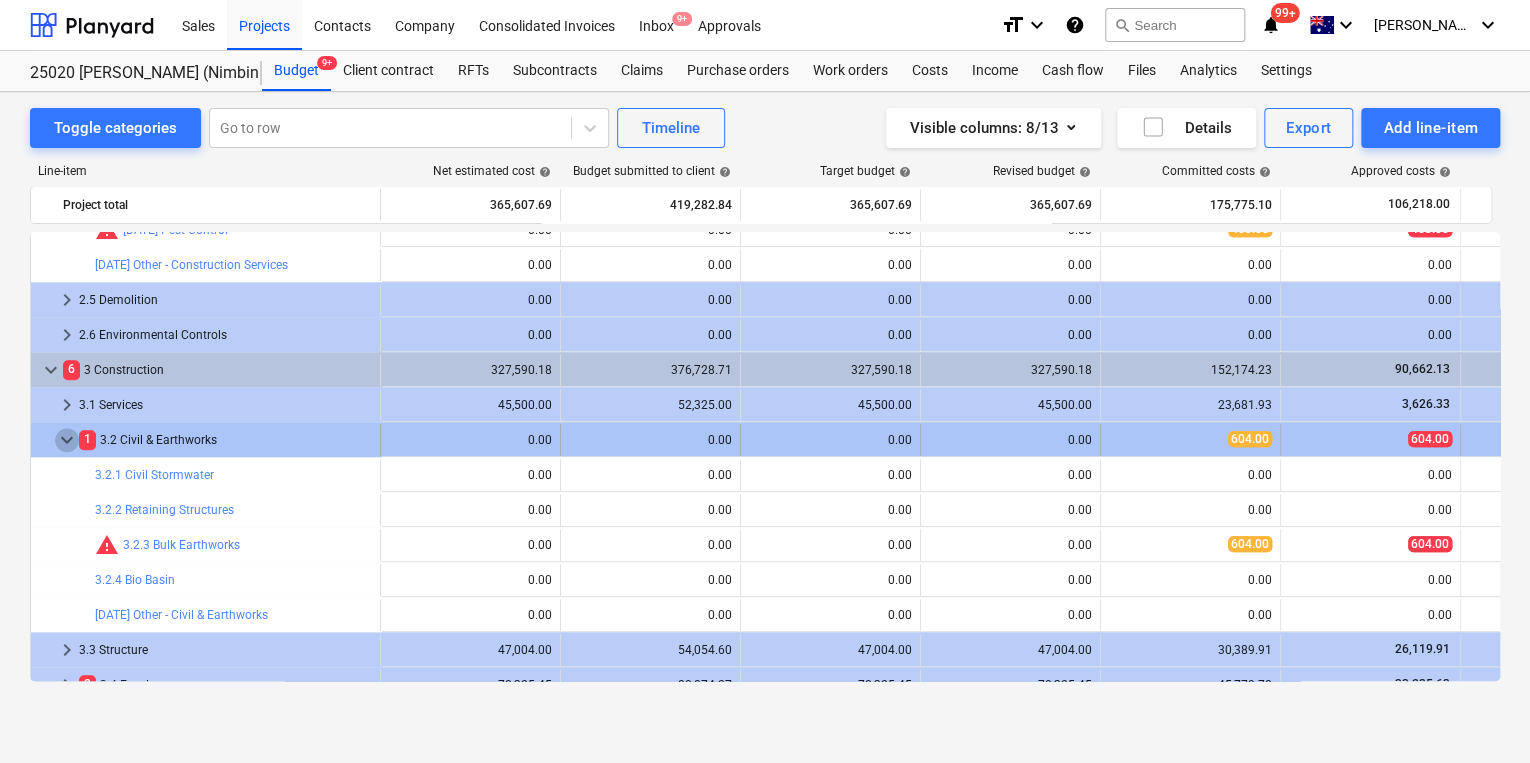 click on "keyboard_arrow_down" at bounding box center [67, 440] 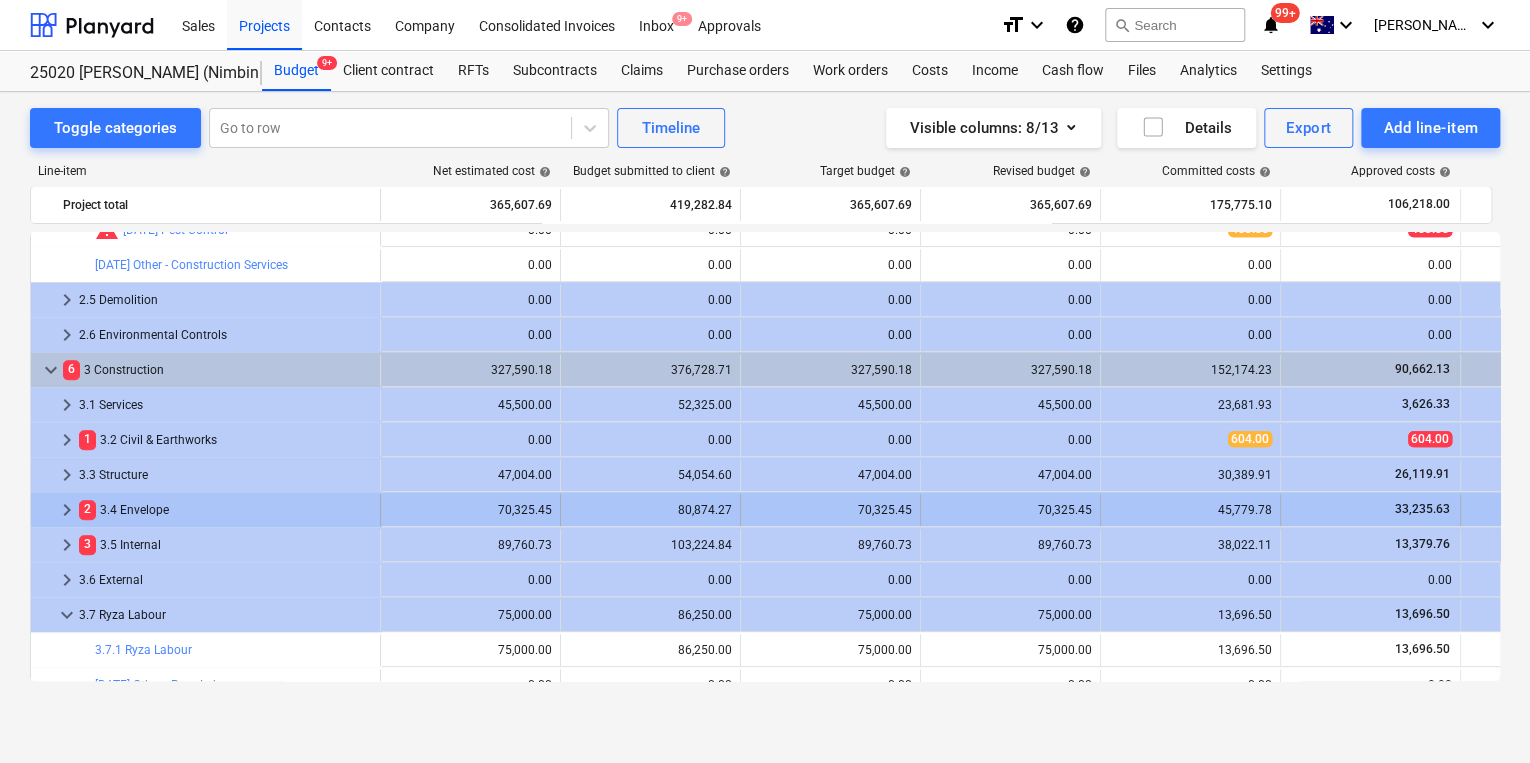 click on "keyboard_arrow_right" at bounding box center [67, 510] 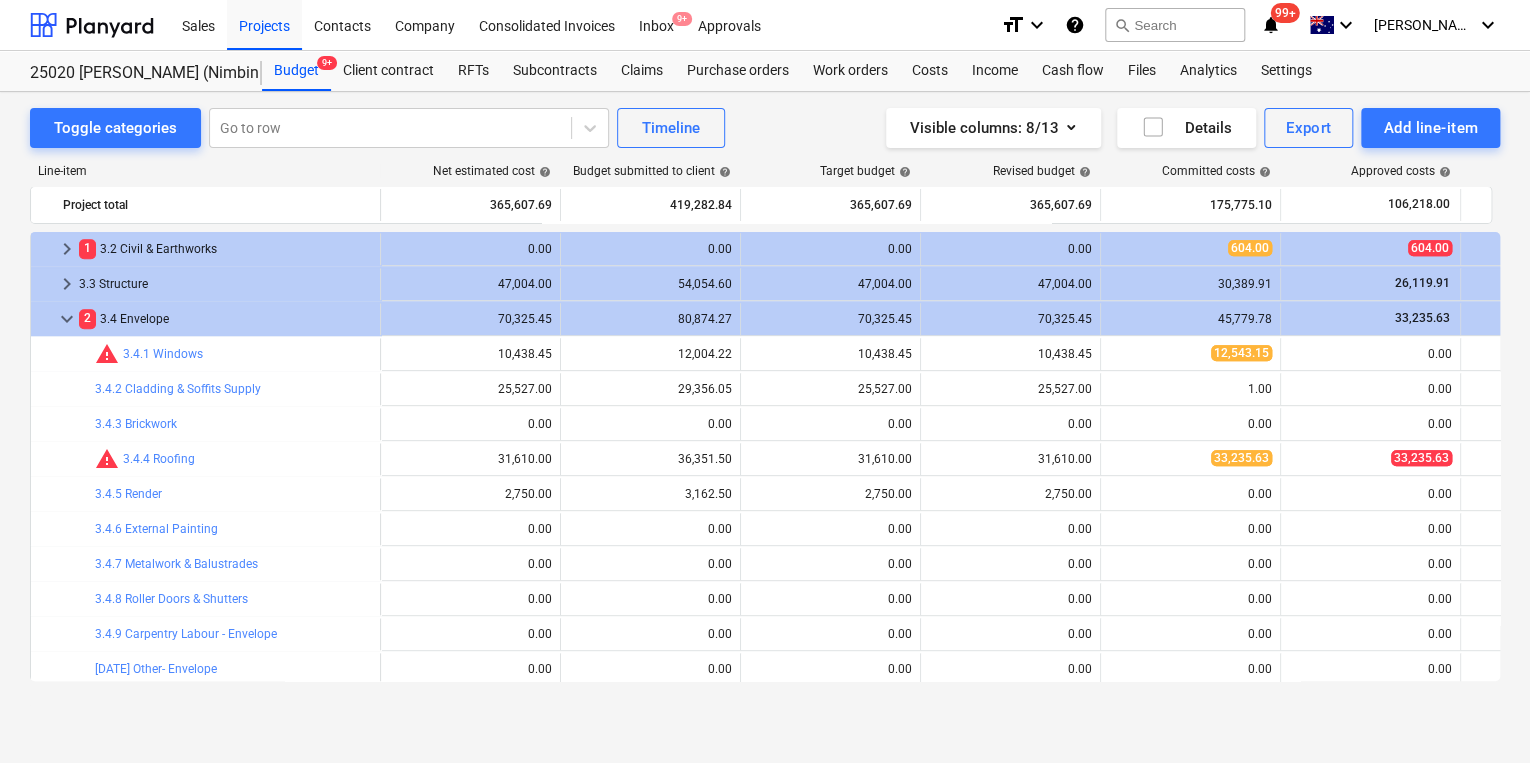 scroll, scrollTop: 926, scrollLeft: 0, axis: vertical 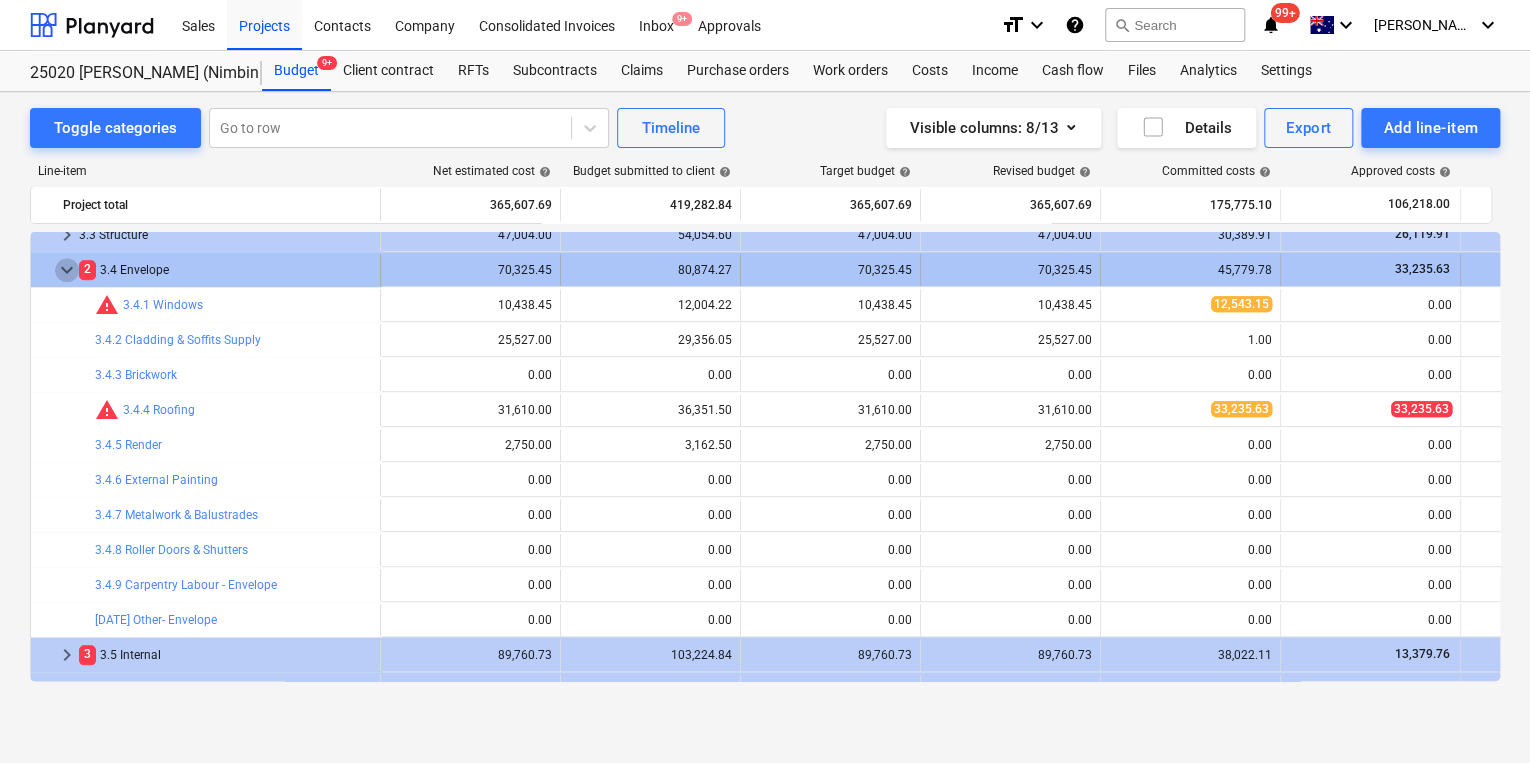 click on "keyboard_arrow_down" at bounding box center [67, 270] 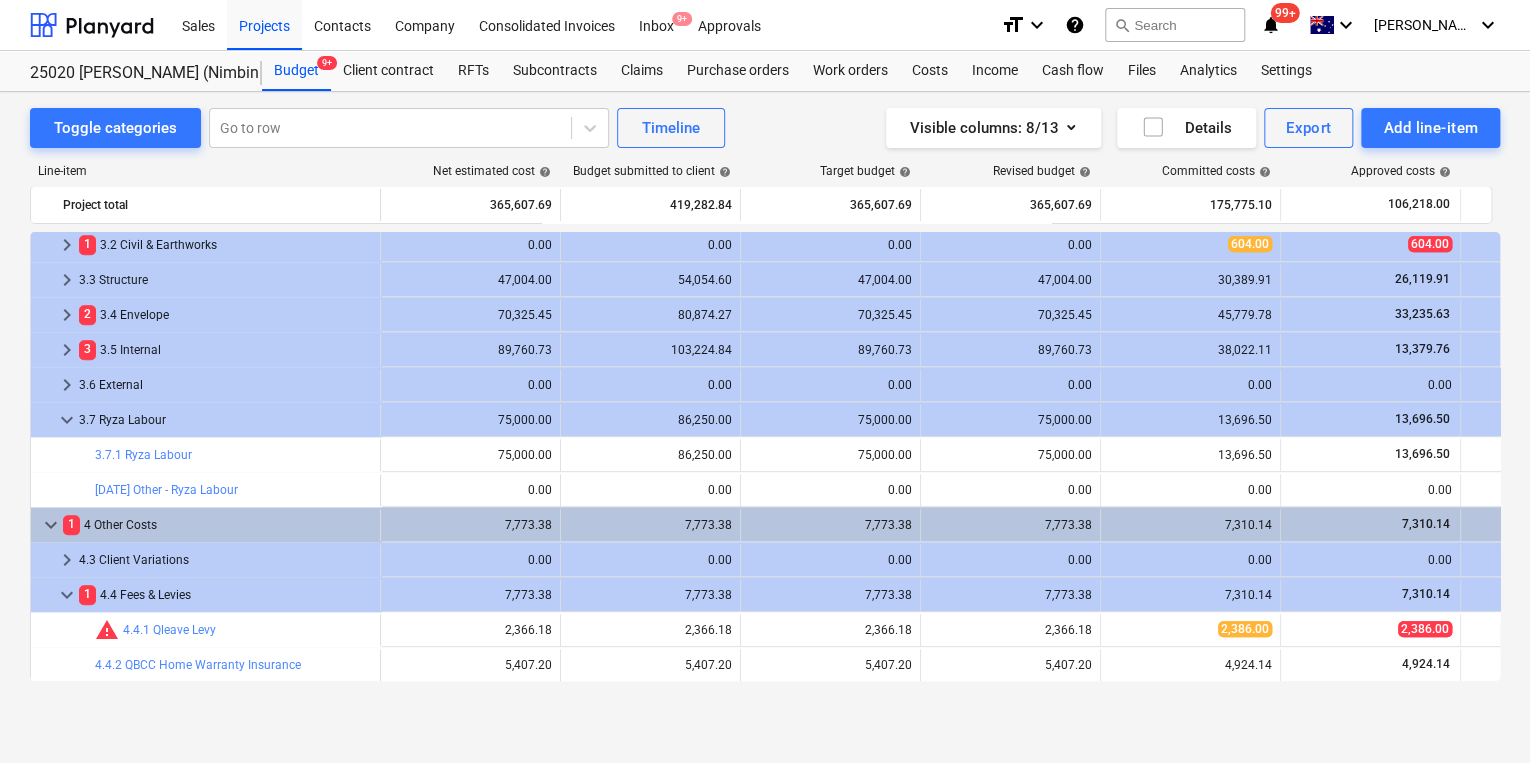 scroll, scrollTop: 881, scrollLeft: 0, axis: vertical 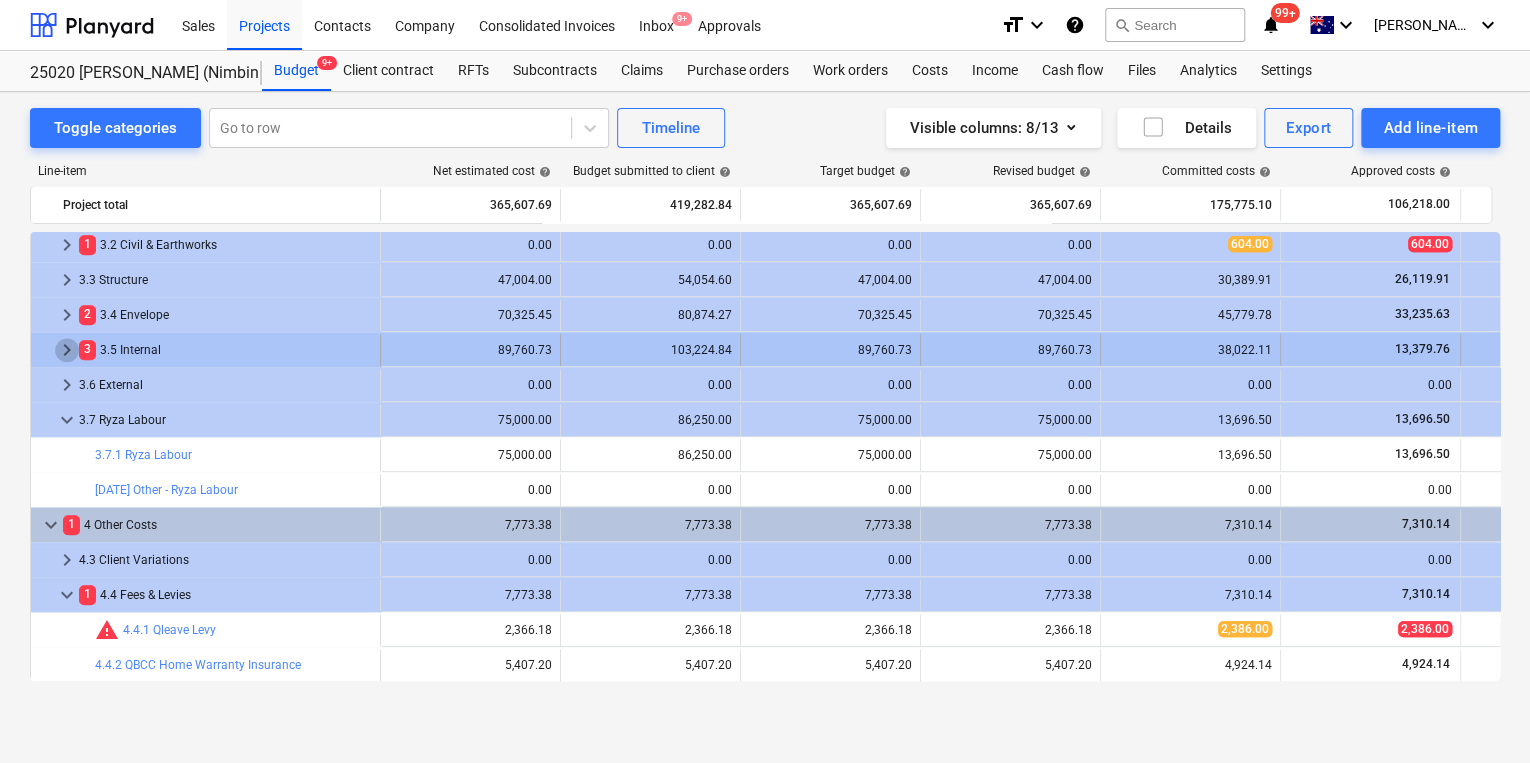 click on "keyboard_arrow_right" at bounding box center [67, 350] 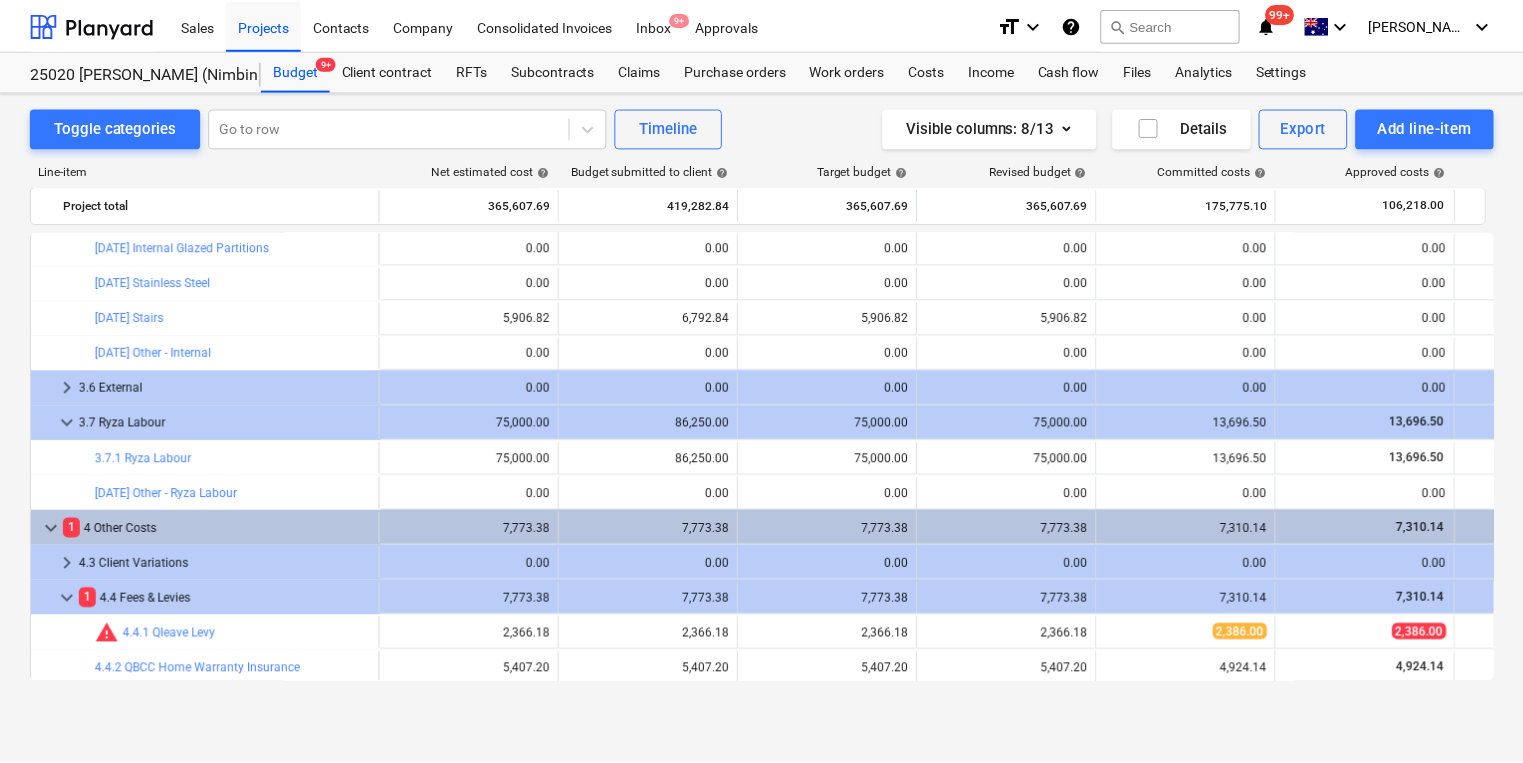 scroll, scrollTop: 1686, scrollLeft: 0, axis: vertical 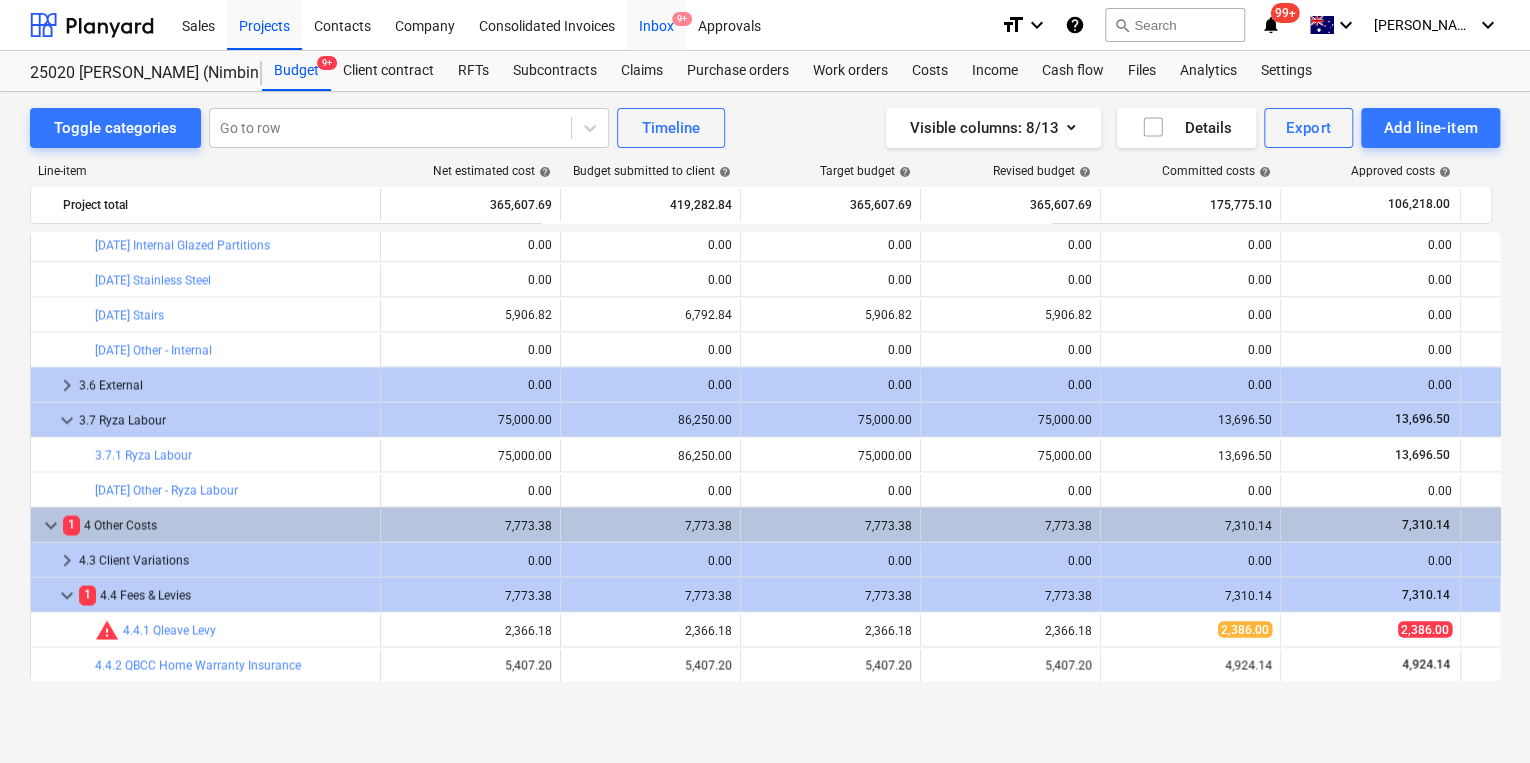 click on "Inbox 9+" at bounding box center [656, 24] 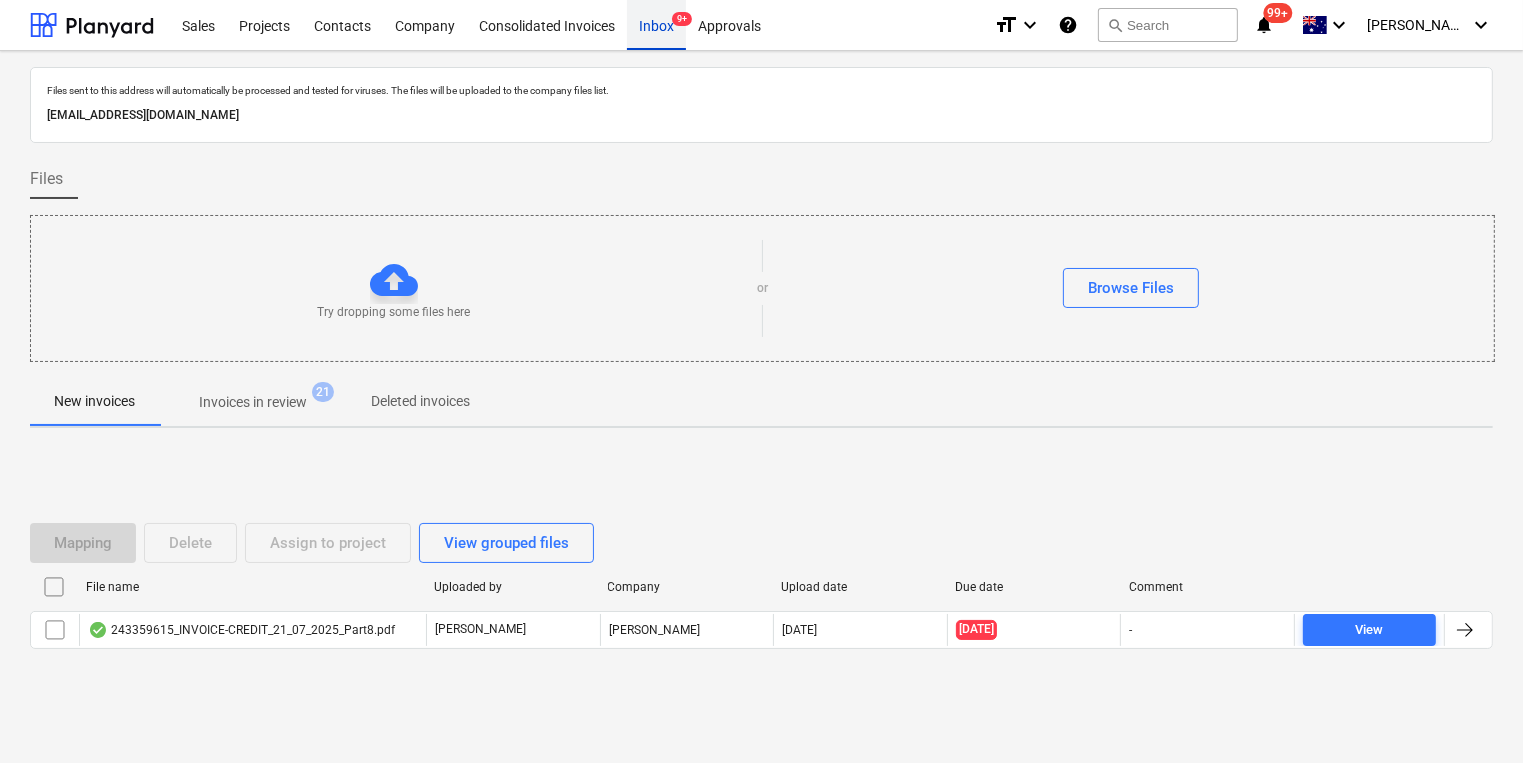 click on "Inbox 9+" at bounding box center [656, 24] 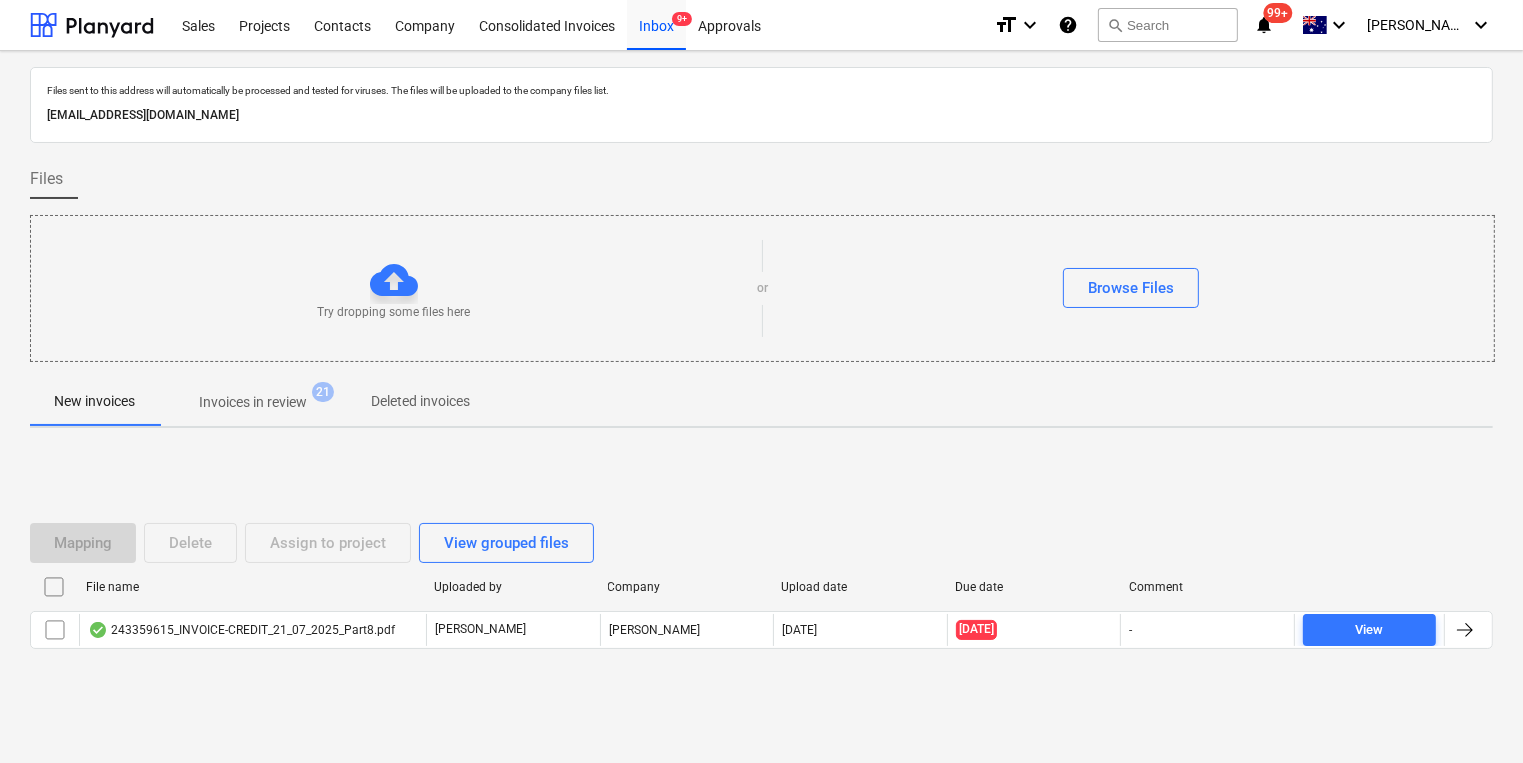 scroll, scrollTop: 11, scrollLeft: 0, axis: vertical 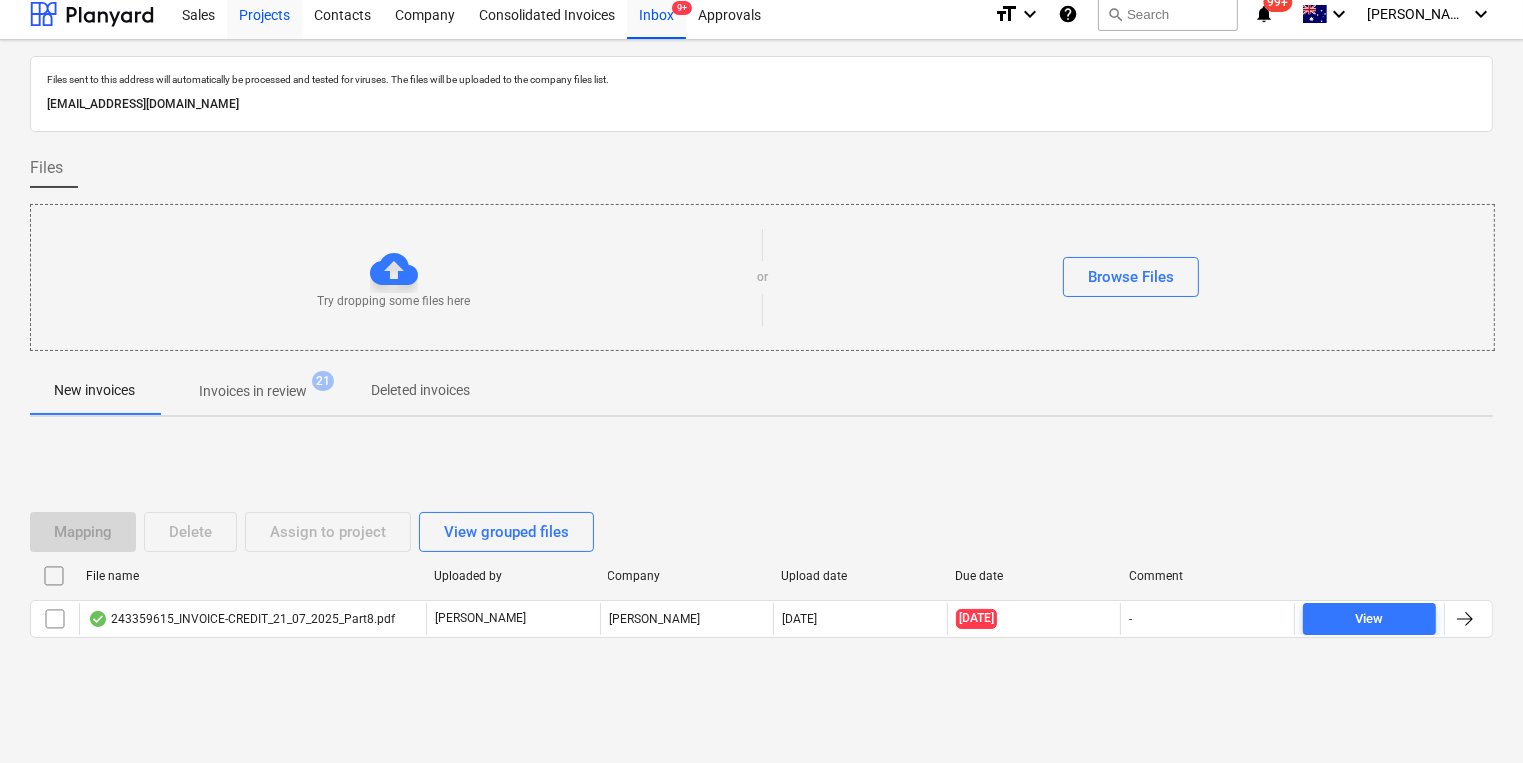 click on "Projects" at bounding box center [264, 13] 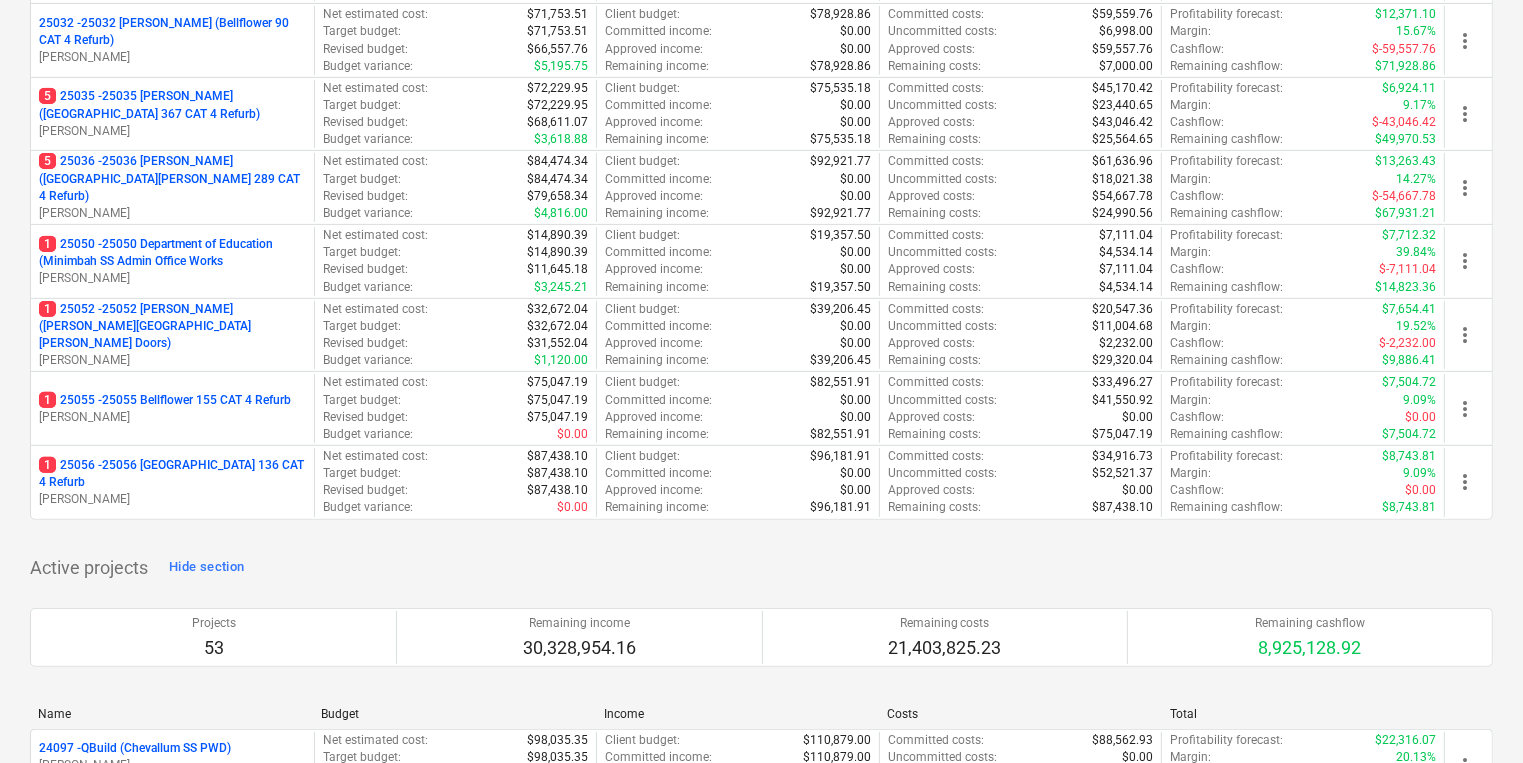 scroll, scrollTop: 651, scrollLeft: 0, axis: vertical 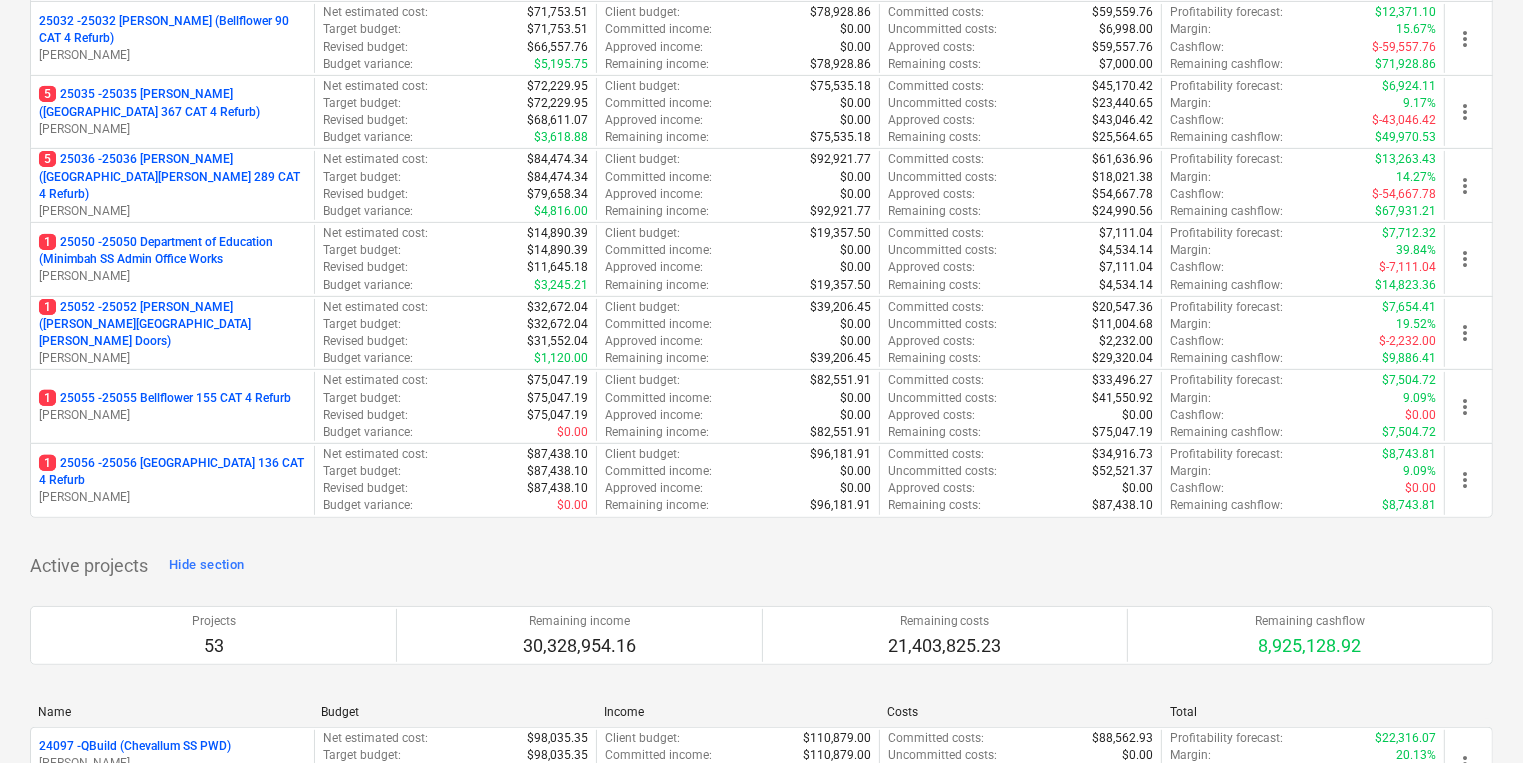 click on "My pinned projects Hide section Projects 12 Remaining income 1,303,855.91 Remaining costs 552,114.74 Remaining cashflow 751,741.17 Please wait Name Budget Income Costs Total  25015 -  25015 [PERSON_NAME] (Bellflower 187 CAT 4 Refurb) [PERSON_NAME] Net estimated cost : $85,797.65 Target budget : $81,816.16 Revised budget : $77,975.73 Budget variance : $3,840.43 Client budget : $89,674.85 Committed income : $0.00 Approved income : $0.00 Remaining income : $89,674.85 Committed costs : $77,975.73 Uncommitted costs : $0.00 Approved costs : $77,975.73 Remaining costs : $0.00 Profitability forecast : $11,699.12 Margin : 13.05% Cashflow : $-77,975.73 Remaining cashflow : $89,674.84 more_vert  25020 -  25020 [PERSON_NAME] (Nimbin Place Renovation) [PERSON_NAME] Net estimated cost : $365,607.69 Target budget : $365,607.69 Revised budget : $365,607.69 Budget variance : $0.00 Client budget : $419,282.84 Committed income : $0.00 Approved income : $0.00 Remaining income : $419,282.84 Committed costs : $175,775.10 Uncommitted costs : : :" at bounding box center (761, 2826) 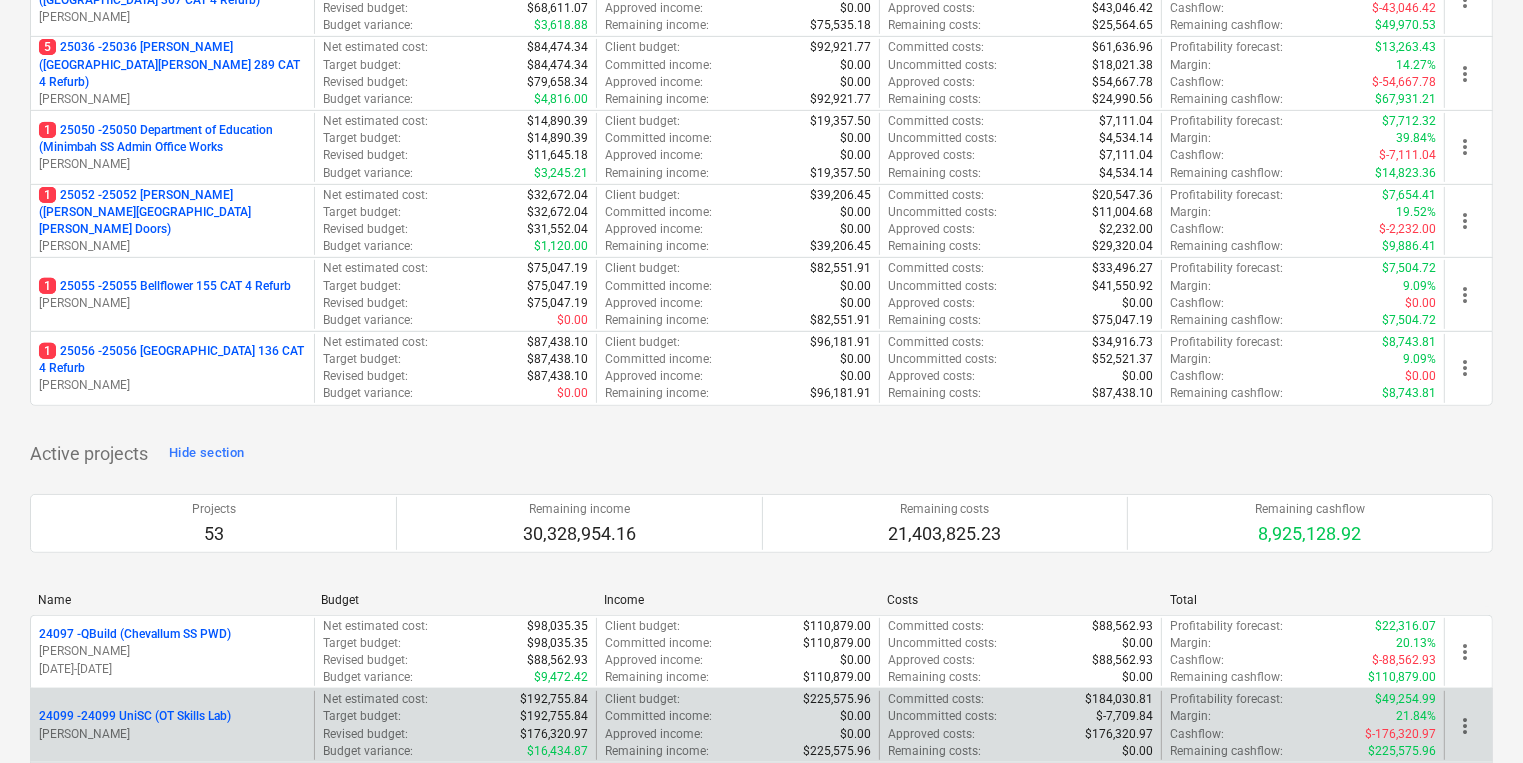 scroll, scrollTop: 0, scrollLeft: 0, axis: both 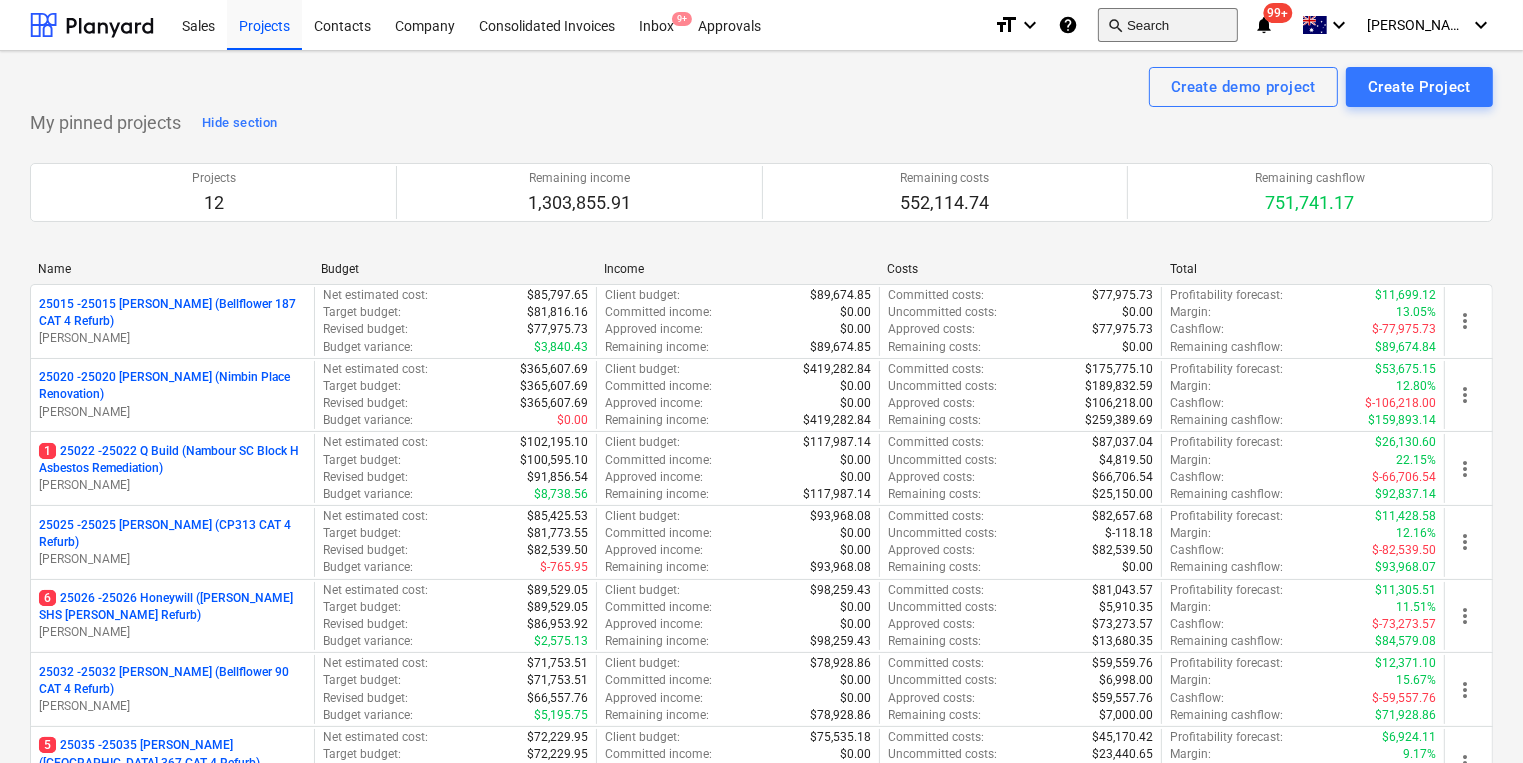 click on "search Search" at bounding box center [1168, 25] 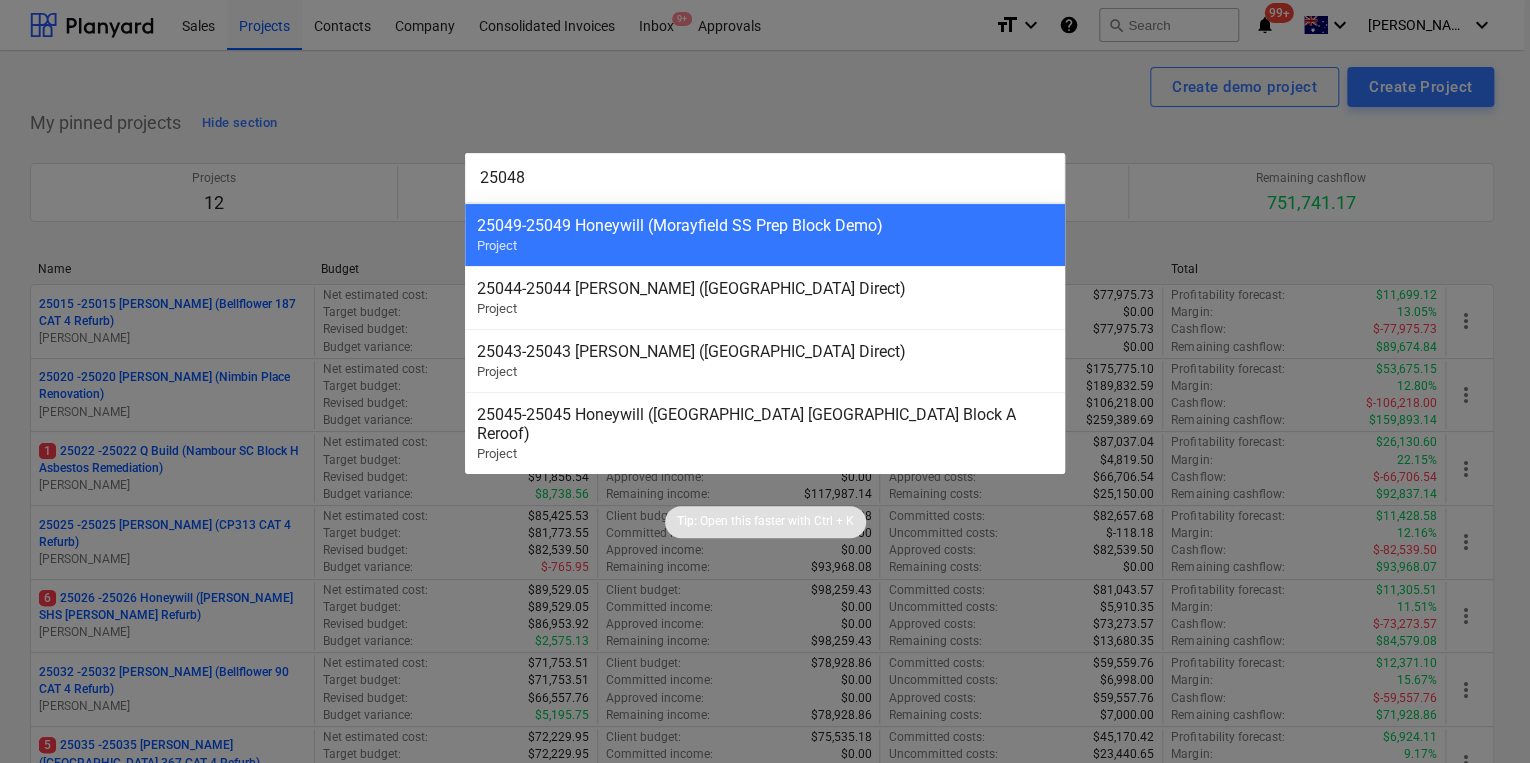 type on "25048" 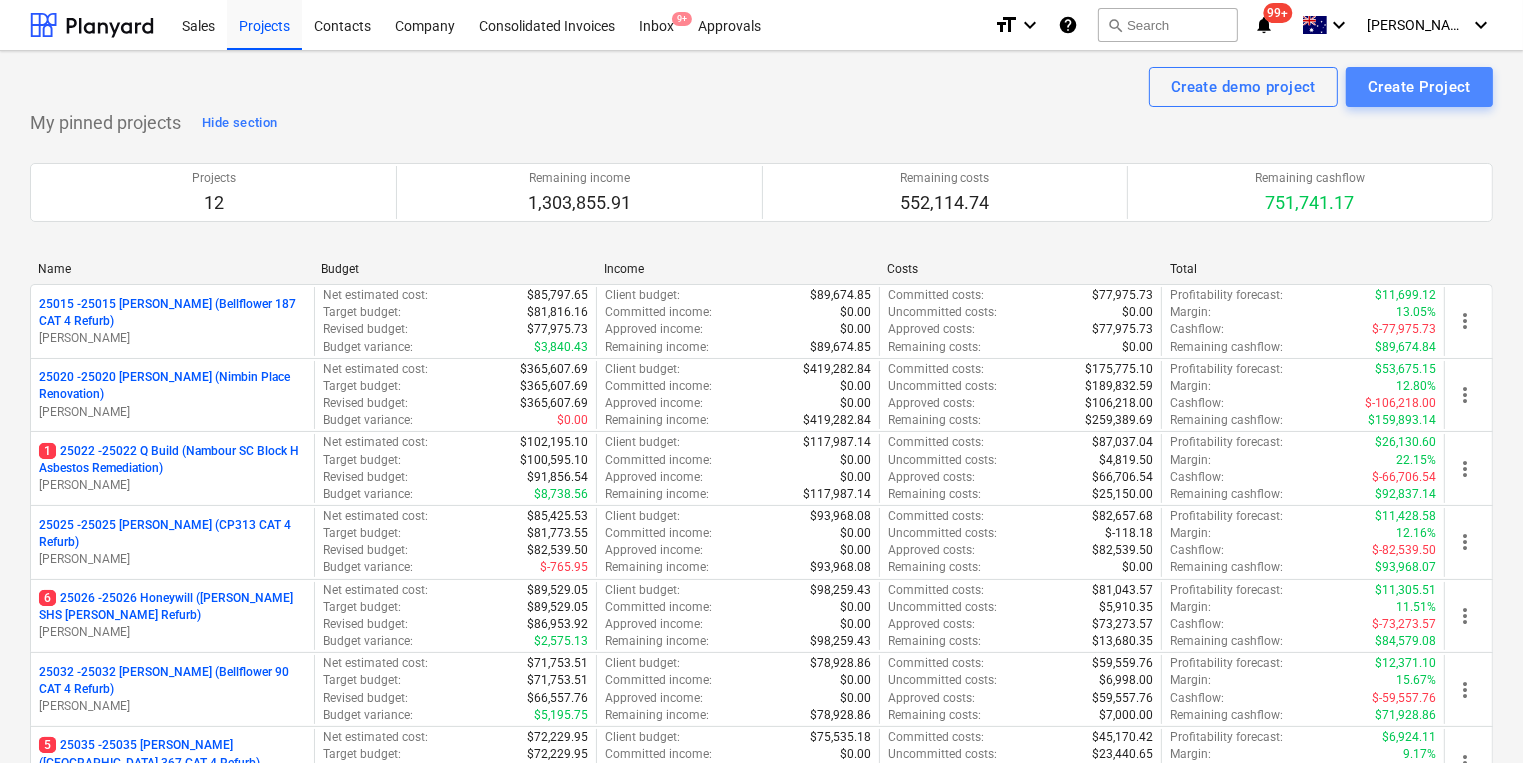 click on "Create Project" at bounding box center (1419, 87) 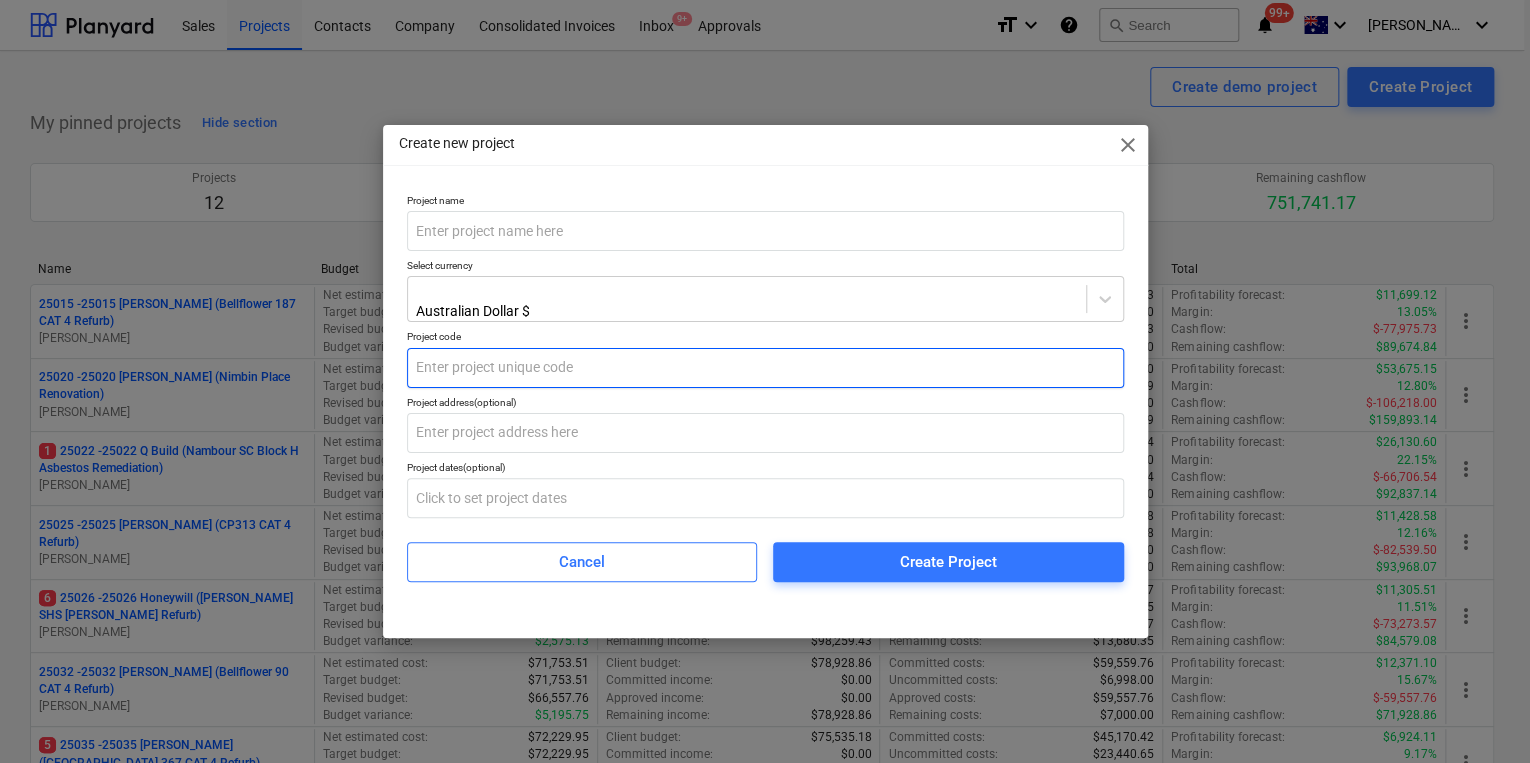click at bounding box center (765, 368) 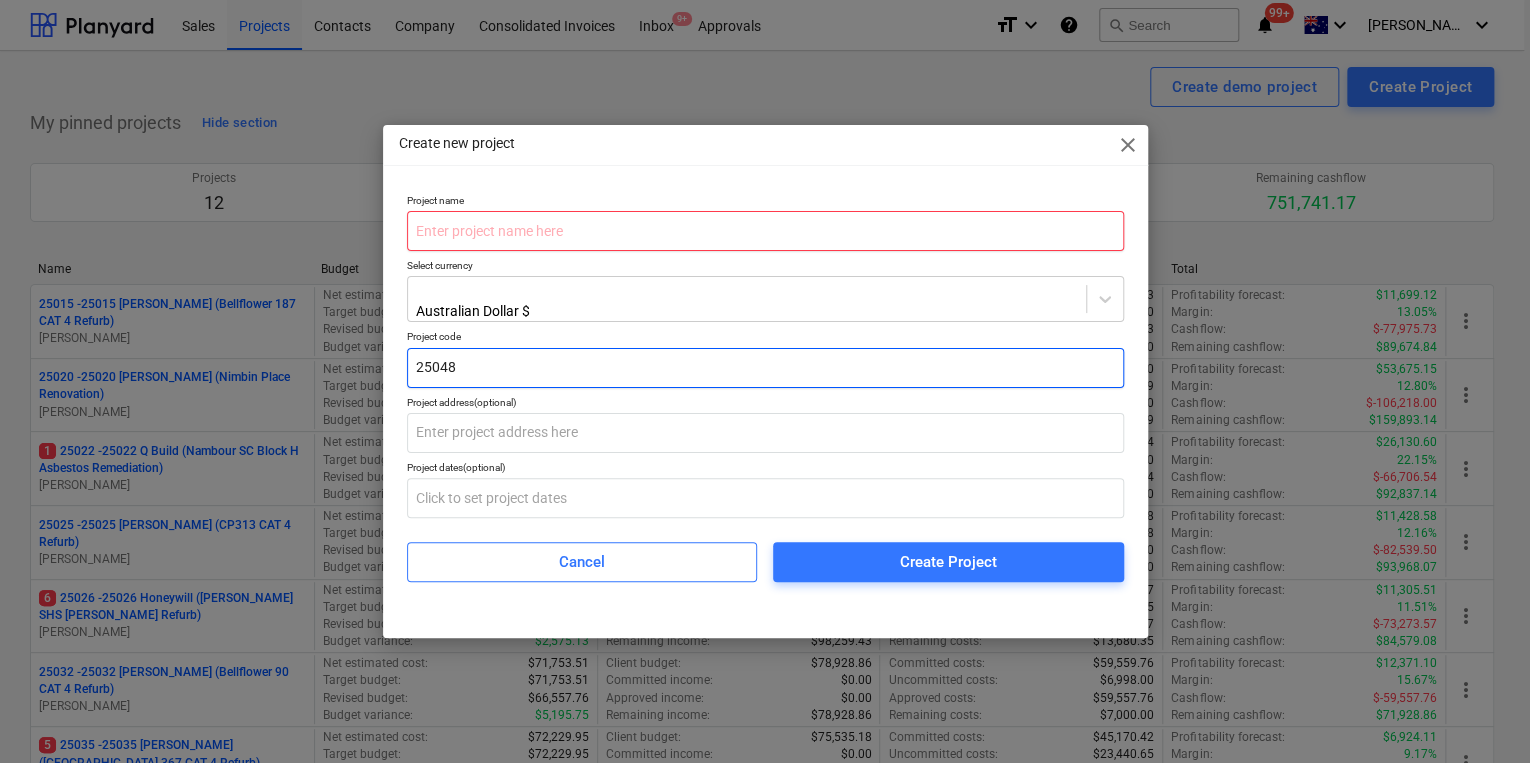 type on "25048" 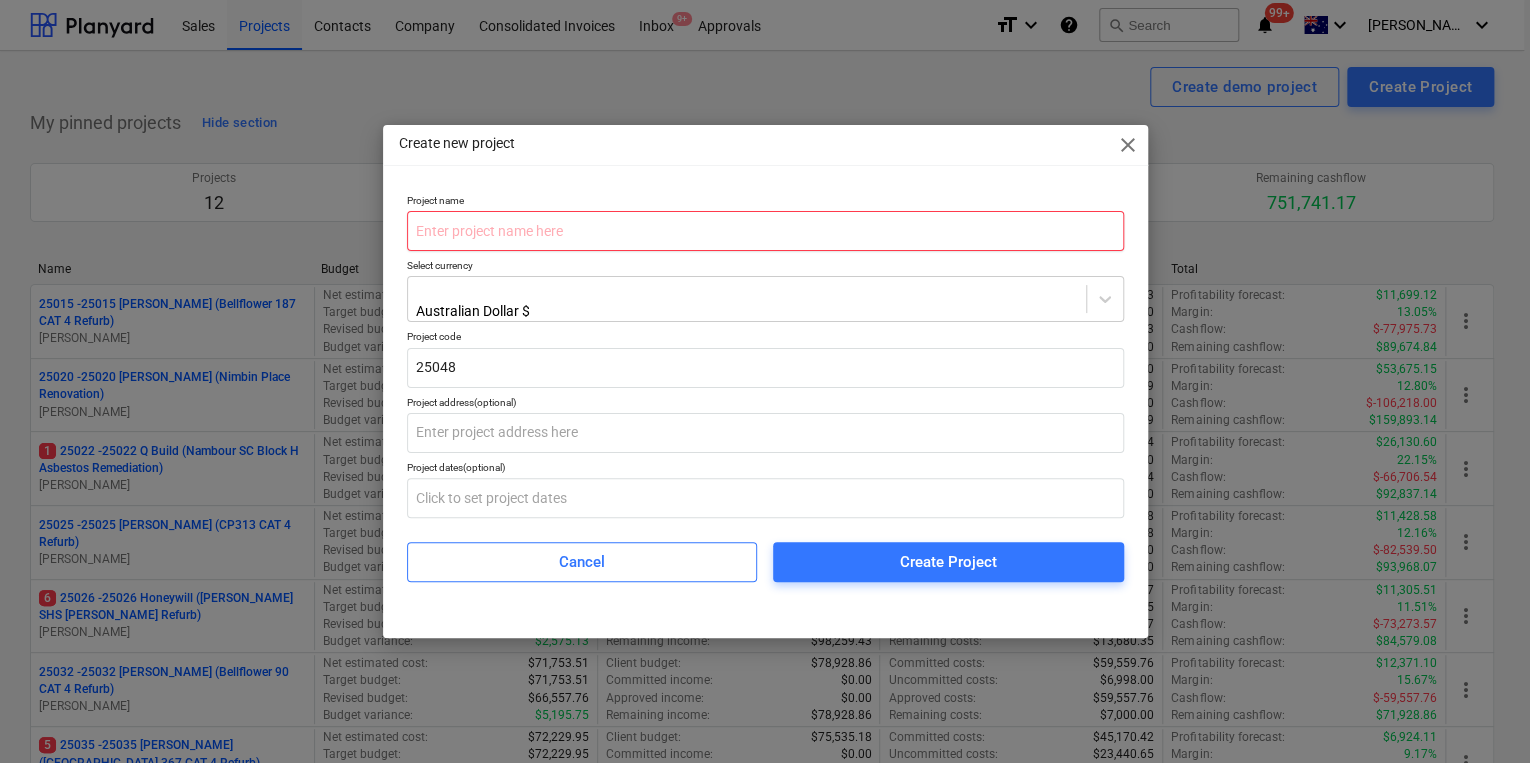 click at bounding box center [765, 231] 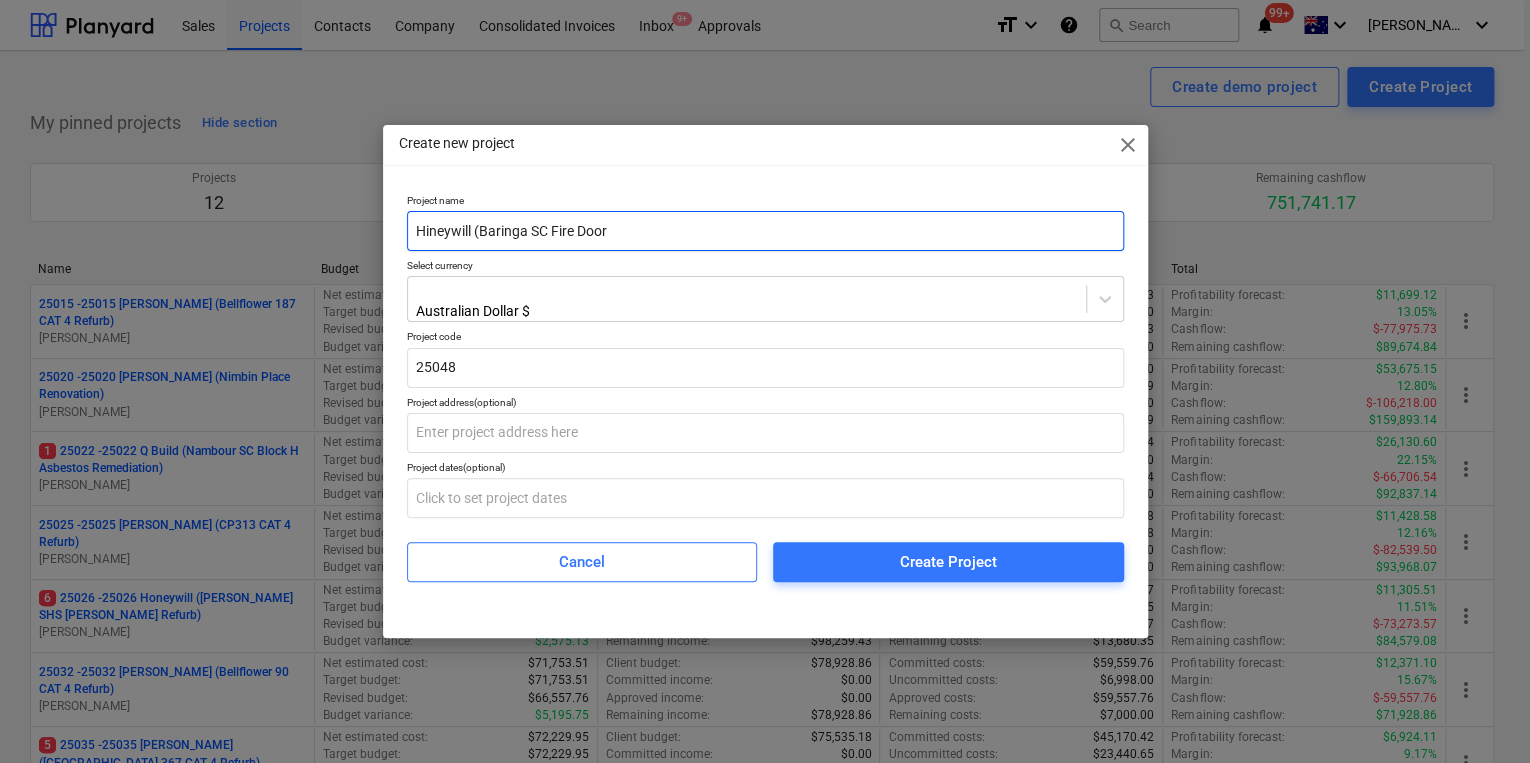 click on "Hineywill (Baringa SC Fire Door" at bounding box center (765, 231) 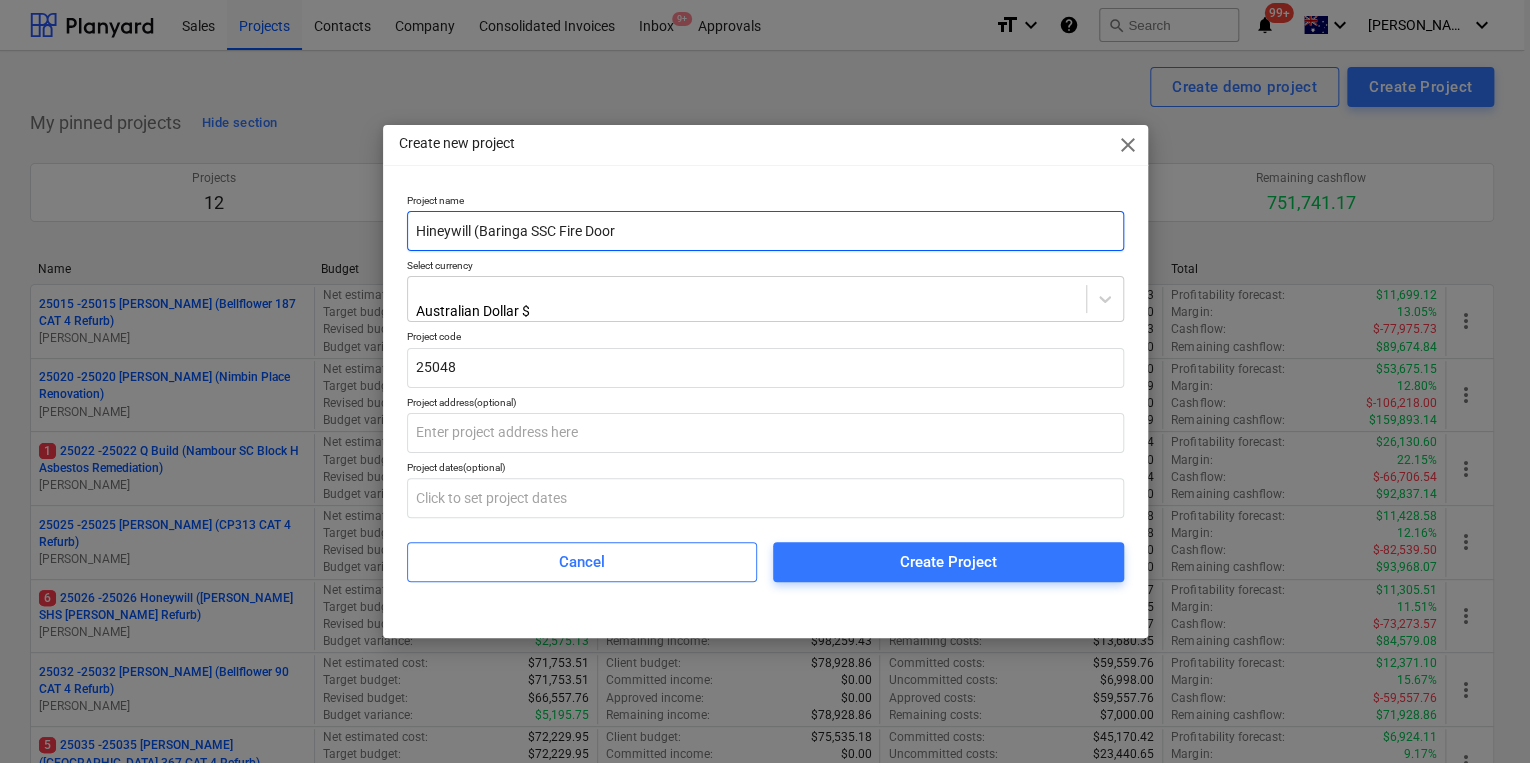 click on "Hineywill (Baringa SSC Fire Door" at bounding box center [765, 231] 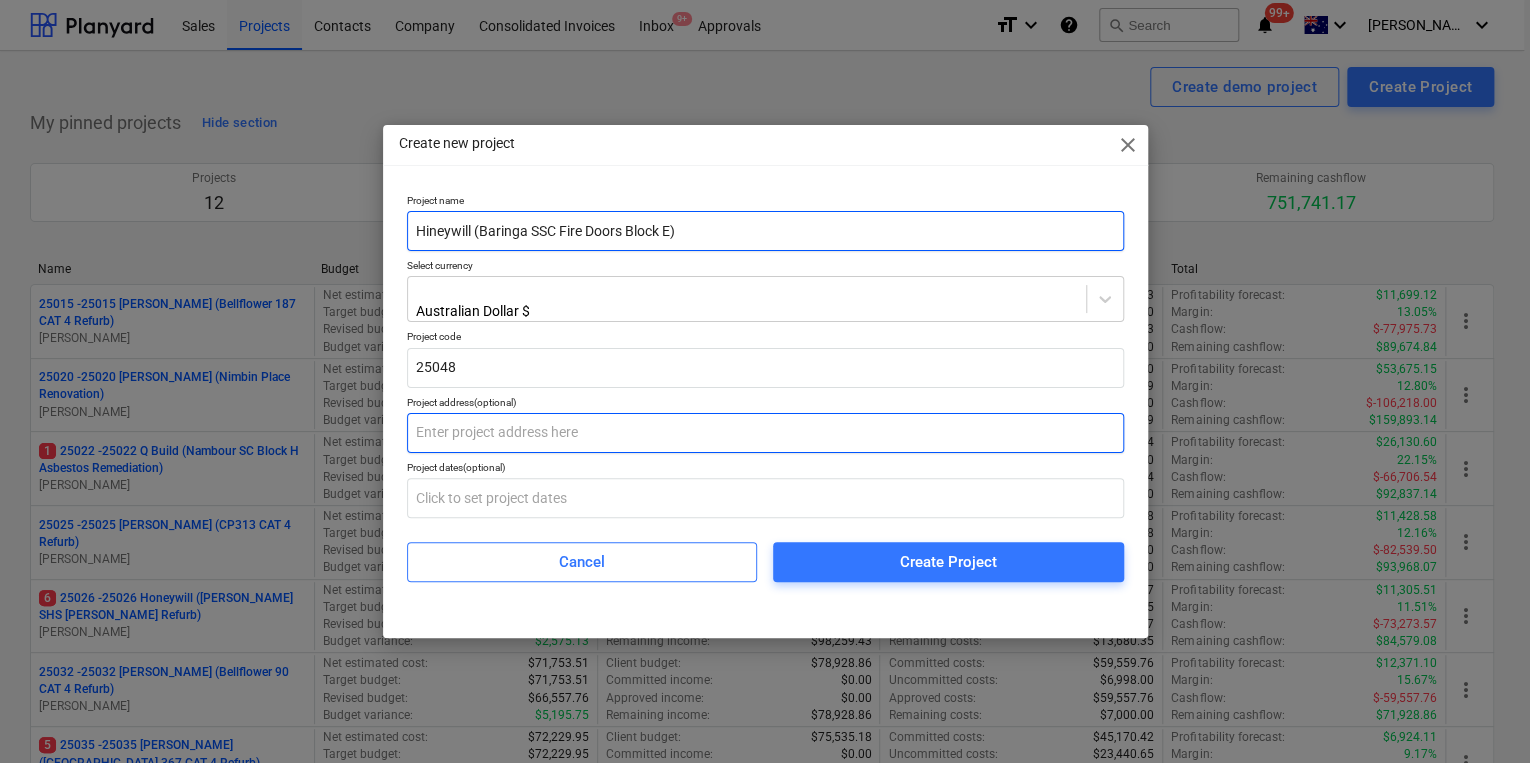 type on "Hineywill (Baringa SSC Fire Doors Block E)" 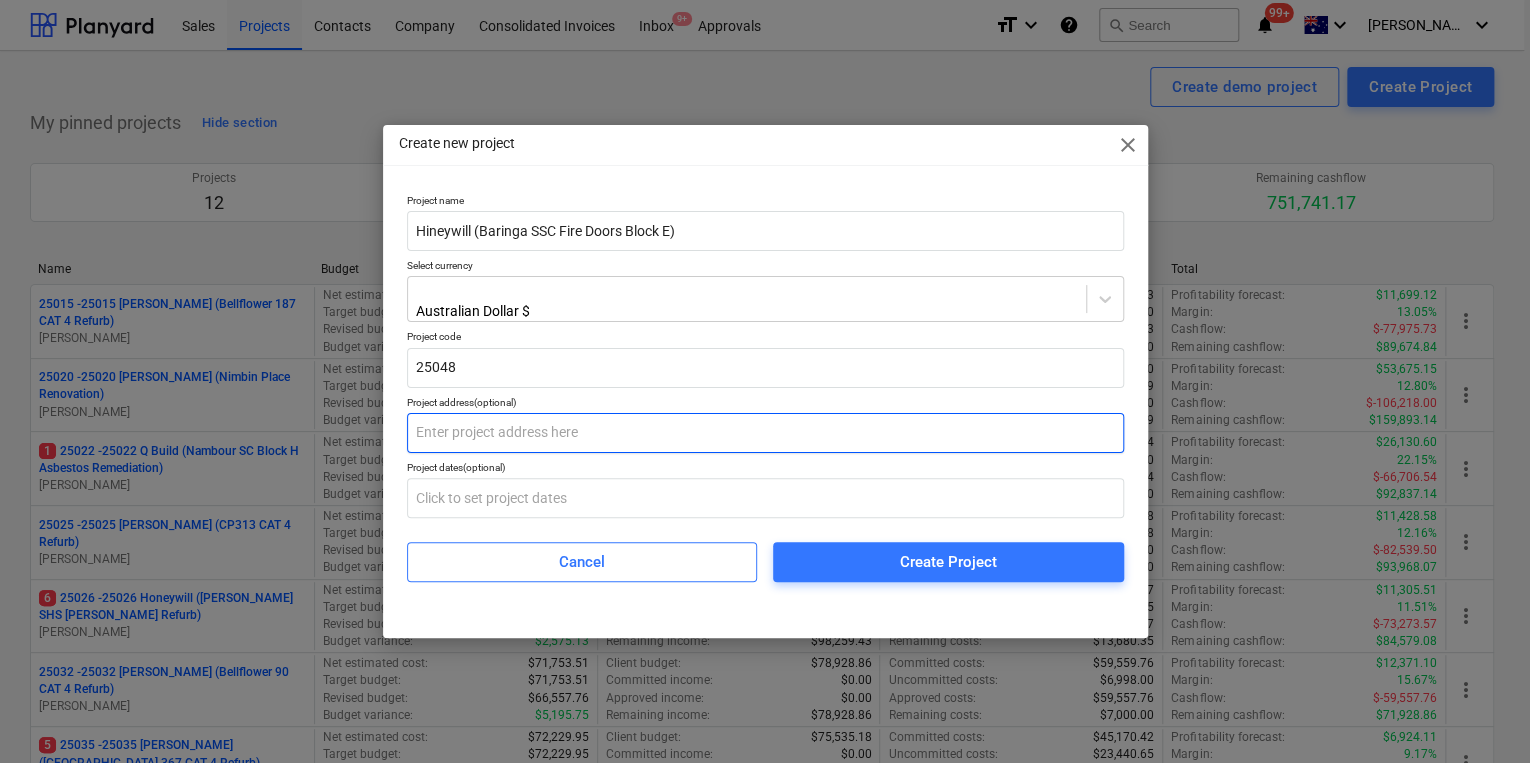 click at bounding box center [765, 433] 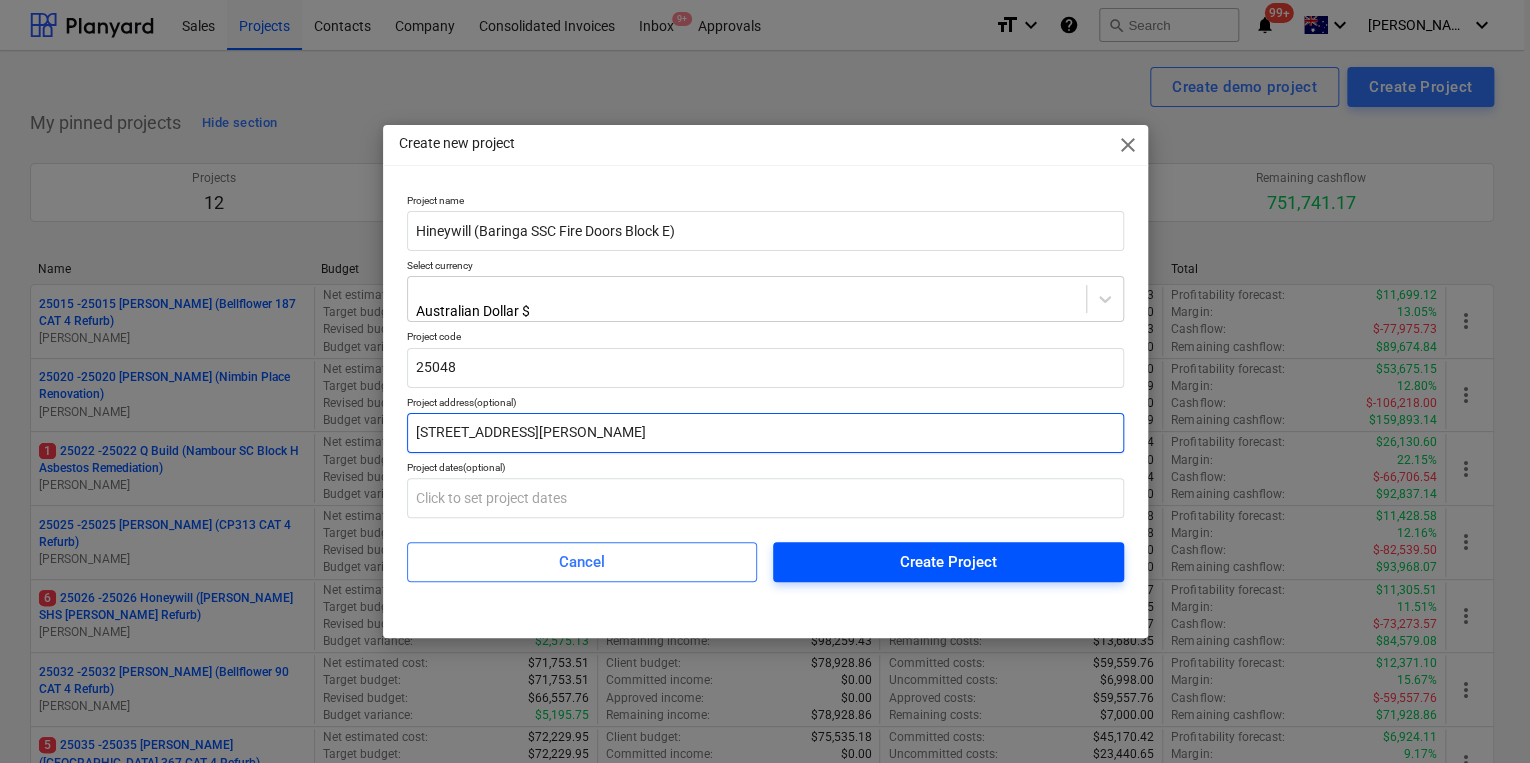 type on "[STREET_ADDRESS][PERSON_NAME]" 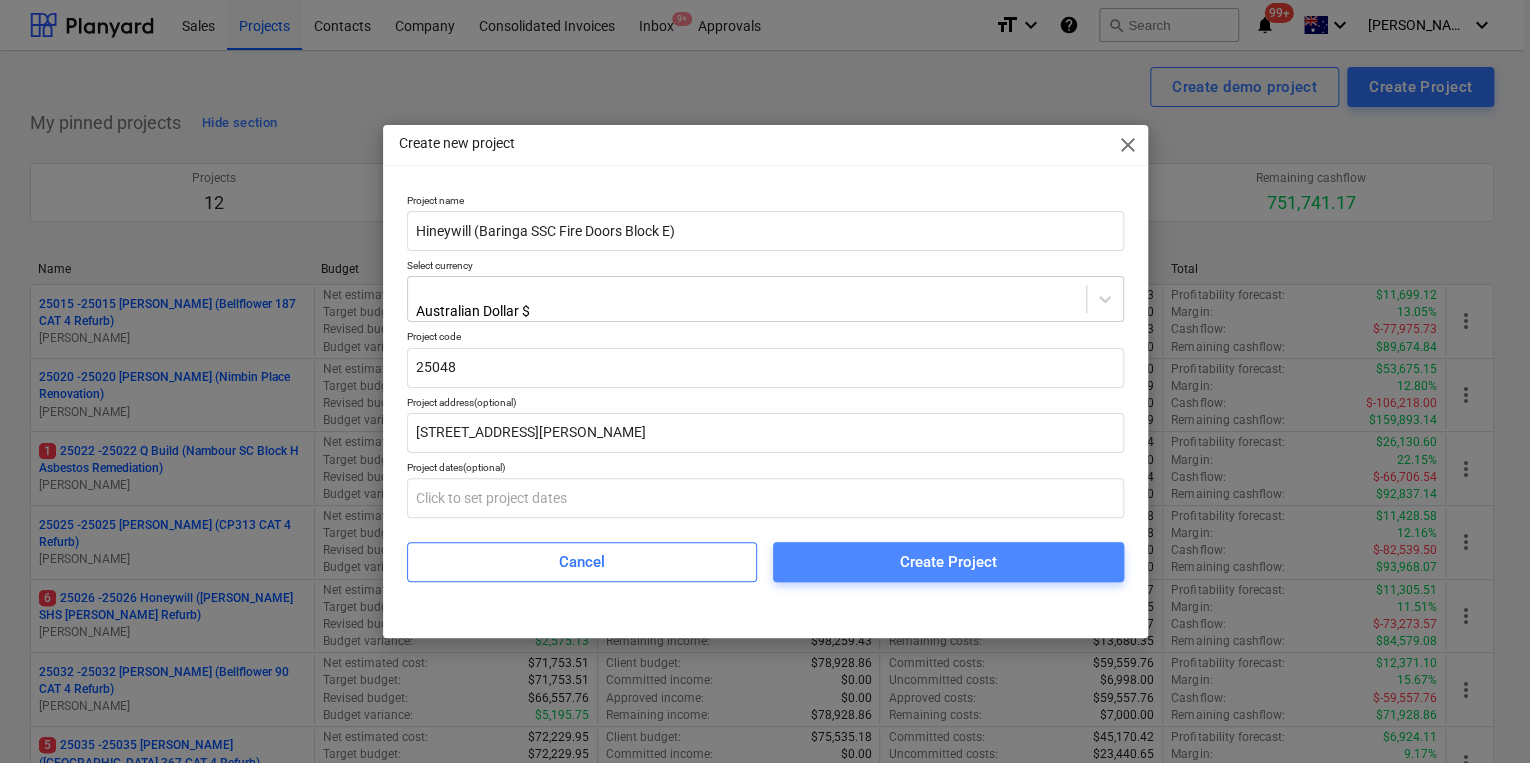 click on "Create Project" at bounding box center [948, 562] 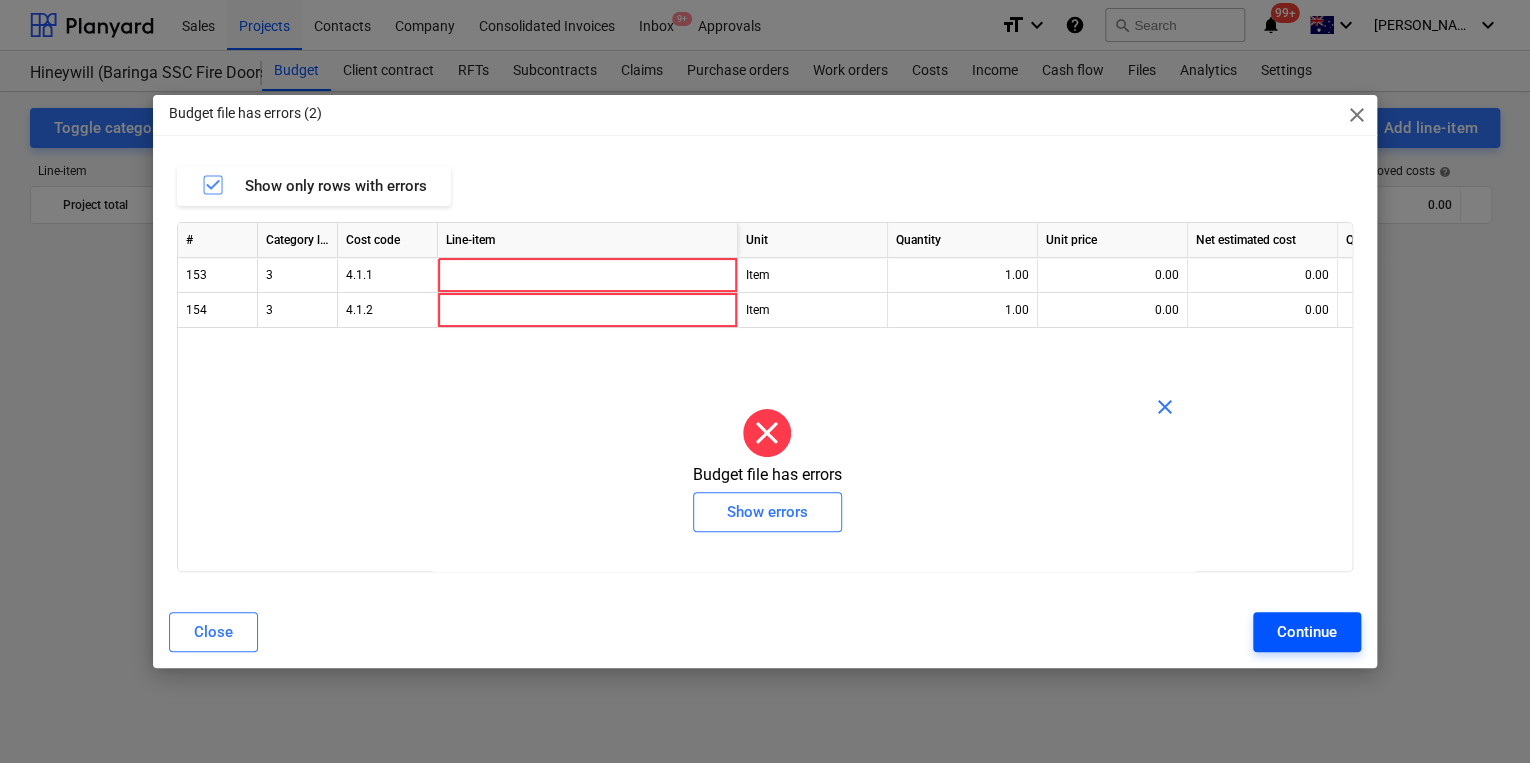 click on "Continue" at bounding box center (1307, 632) 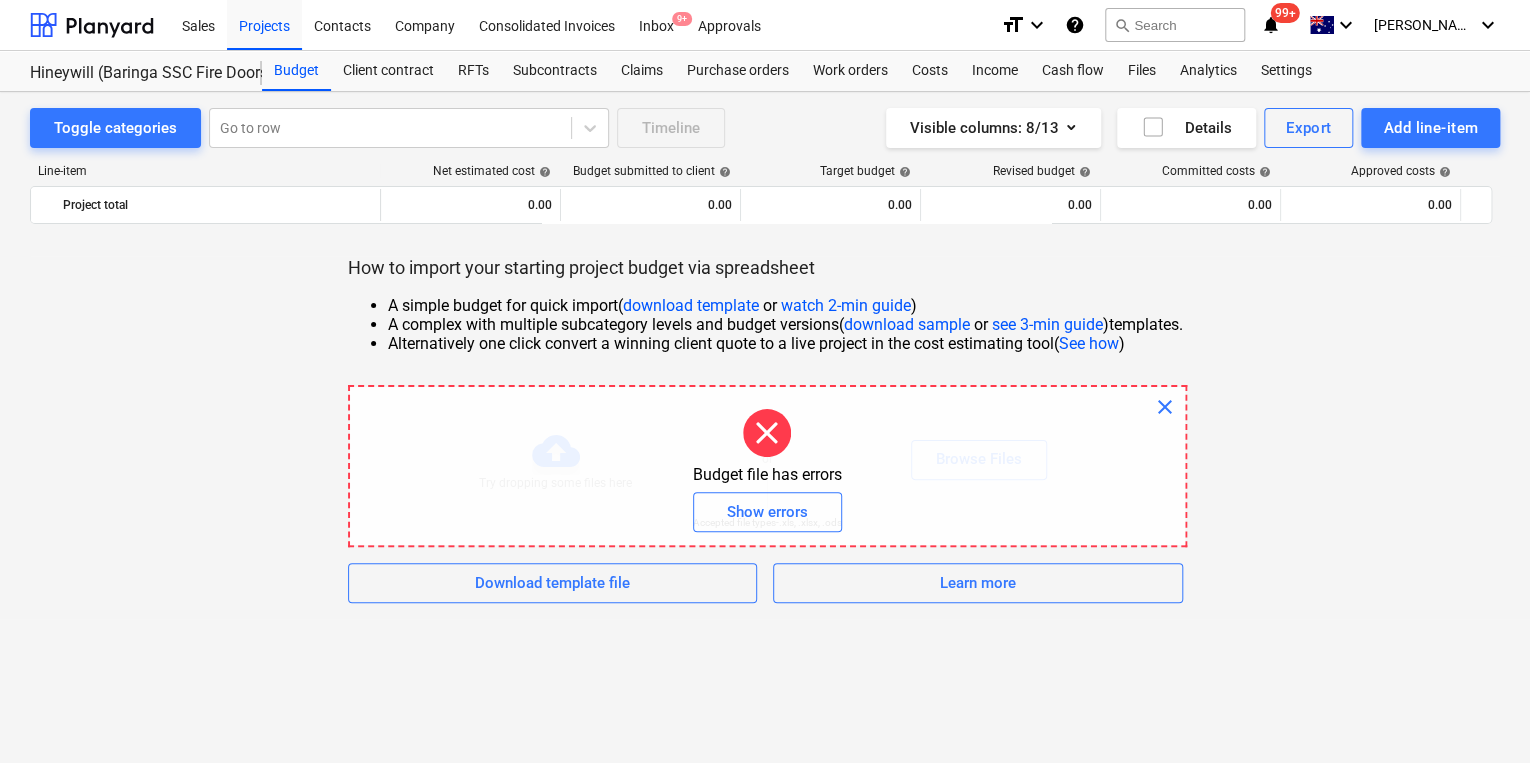 click on "close" at bounding box center [1165, 407] 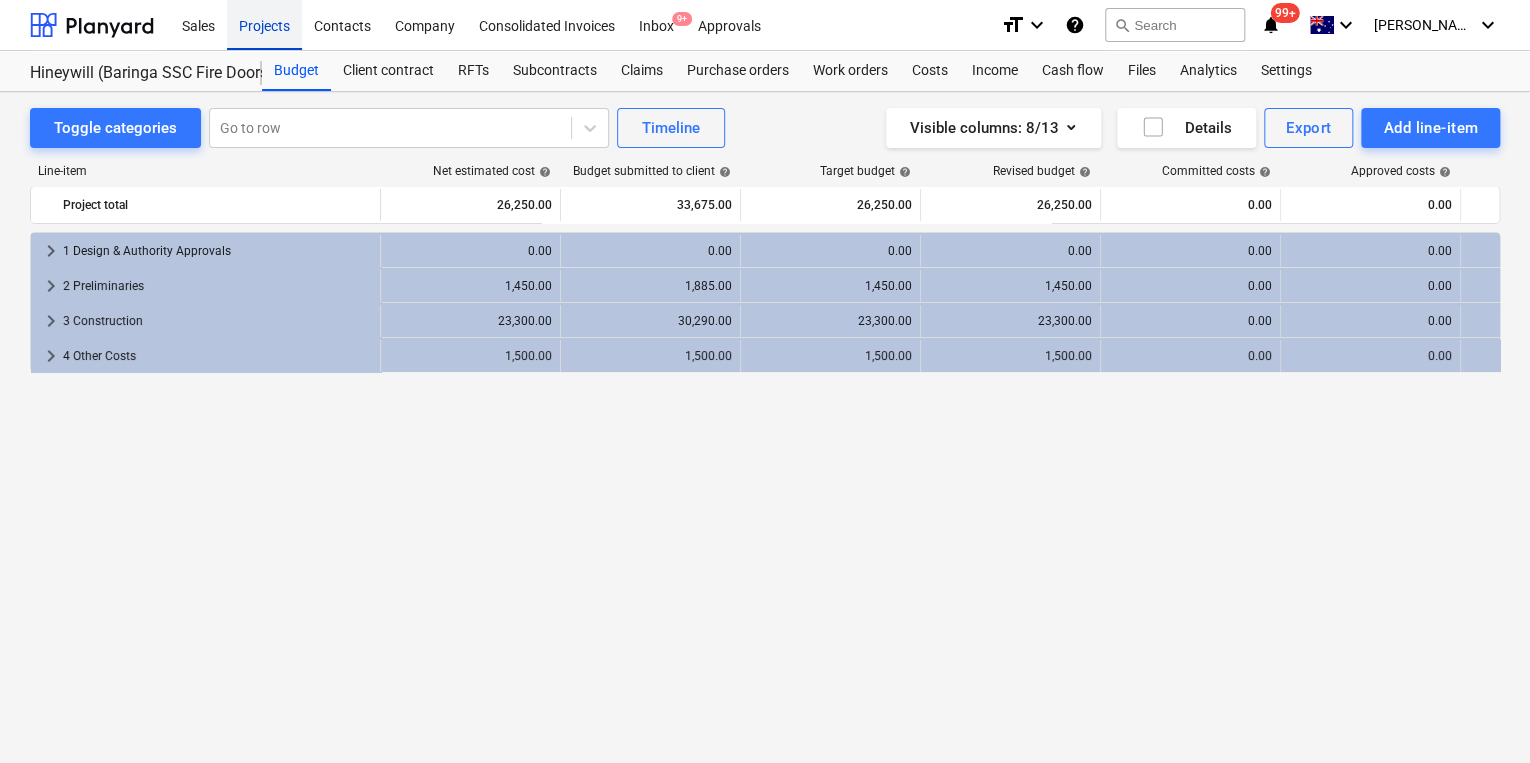 click on "Projects" at bounding box center [264, 24] 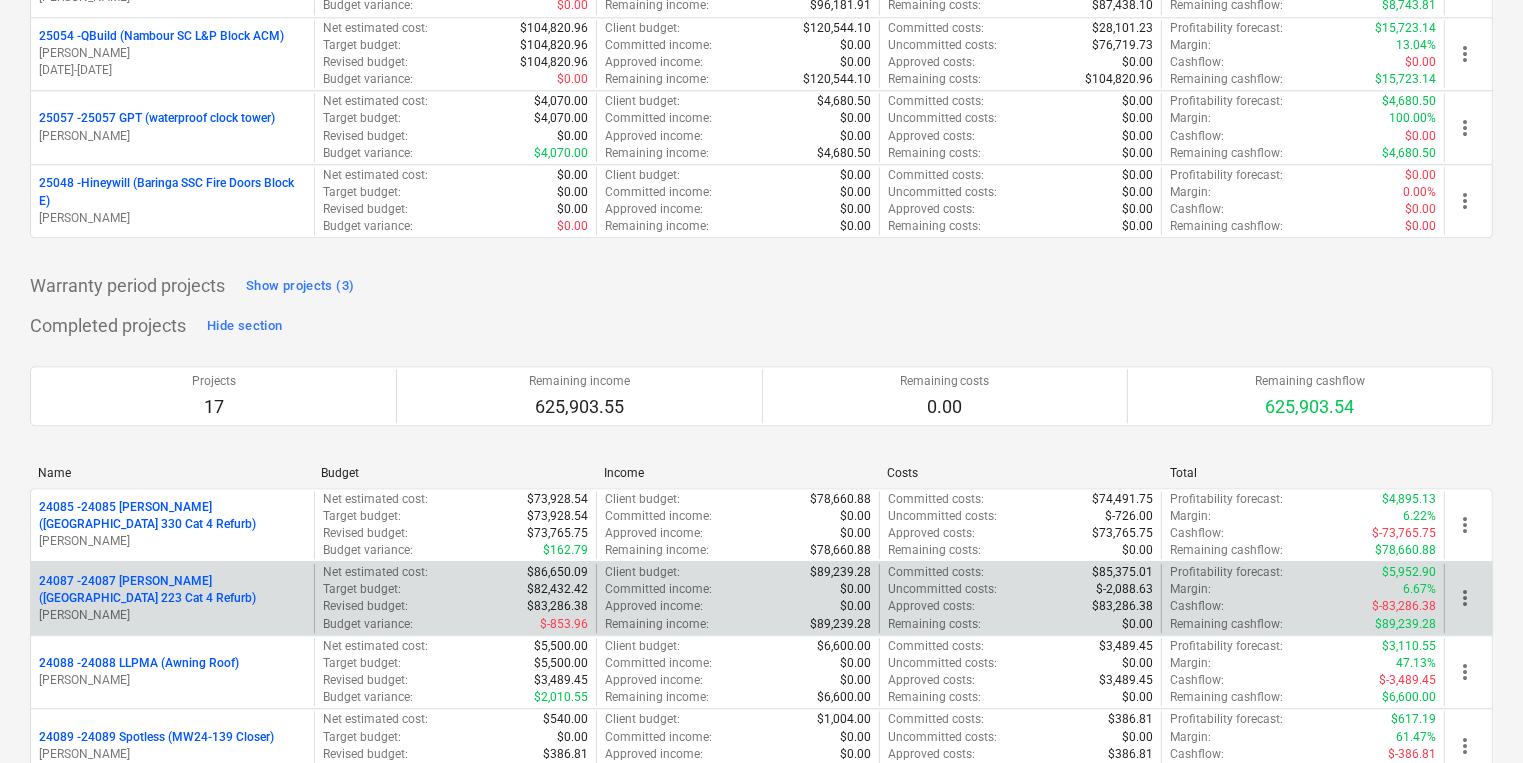scroll, scrollTop: 5033, scrollLeft: 0, axis: vertical 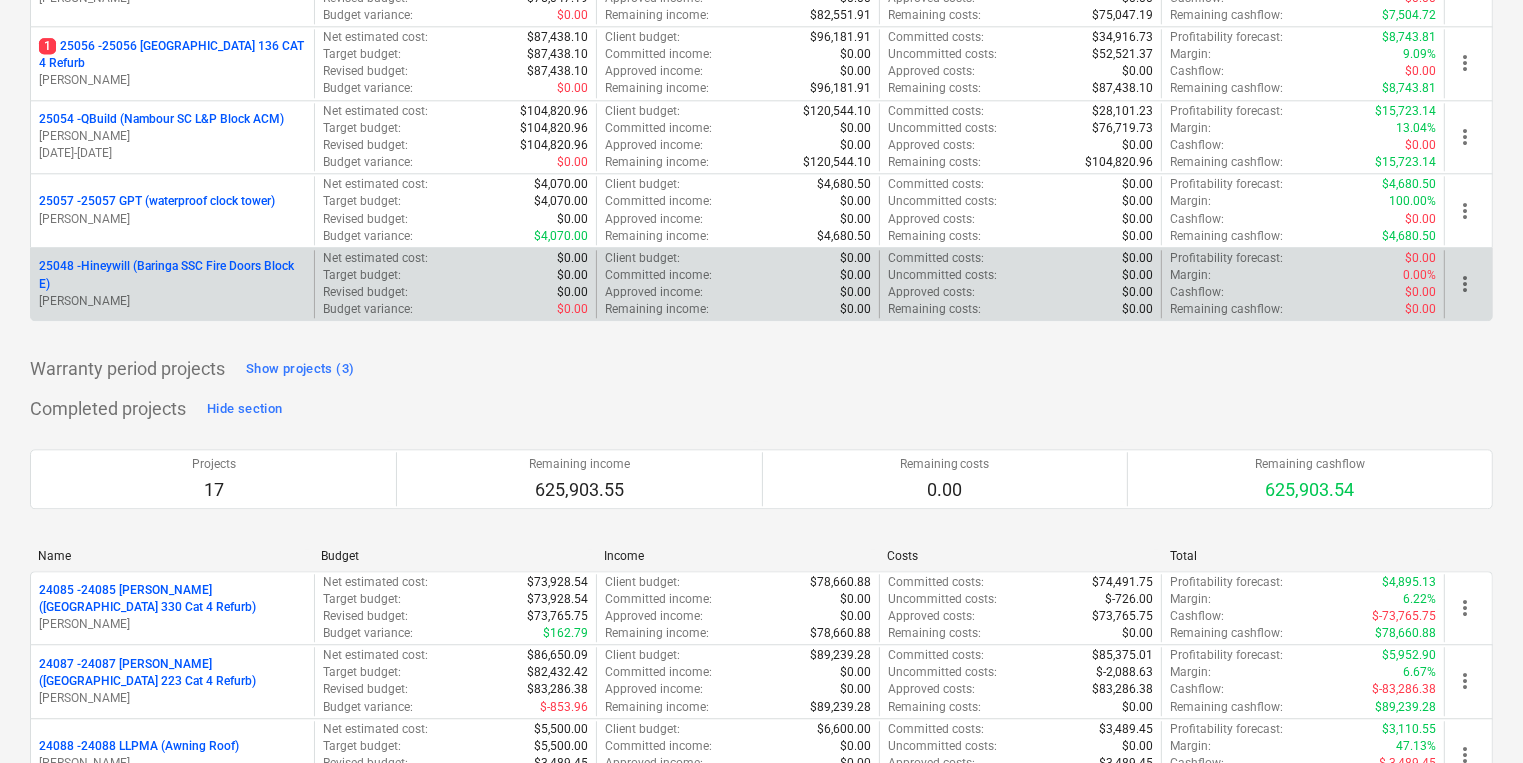 click on "25048 -  Hineywill (Baringa SSC Fire Doors Block E)" at bounding box center [172, 275] 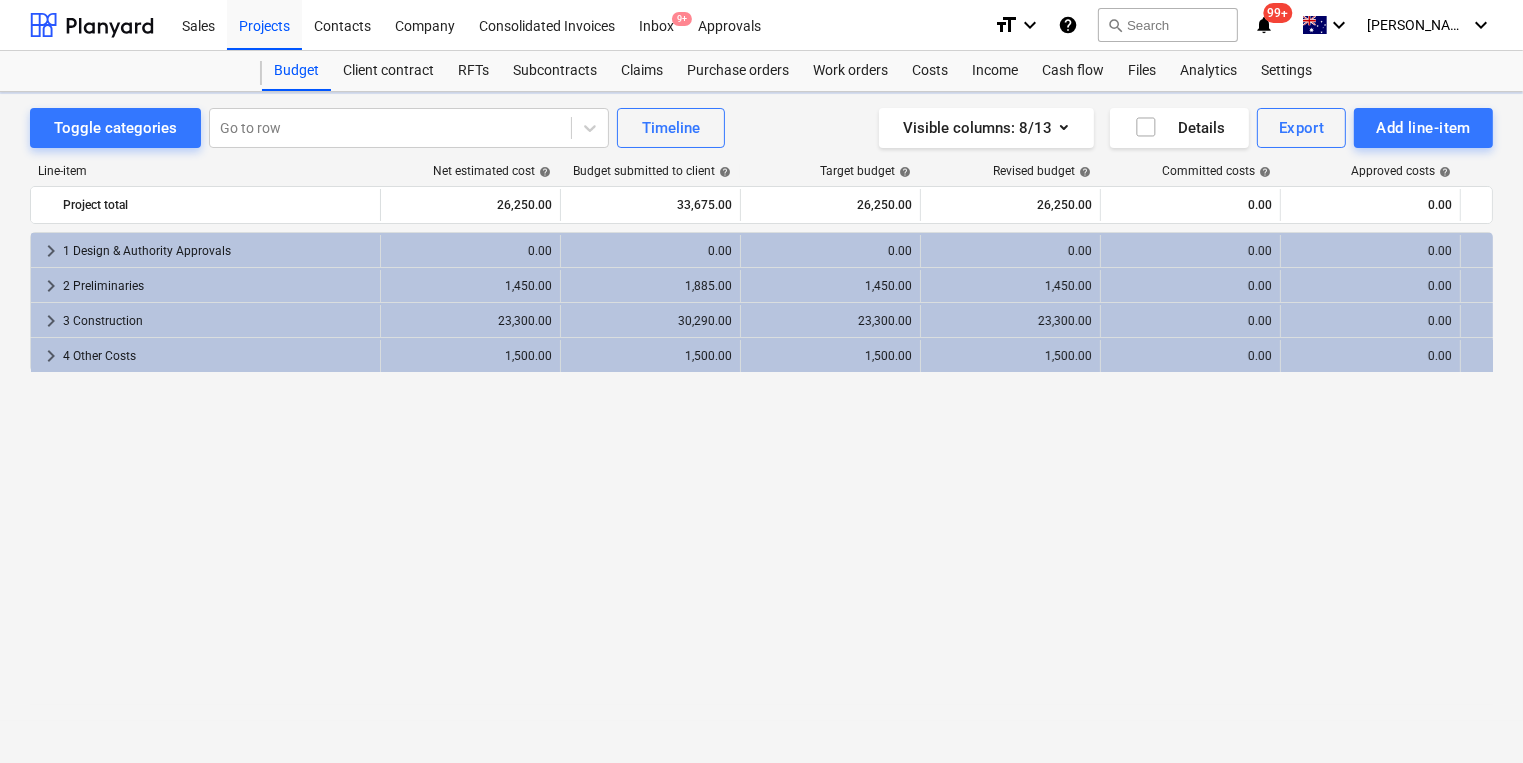 scroll, scrollTop: 0, scrollLeft: 0, axis: both 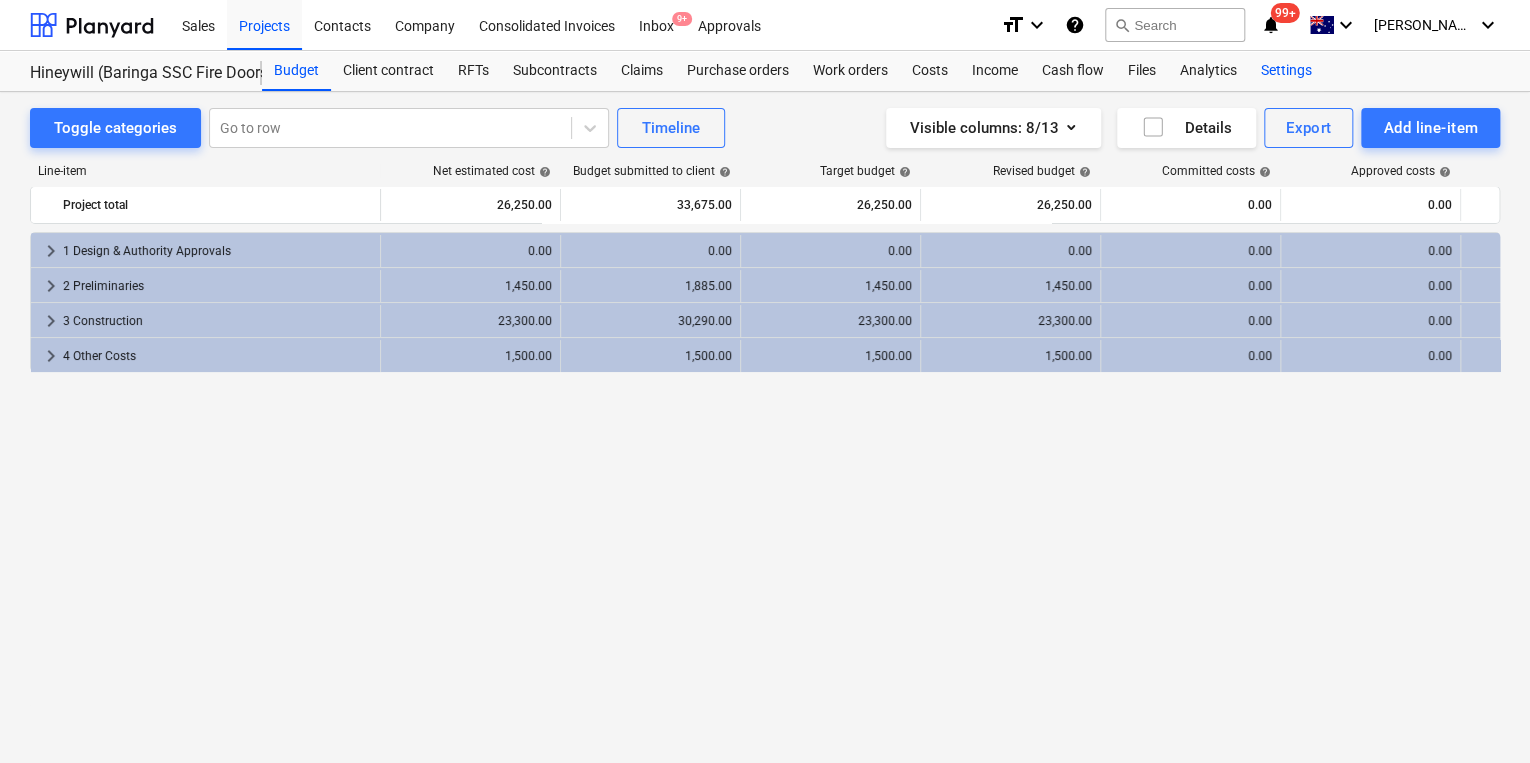 click on "Settings" at bounding box center [1286, 71] 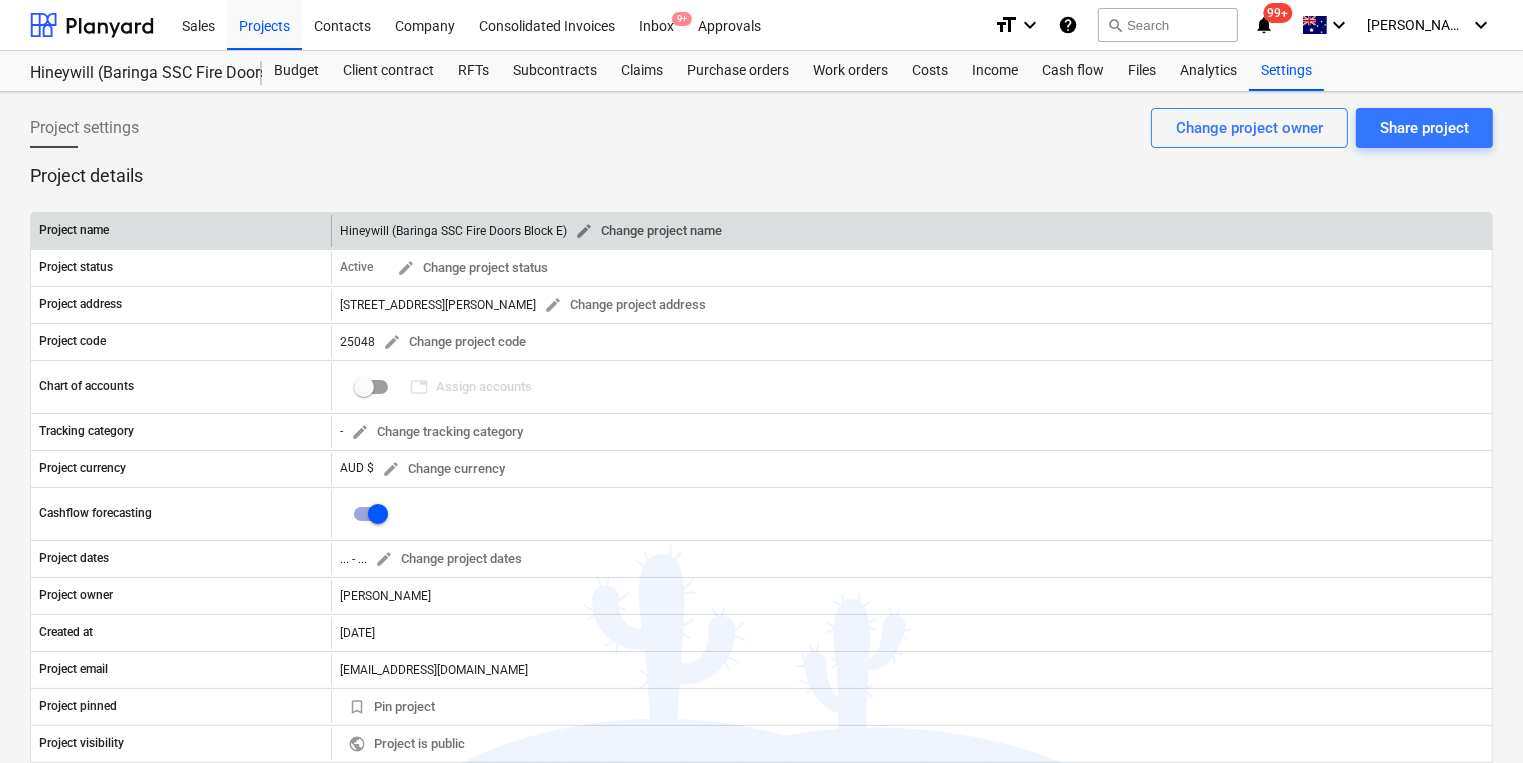 click on "edit Change project name" at bounding box center (648, 231) 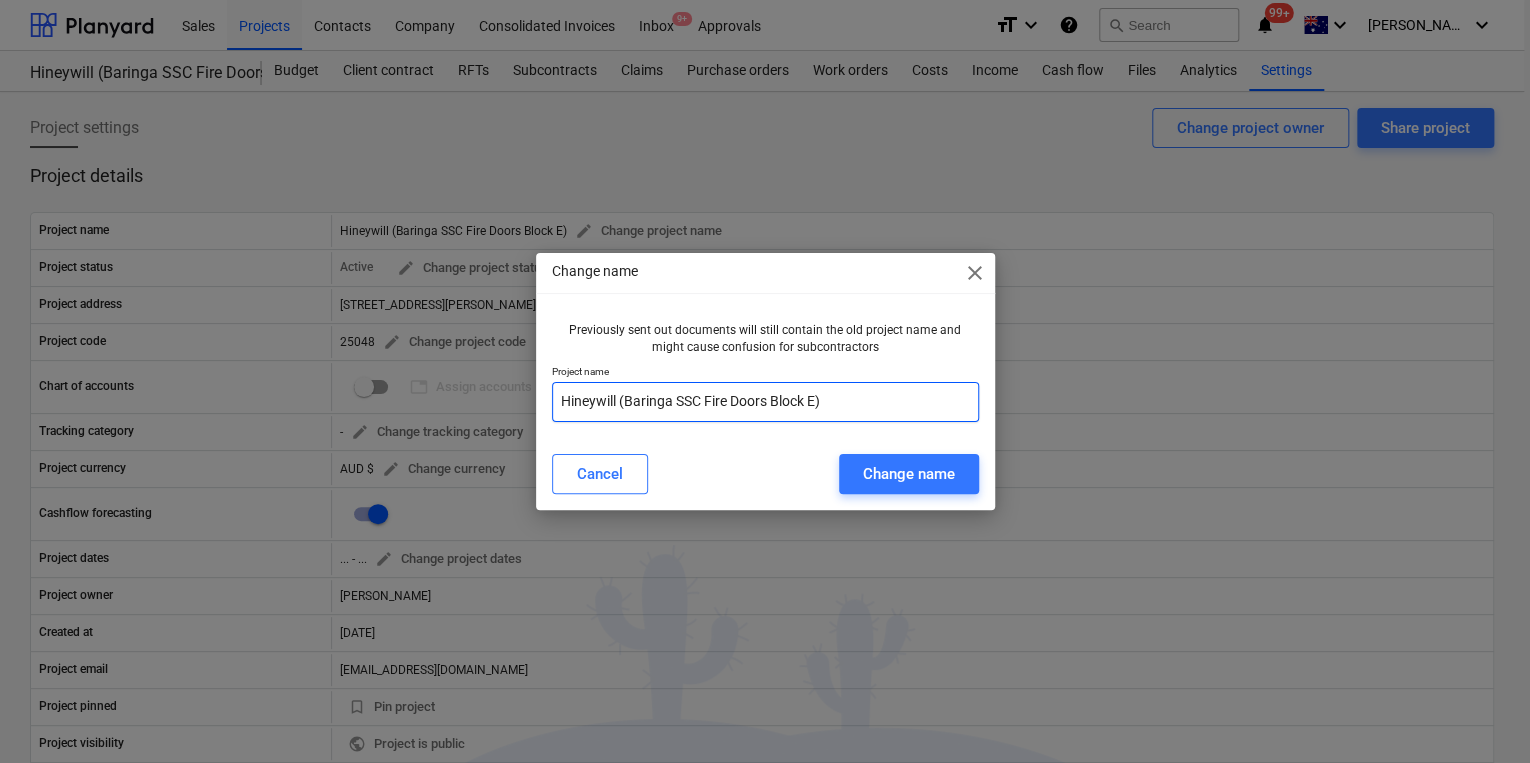 click on "Hineywill (Baringa SSC Fire Doors Block E)" at bounding box center (765, 402) 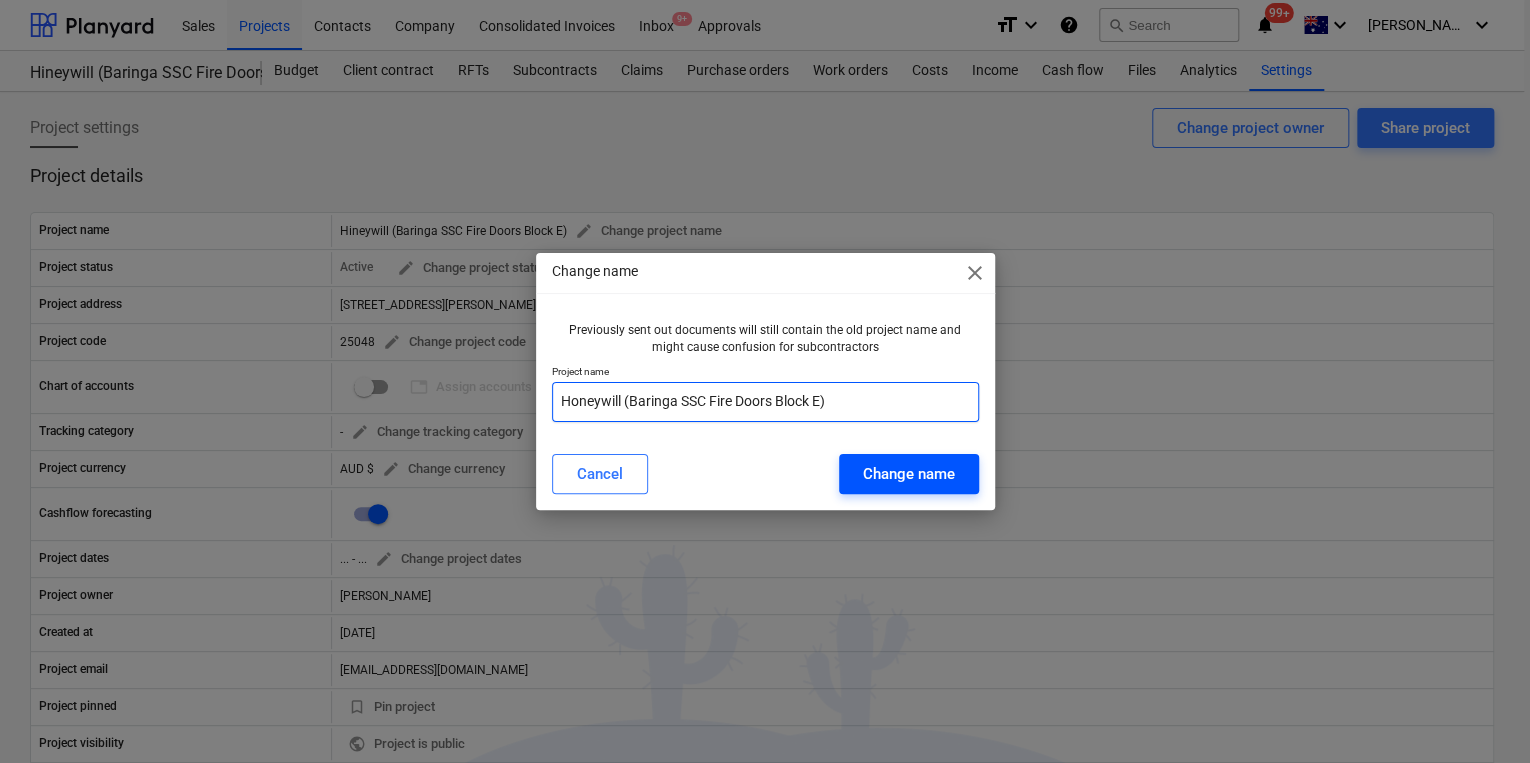 type on "Honeywill (Baringa SSC Fire Doors Block E)" 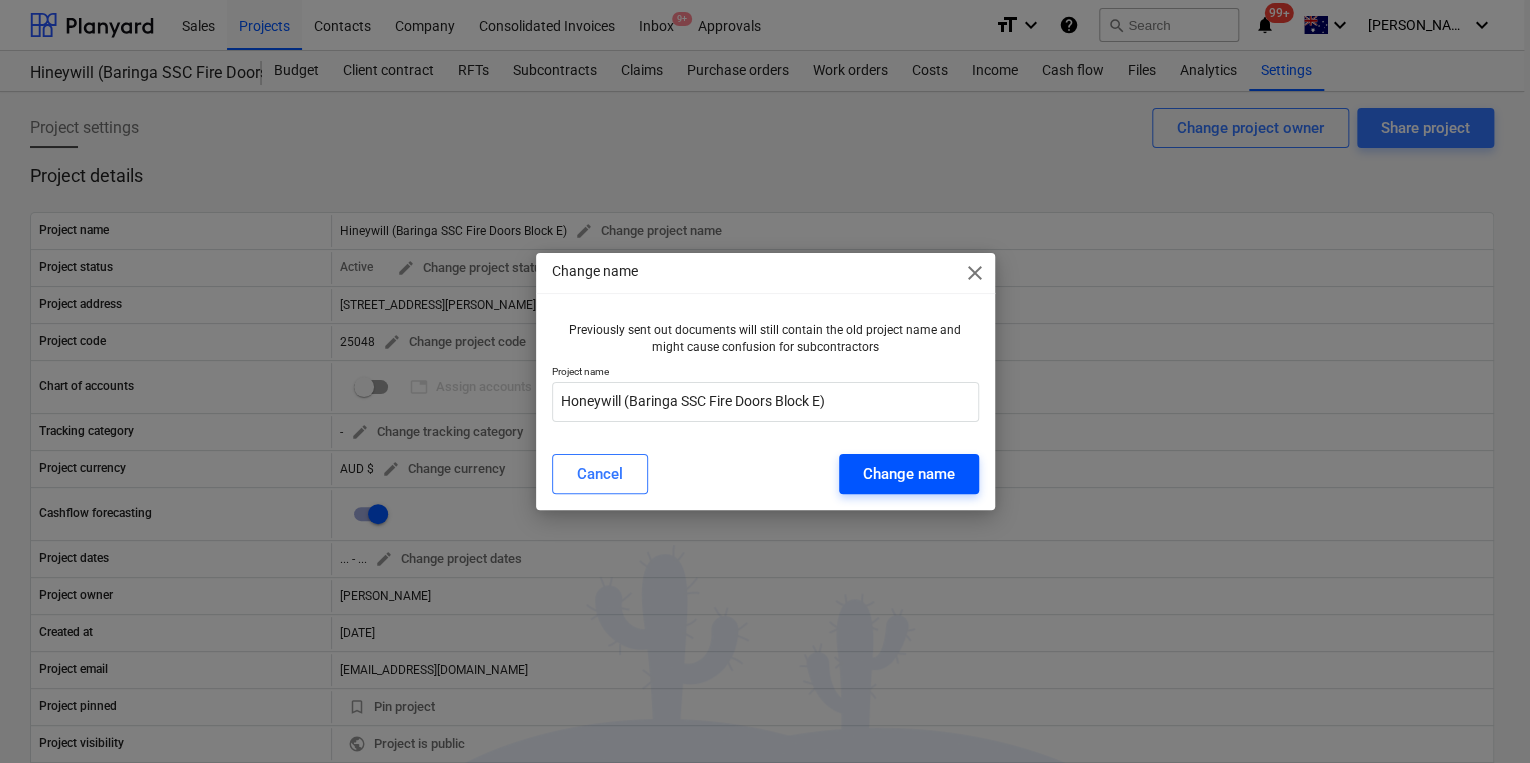 click on "Change name" at bounding box center [909, 474] 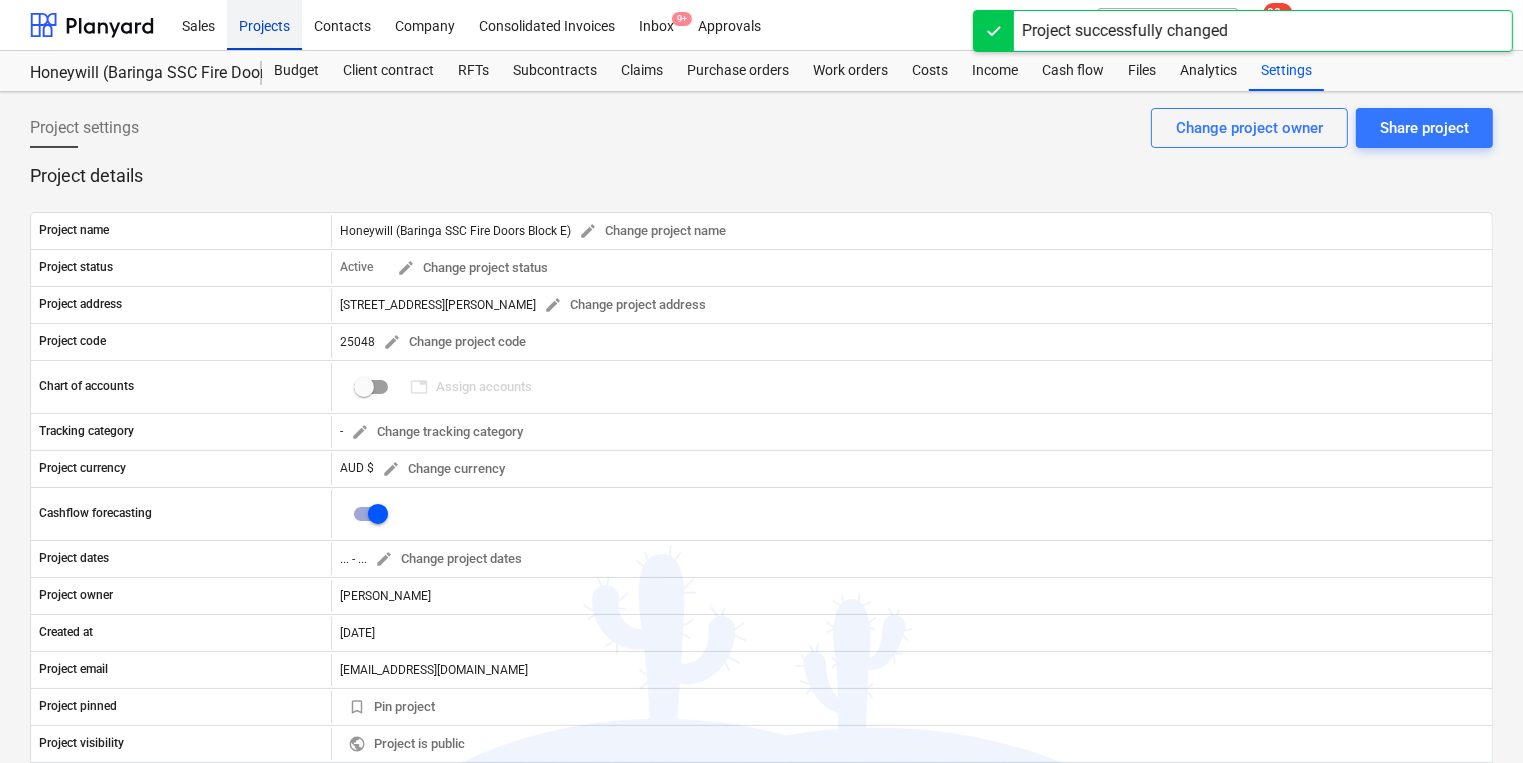 click on "Projects" at bounding box center (264, 24) 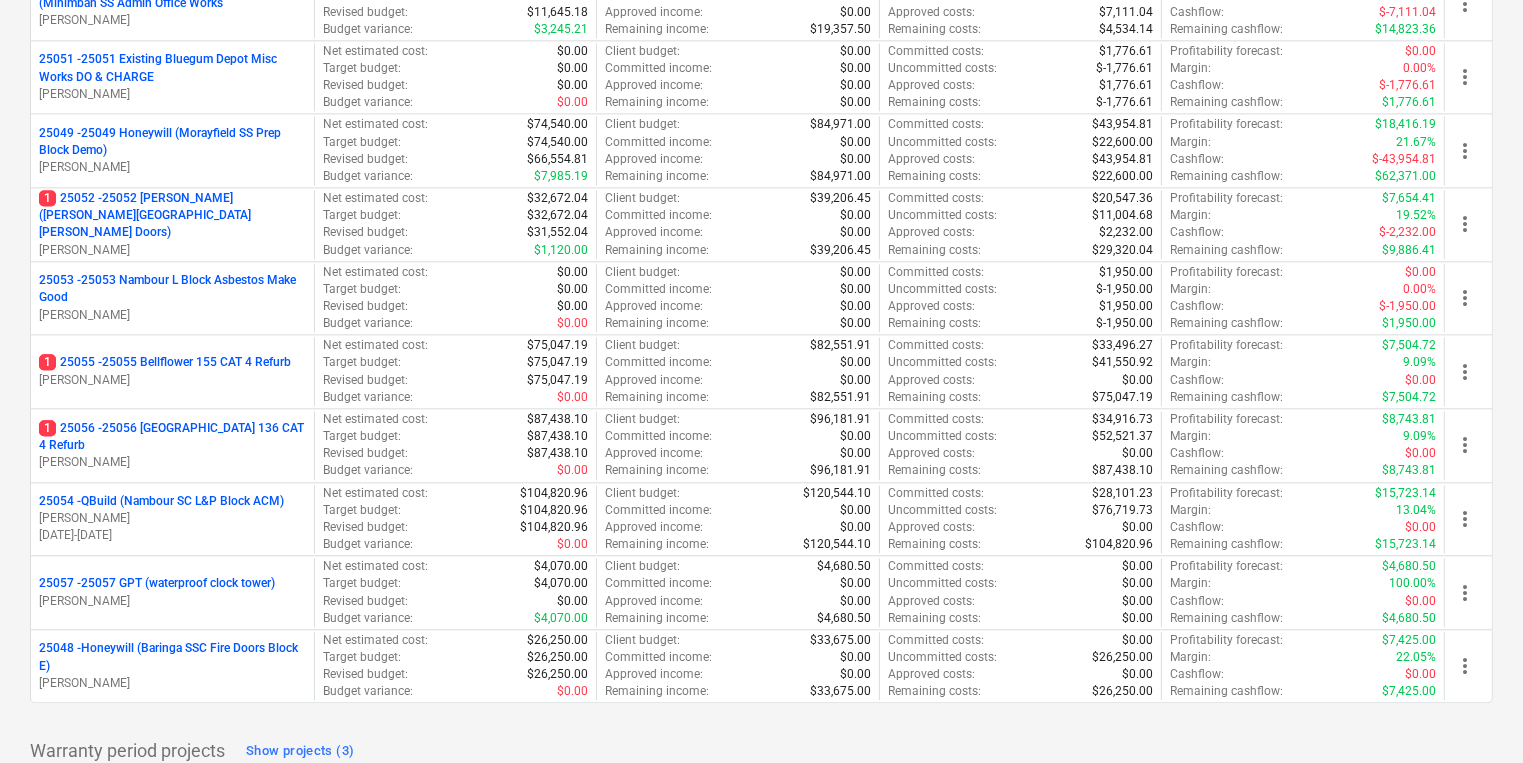 scroll, scrollTop: 4960, scrollLeft: 0, axis: vertical 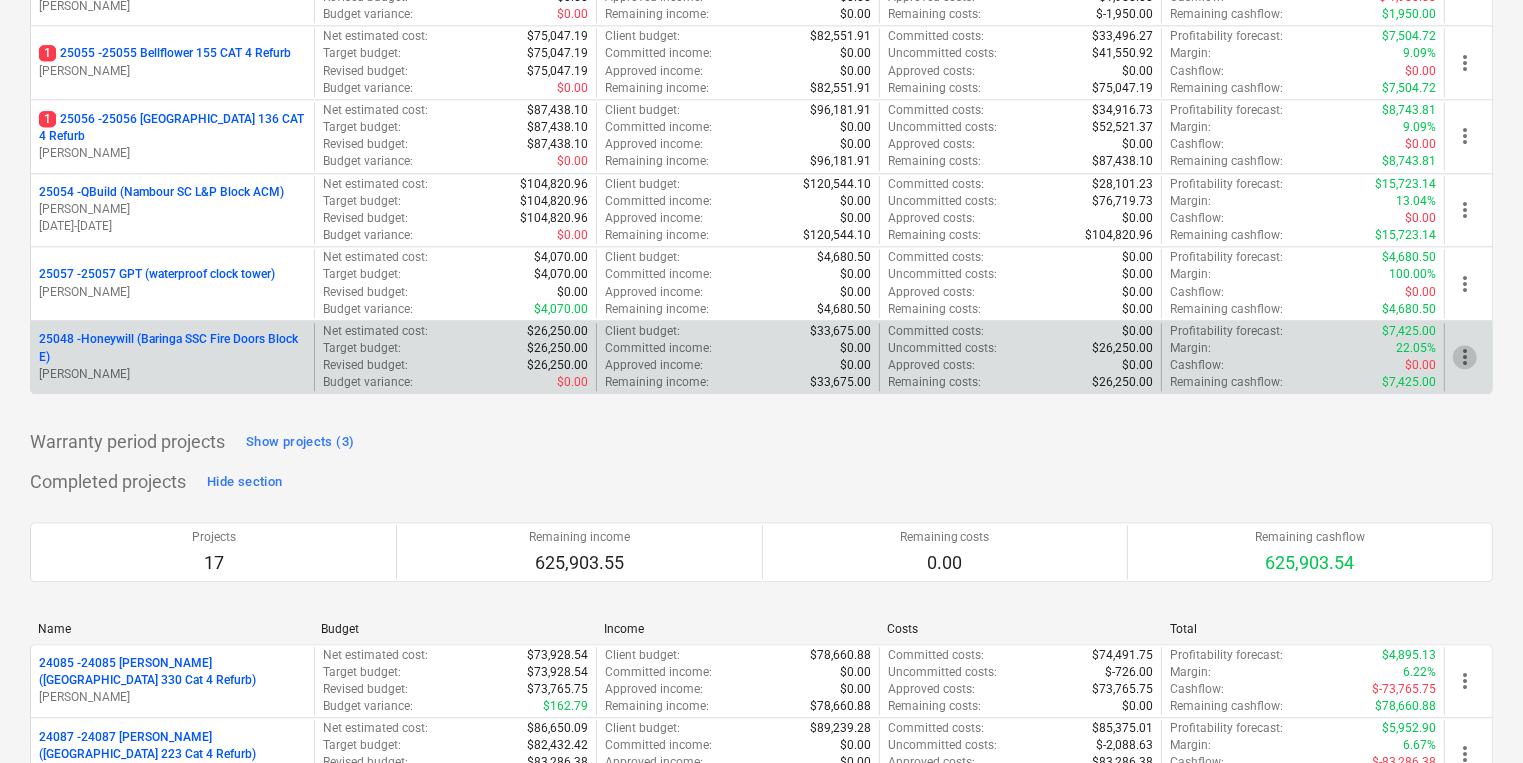 click on "more_vert" at bounding box center [1465, 357] 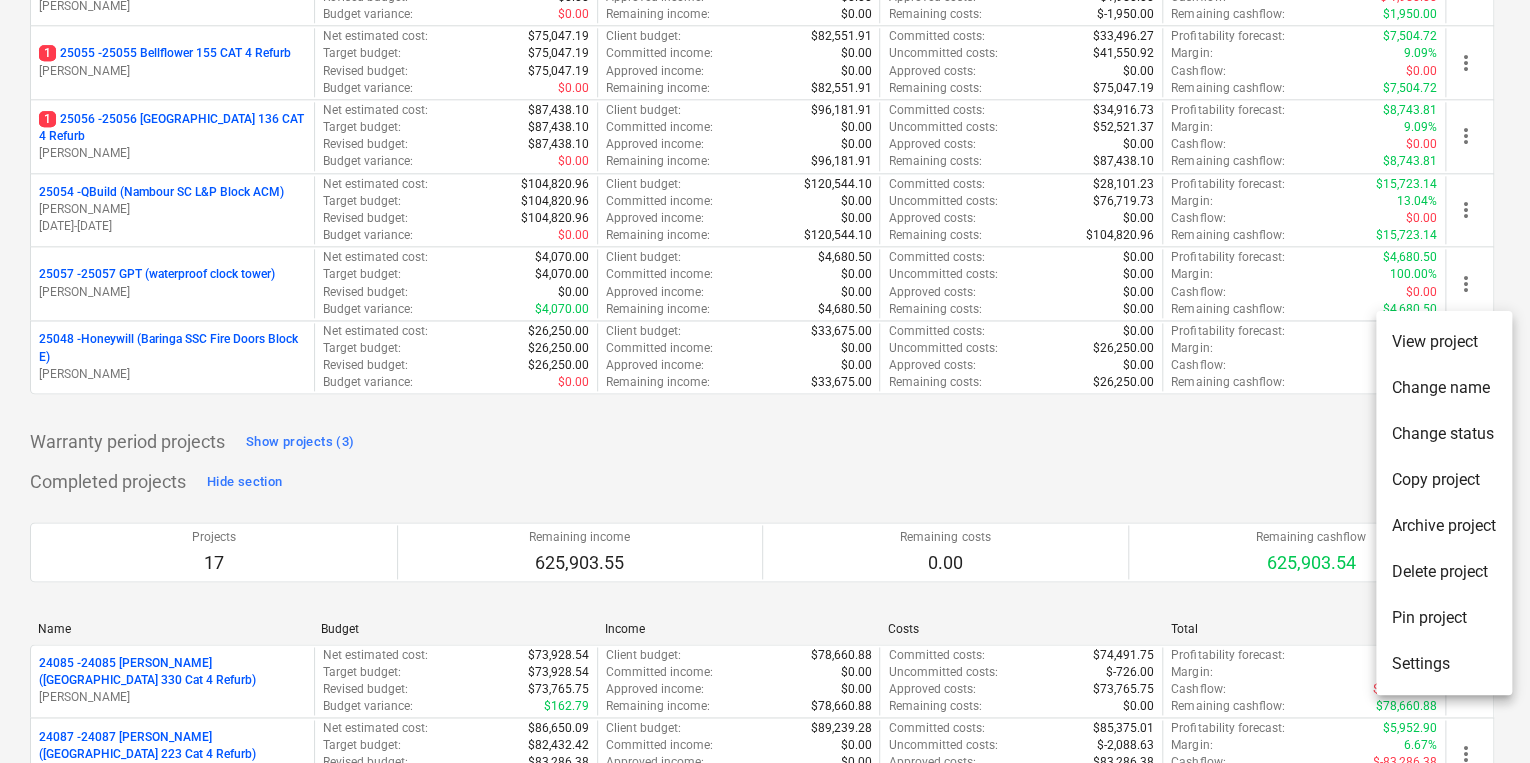 click at bounding box center (765, 381) 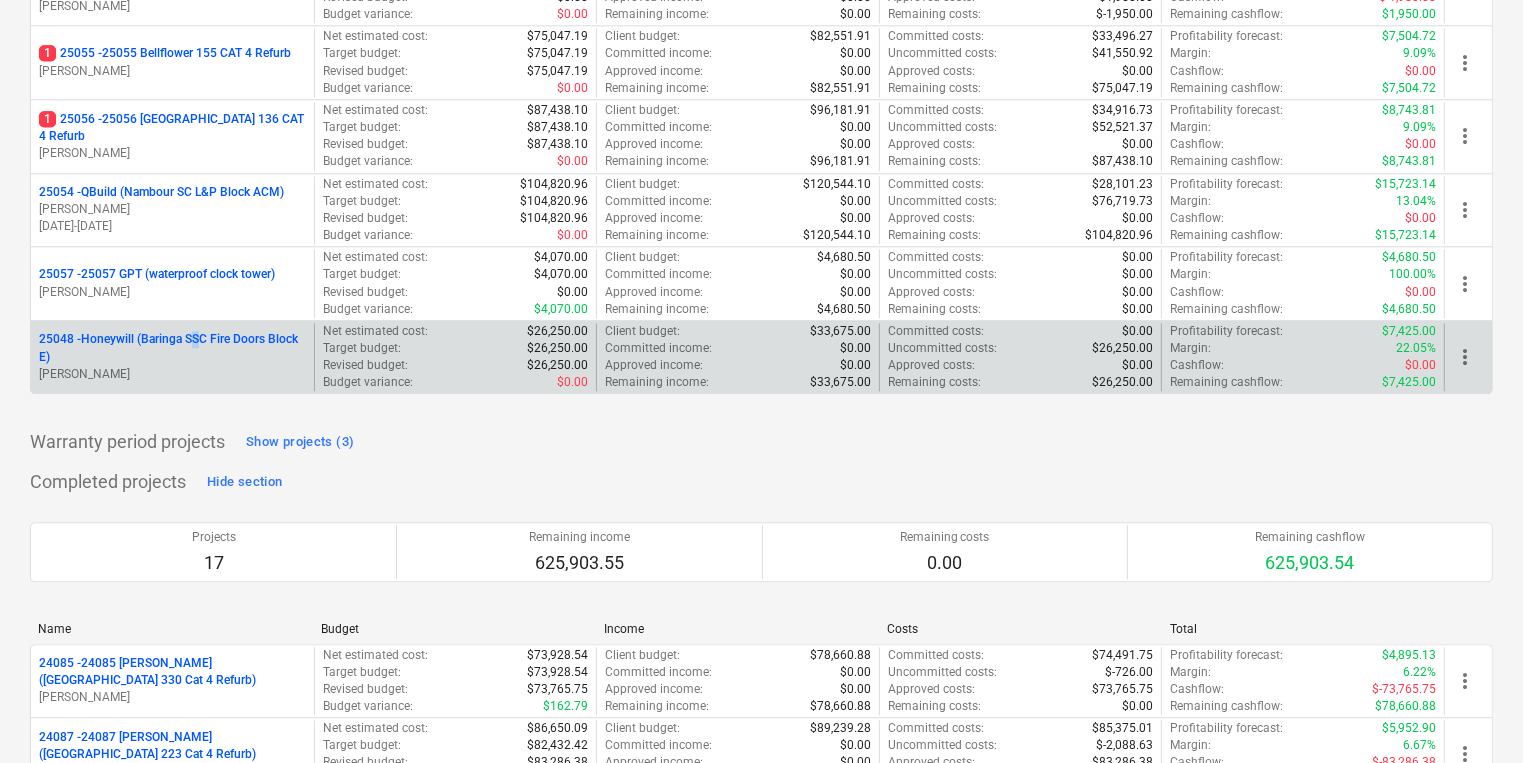 click on "25048 -  Honeywill (Baringa SSC Fire Doors Block E)" at bounding box center [172, 348] 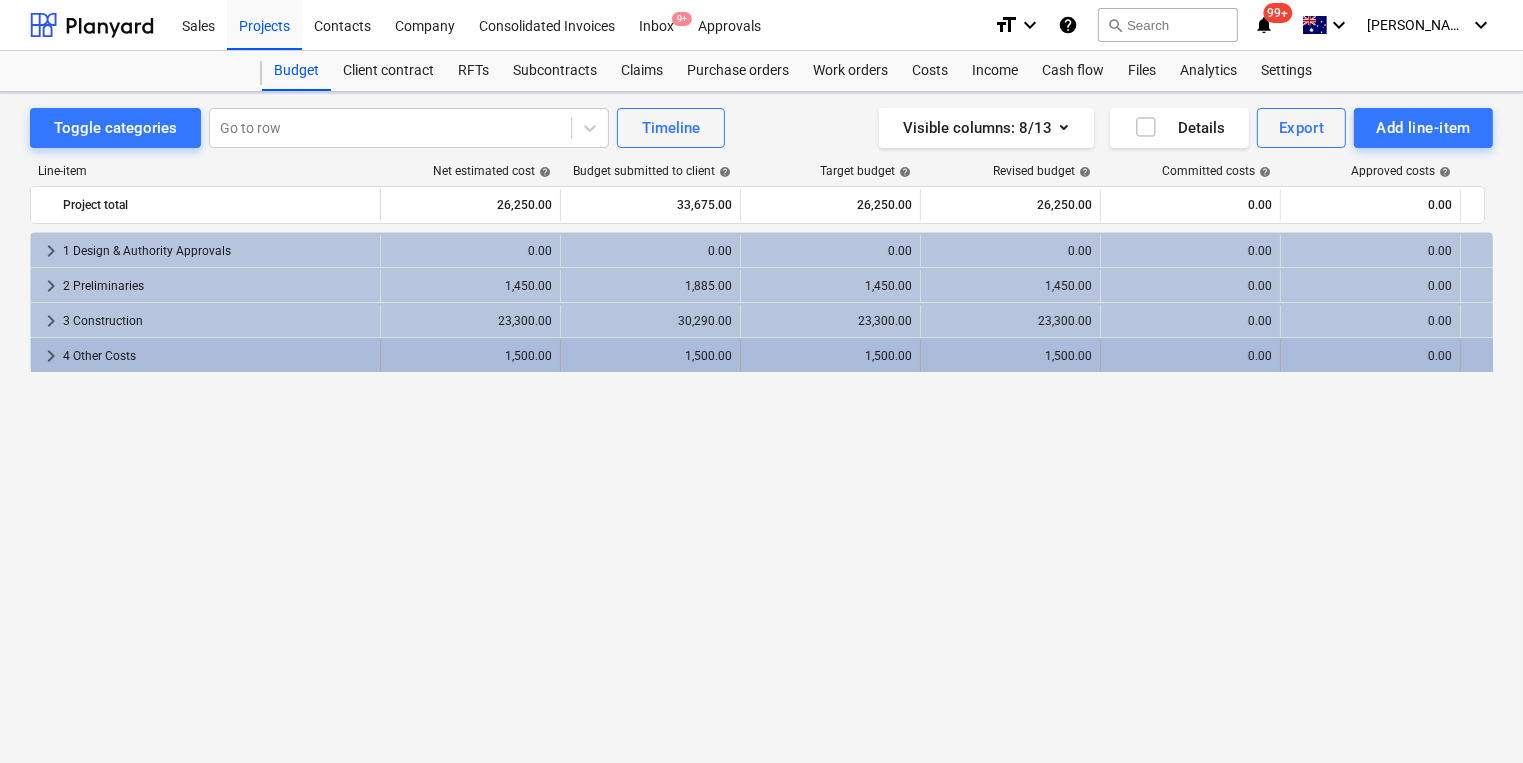 scroll, scrollTop: 0, scrollLeft: 0, axis: both 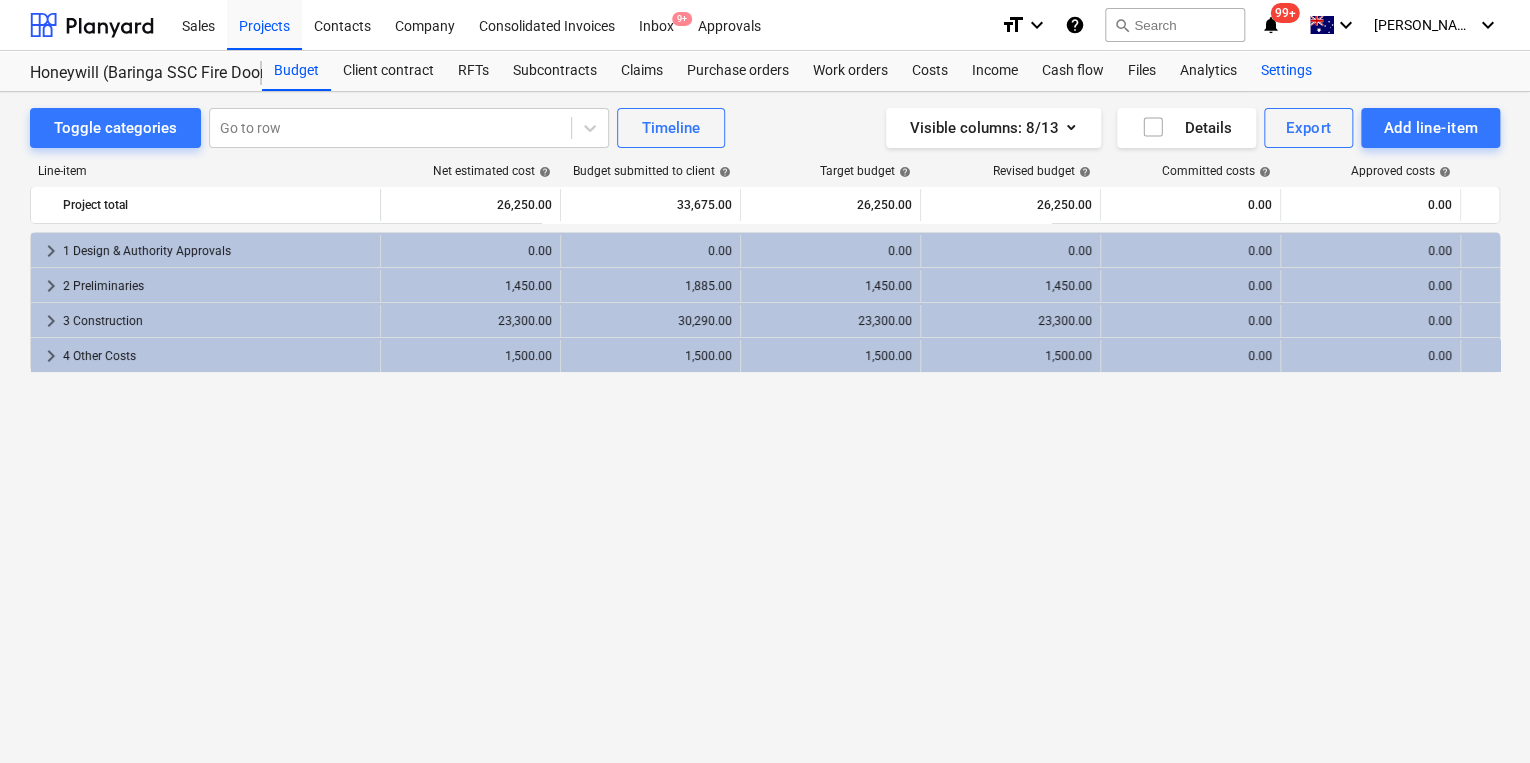click on "Settings" at bounding box center [1286, 71] 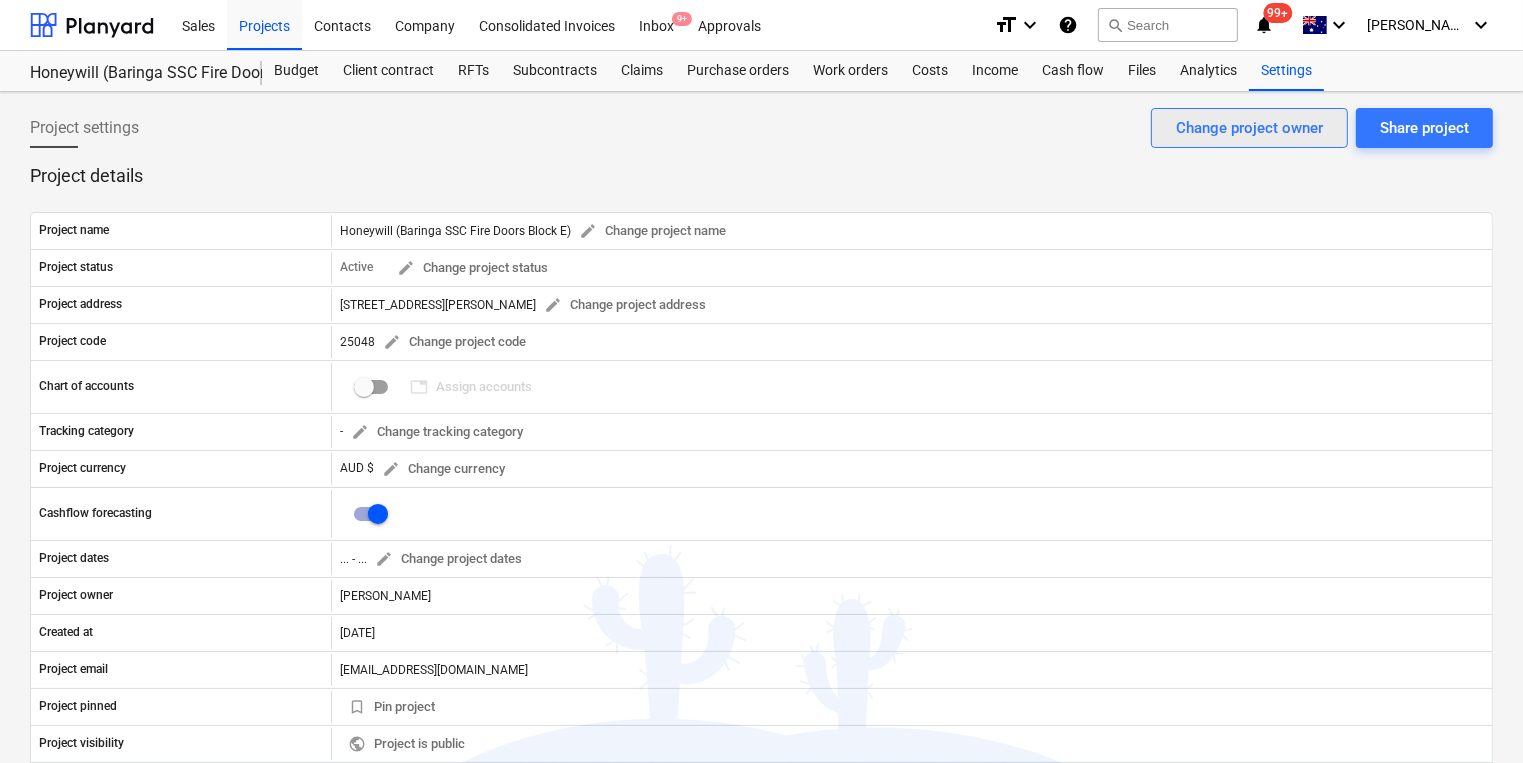 click on "Change project owner" at bounding box center [1249, 128] 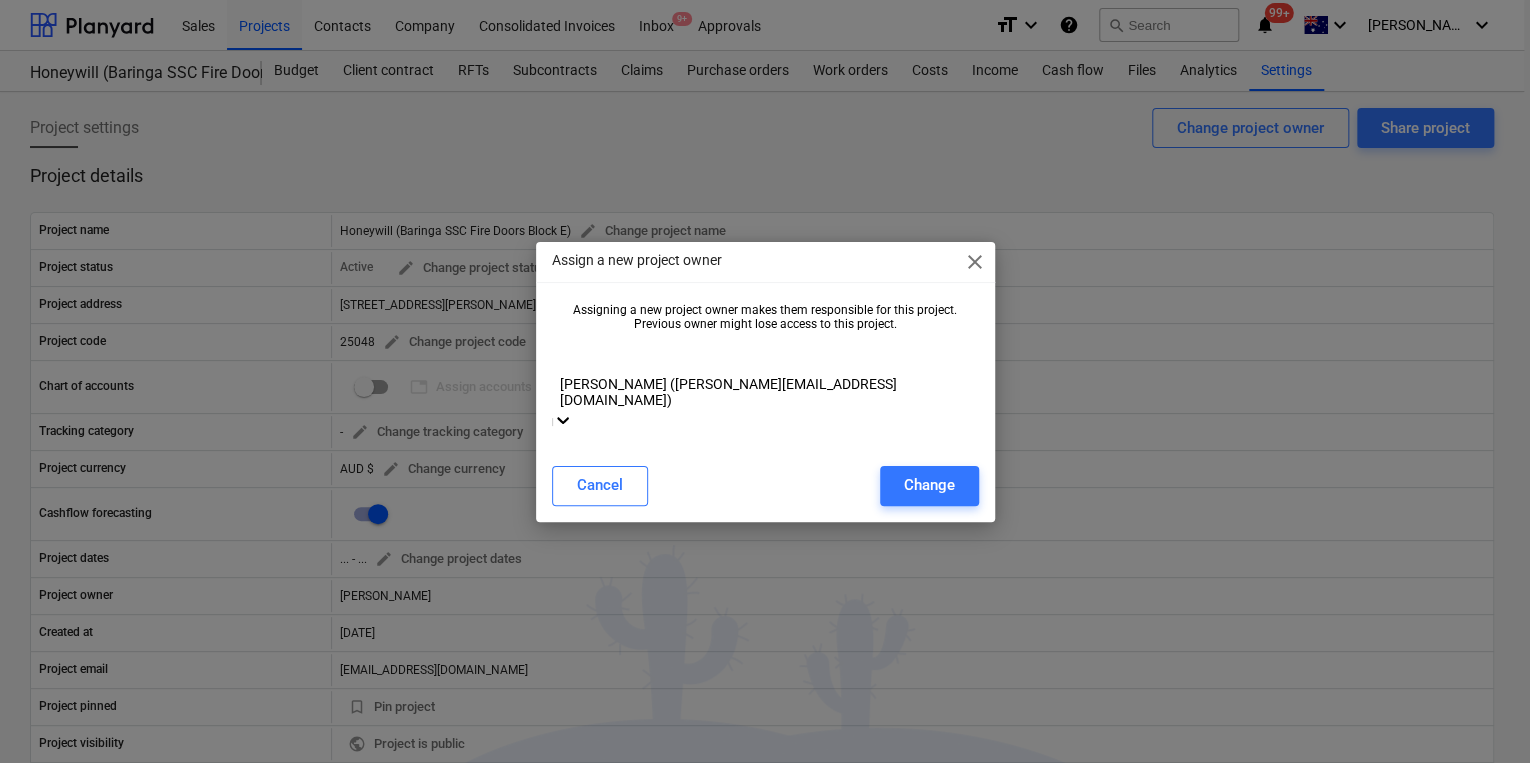 click at bounding box center (765, 362) 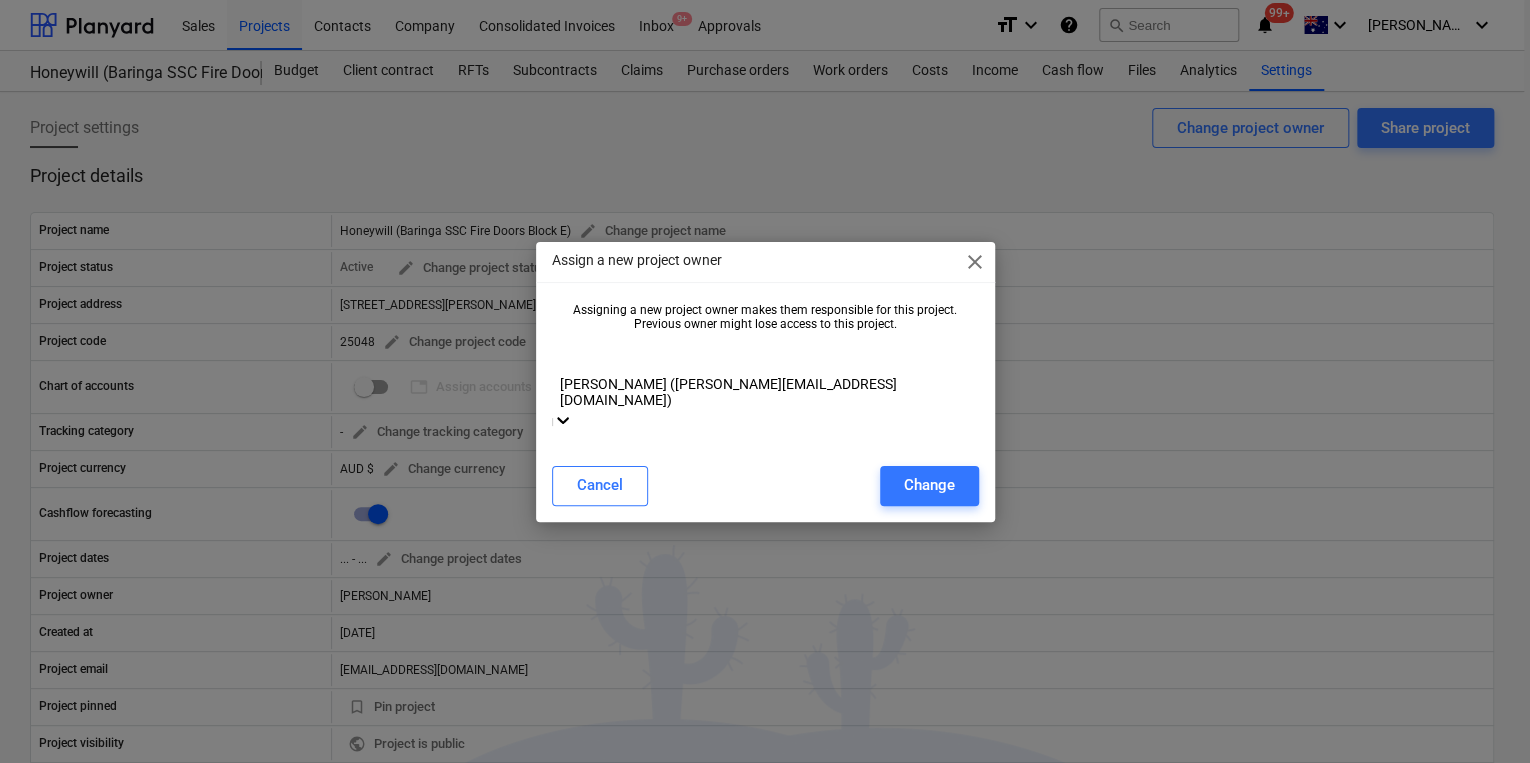 click on "[PERSON_NAME] ([PERSON_NAME][EMAIL_ADDRESS][DOMAIN_NAME])" at bounding box center [762, 787] 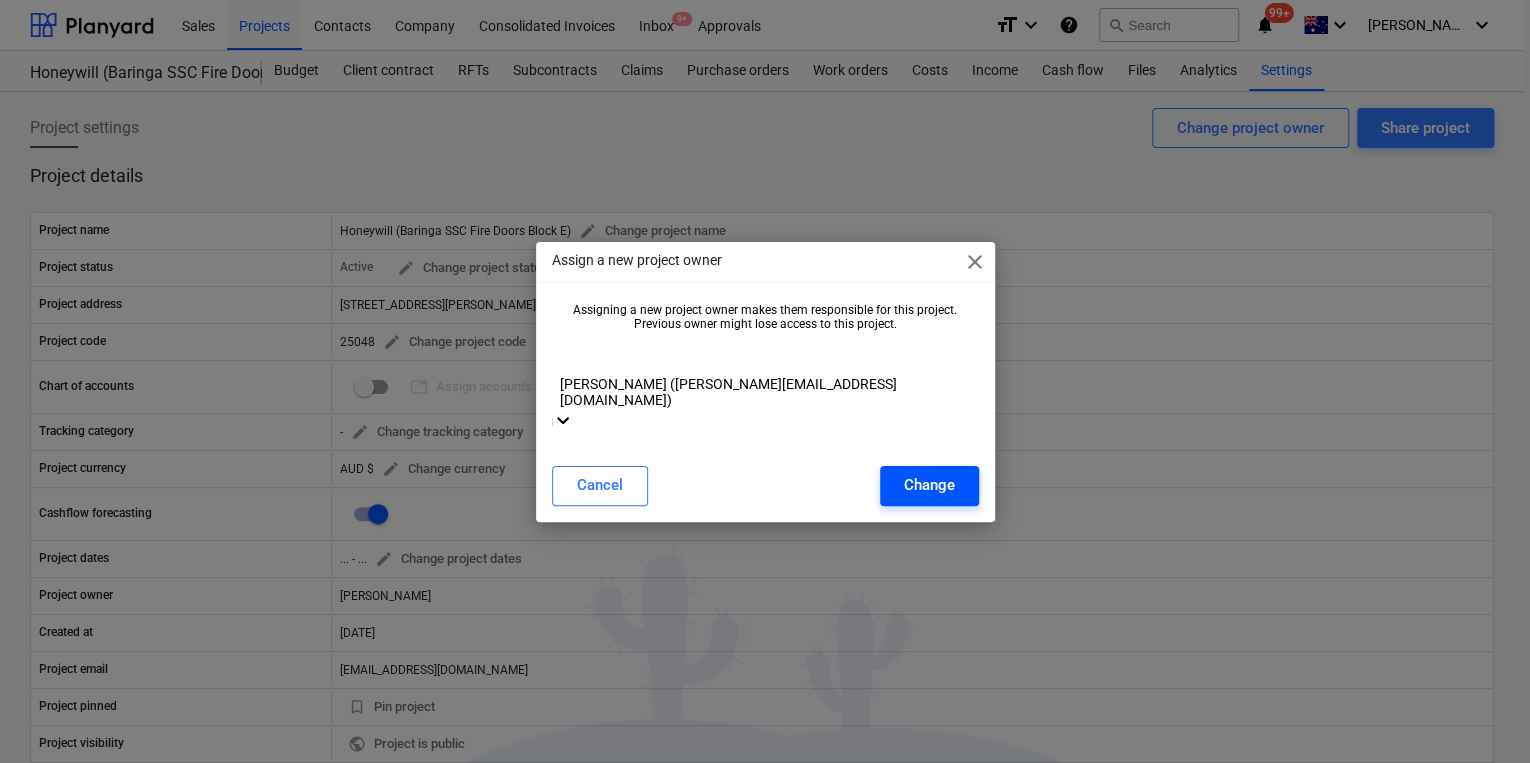 click on "Change" at bounding box center (929, 485) 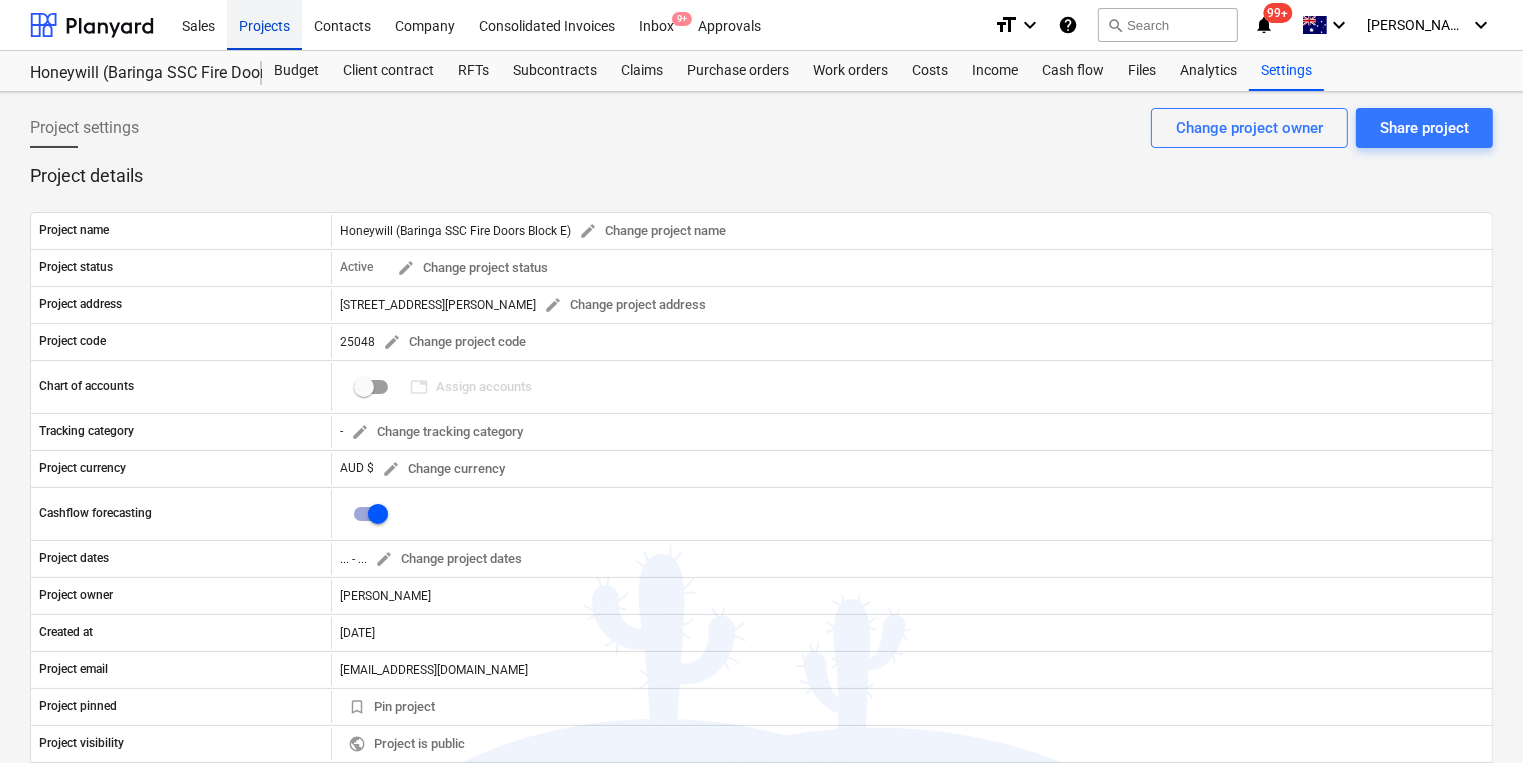 click on "Projects" at bounding box center (264, 24) 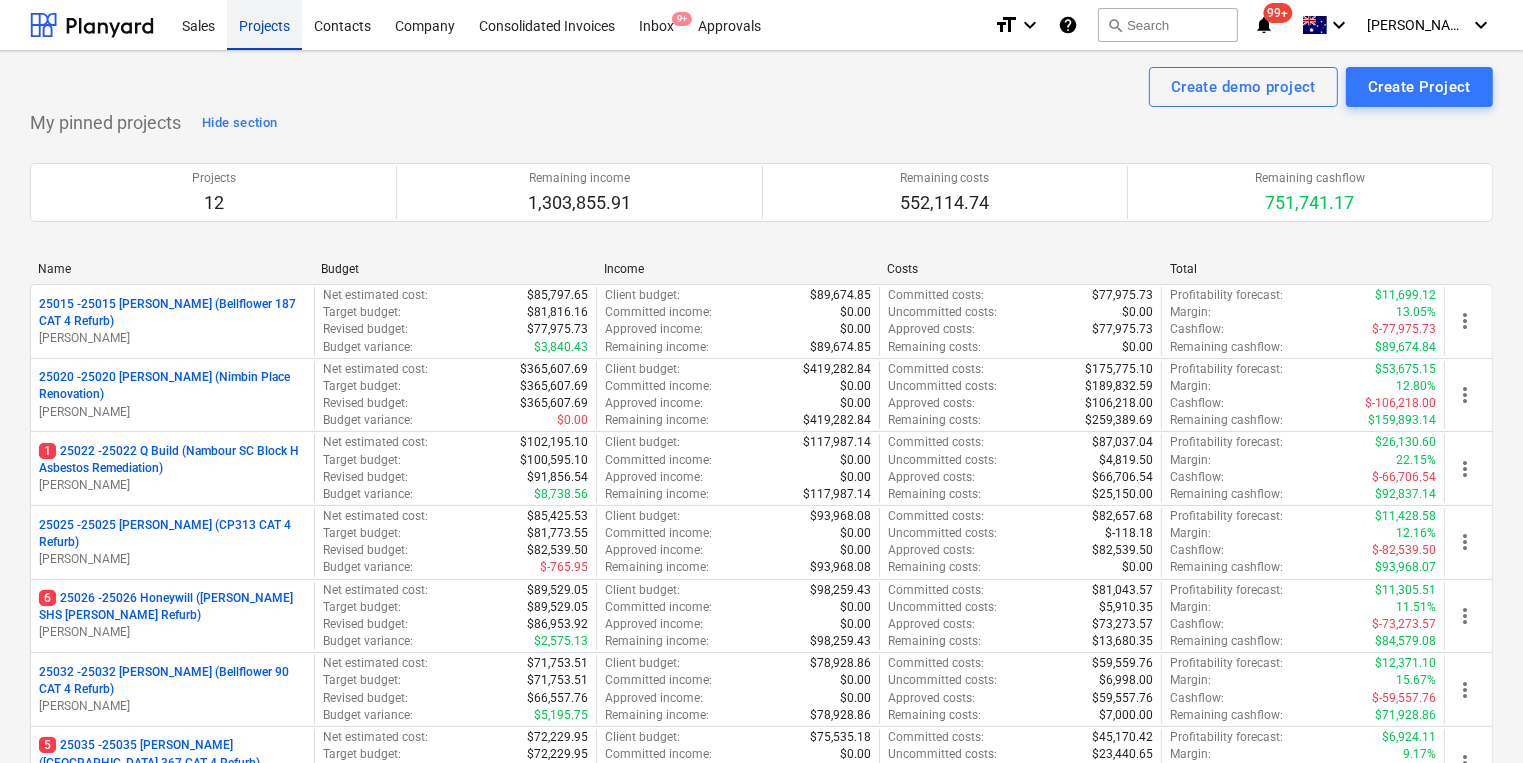 click at bounding box center [761, 159] 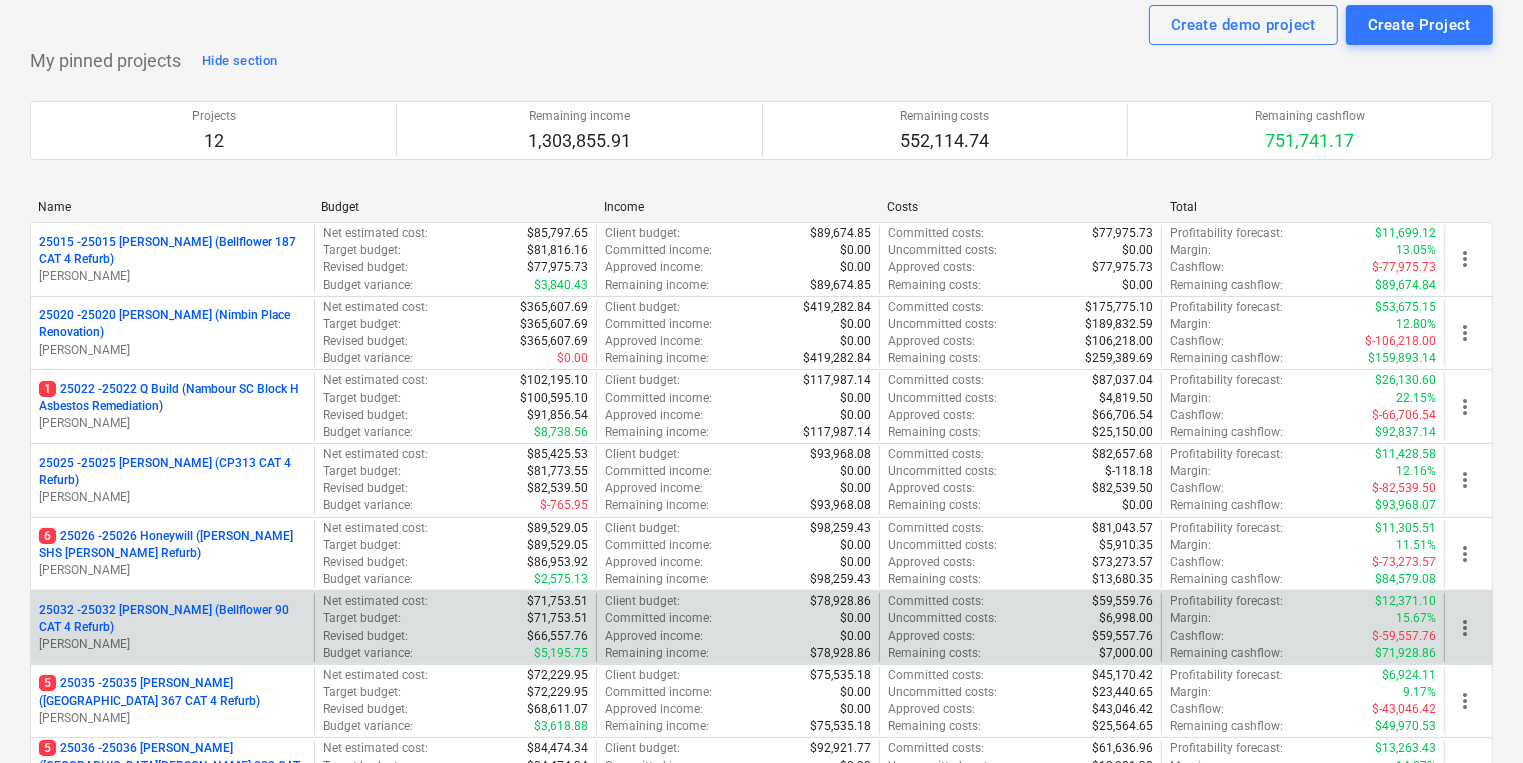 scroll, scrollTop: 80, scrollLeft: 0, axis: vertical 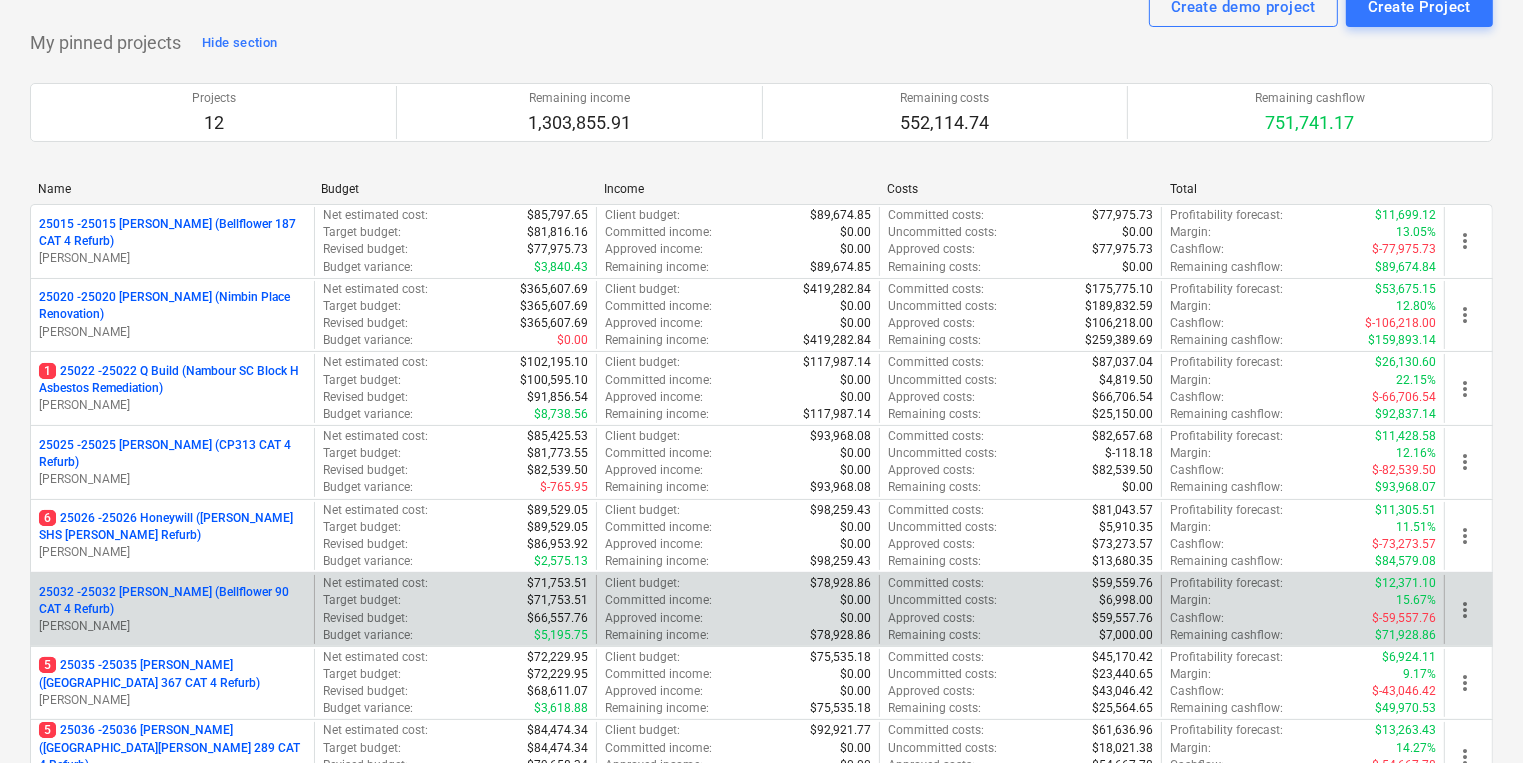click on "25032 -  25032 [PERSON_NAME] (Bellflower 90 CAT 4 Refurb)" at bounding box center (172, 601) 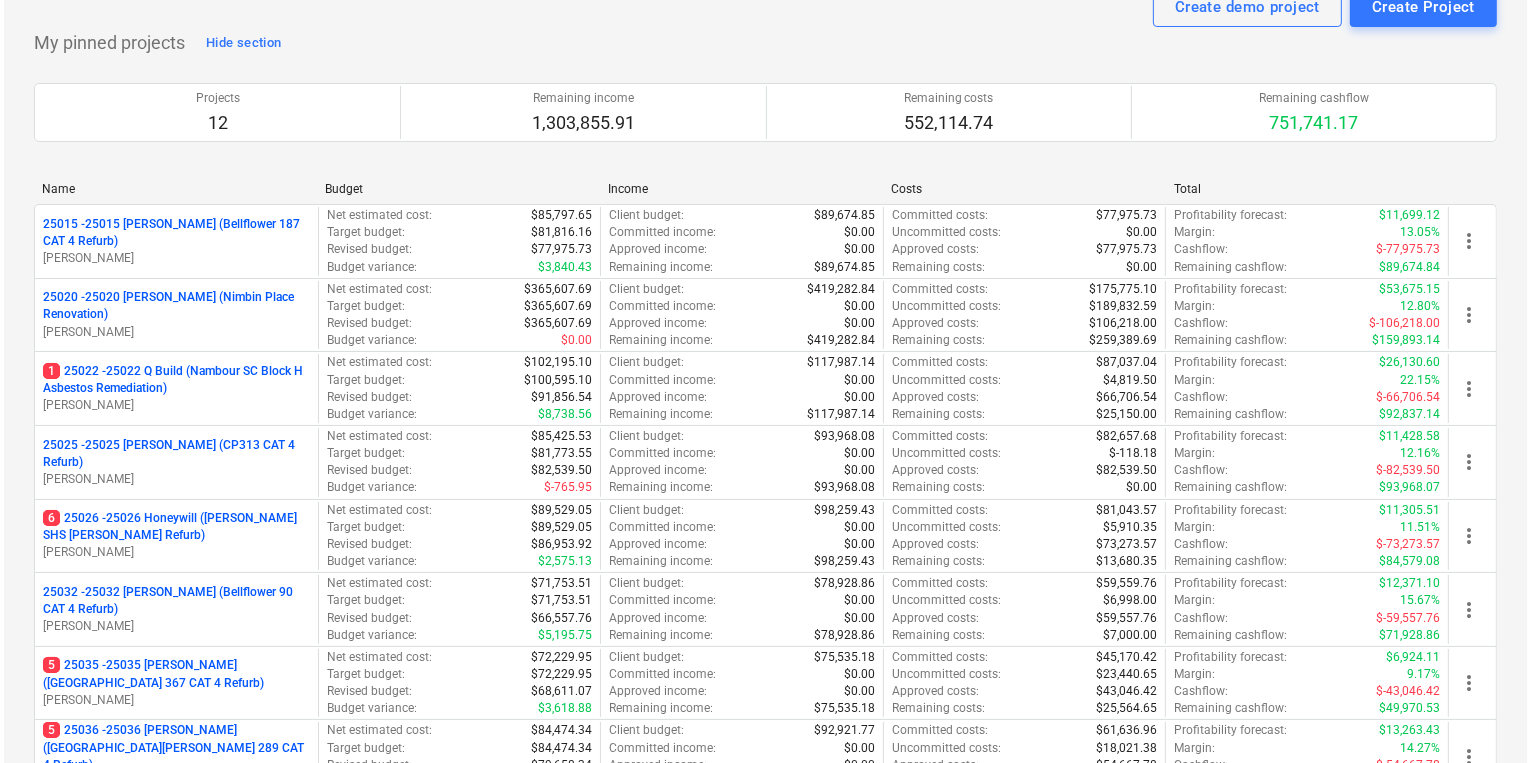 scroll, scrollTop: 0, scrollLeft: 0, axis: both 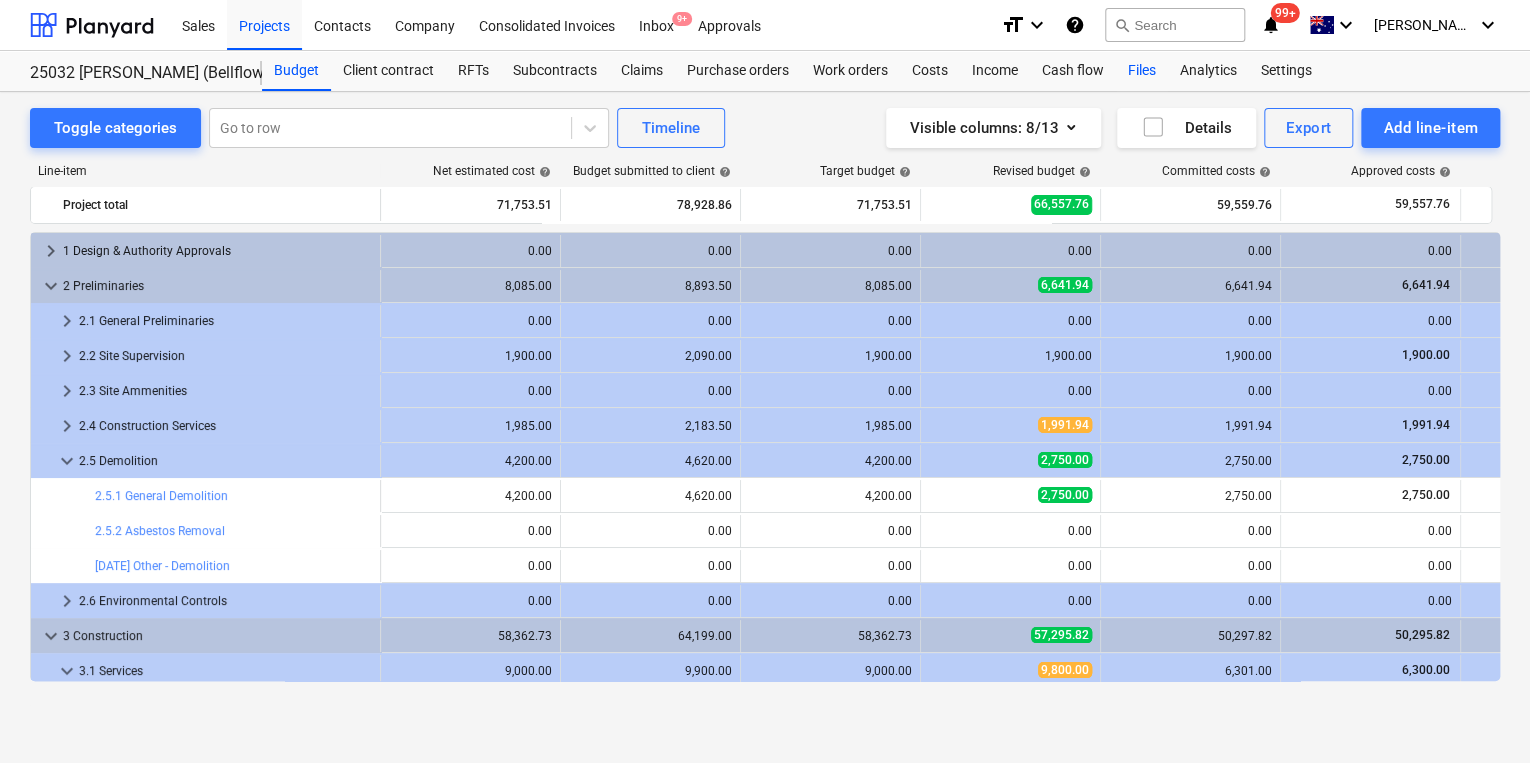 click on "Files" at bounding box center [1142, 71] 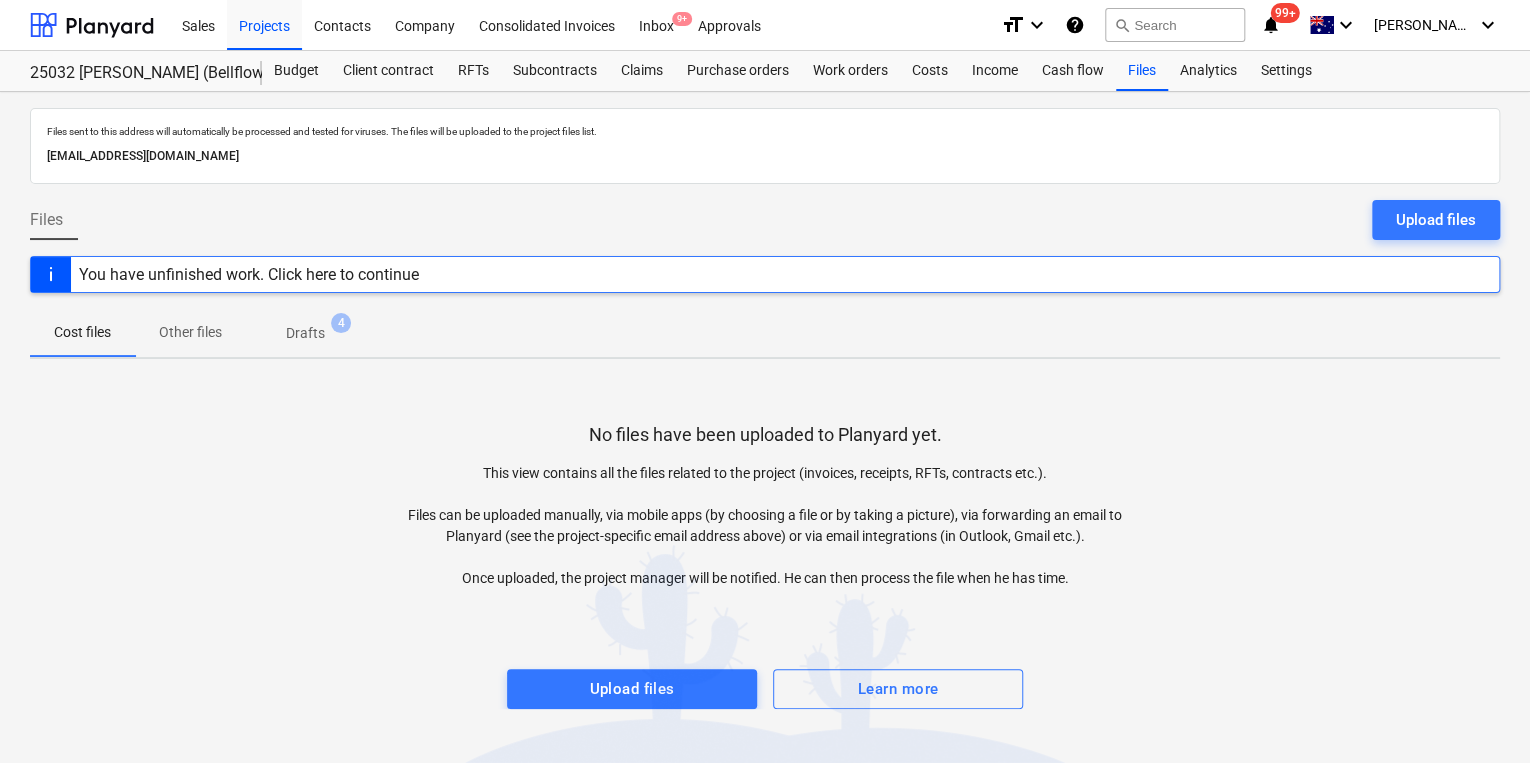 click on "Drafts" at bounding box center (305, 333) 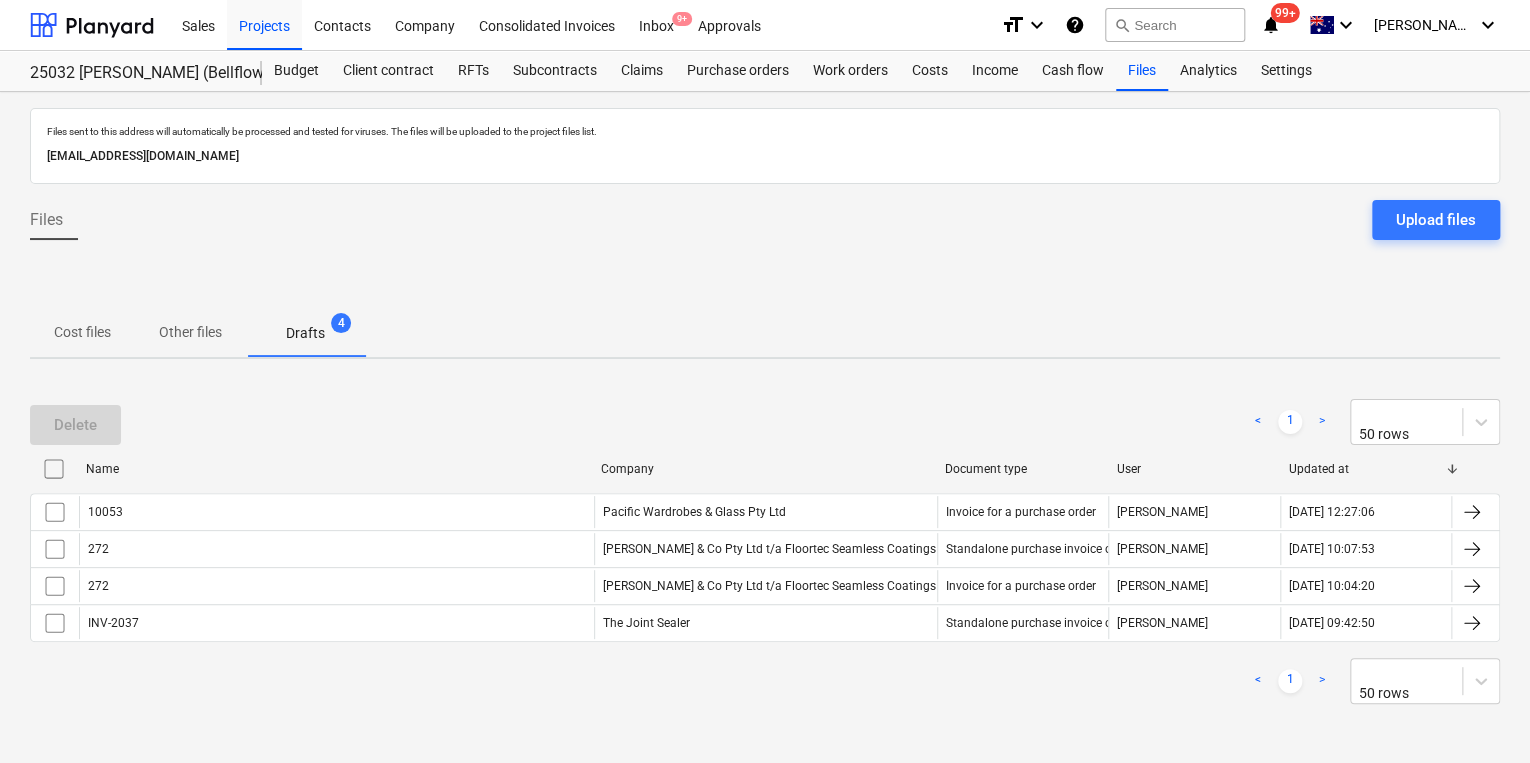click on "Files Upload files" at bounding box center (765, 228) 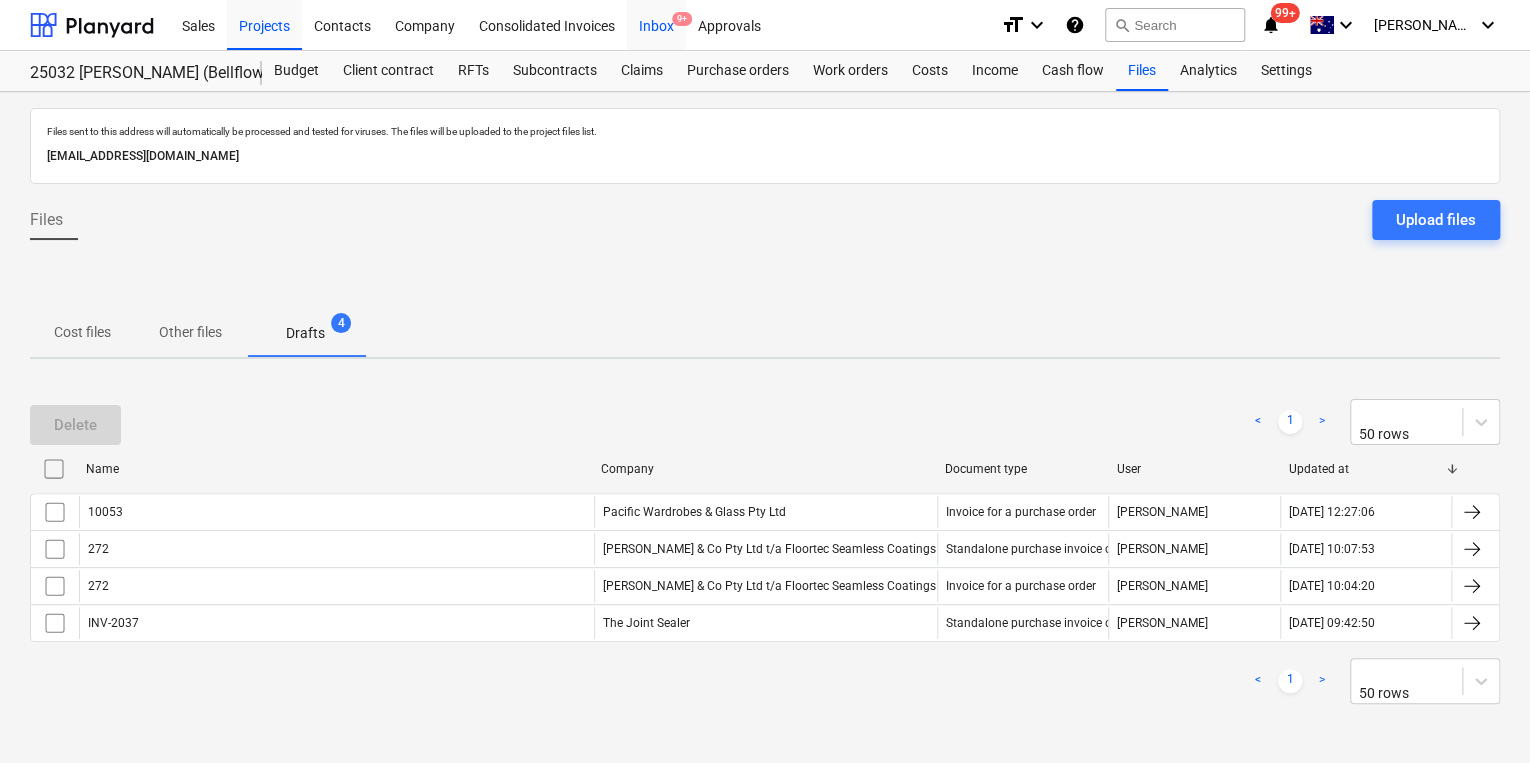click on "Inbox 9+" at bounding box center (656, 24) 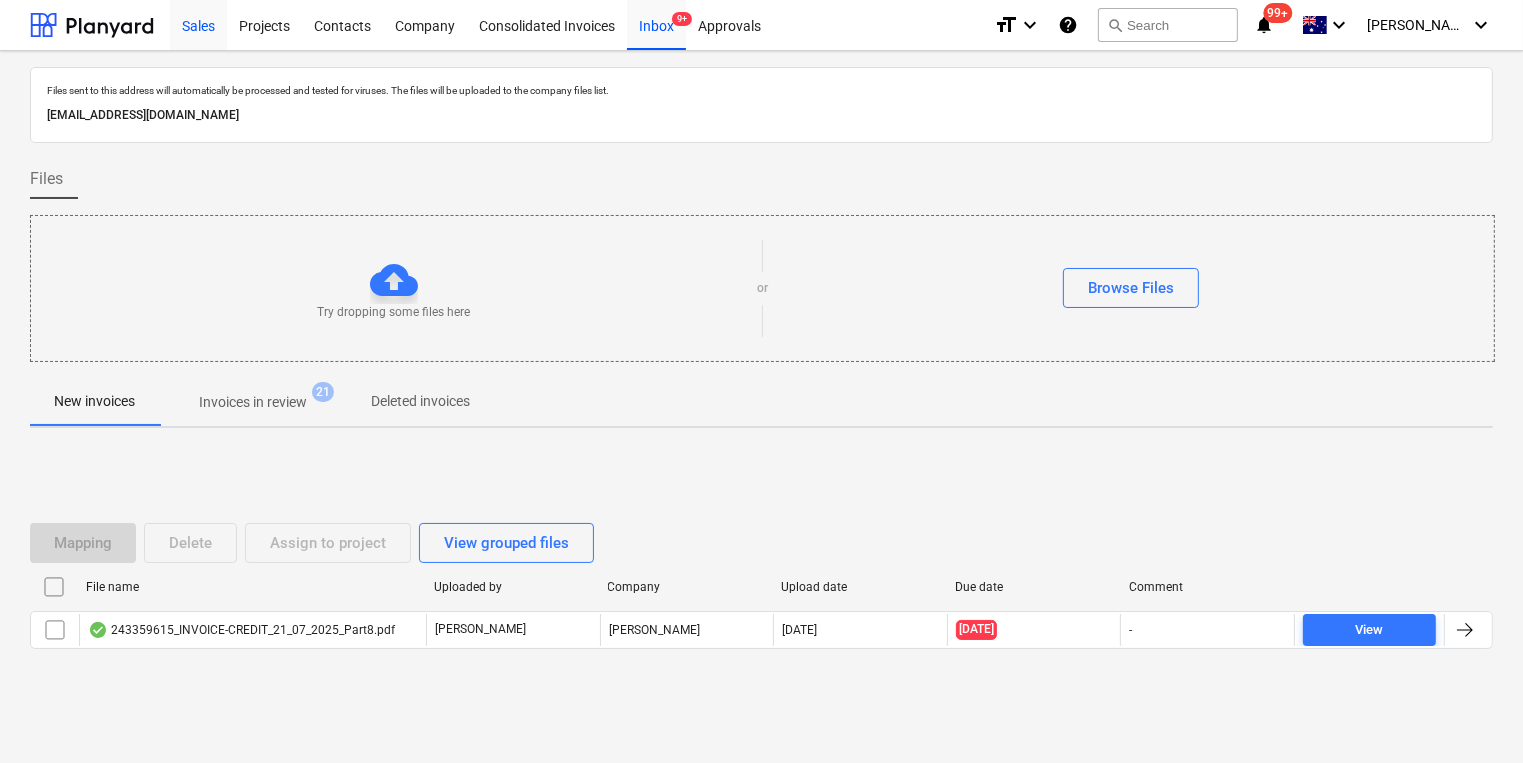 click on "Sales" at bounding box center (198, 24) 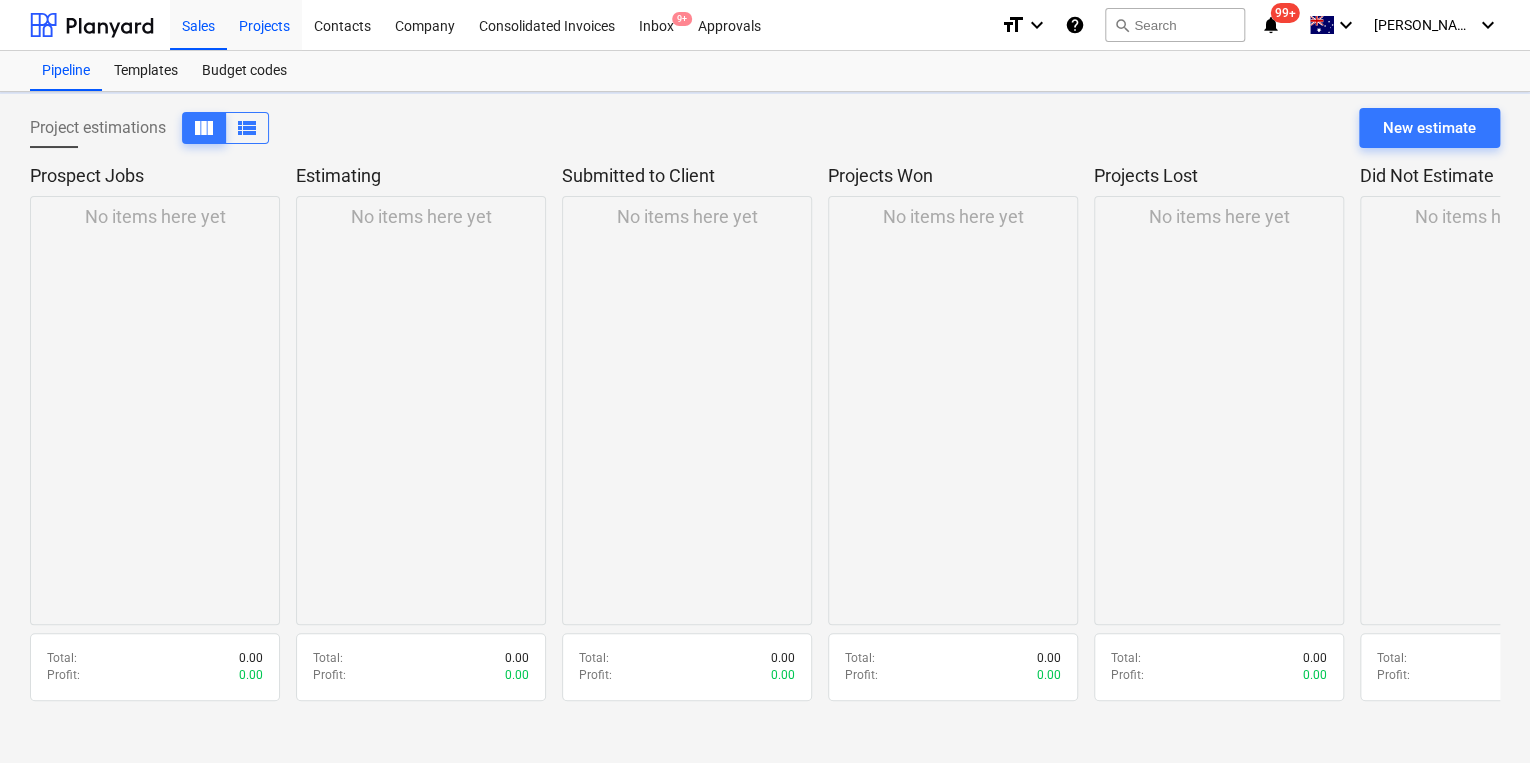 click on "Projects" at bounding box center (264, 24) 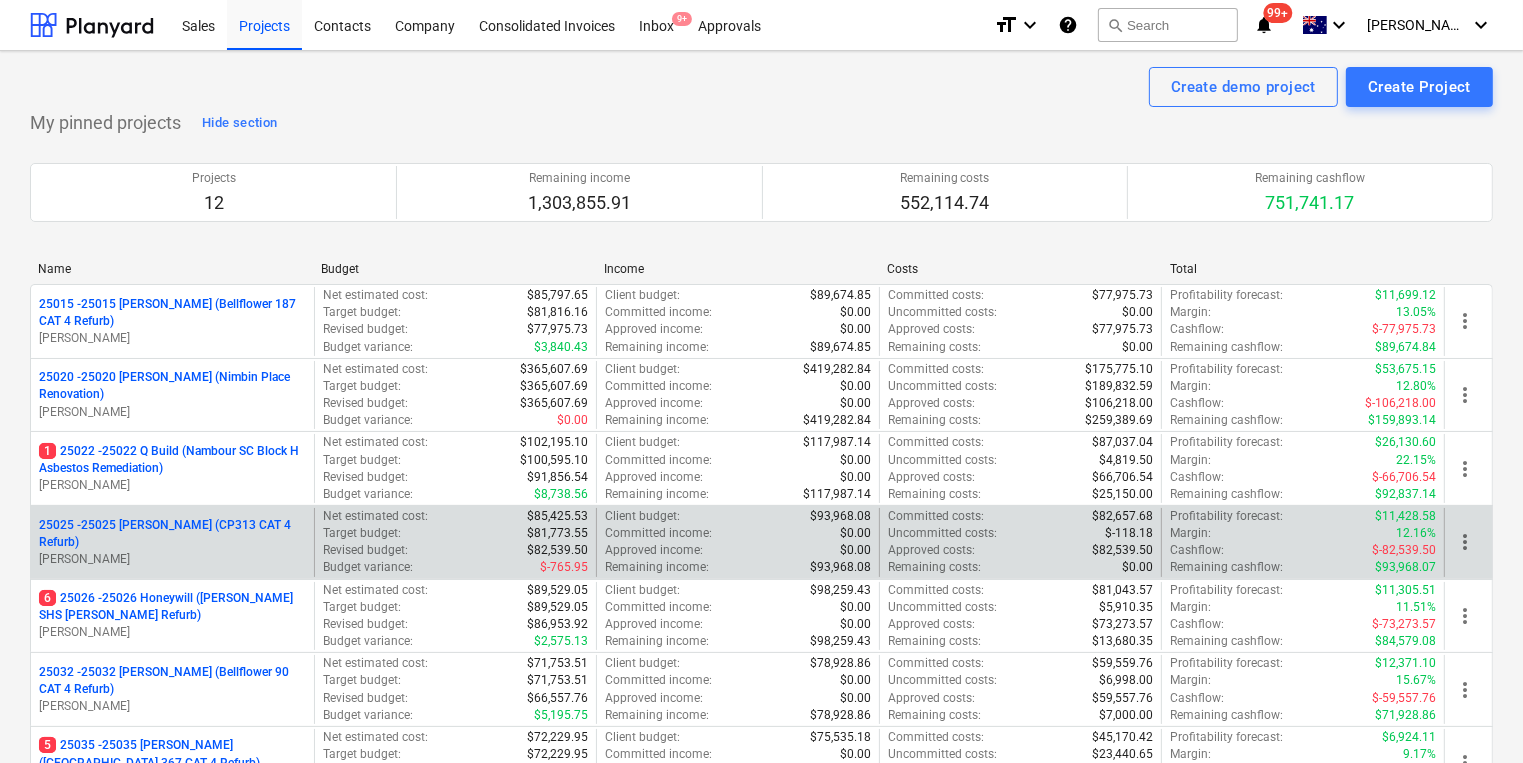 click on "25025 -  25025 [PERSON_NAME] (CP313 CAT 4 Refurb)" at bounding box center [172, 534] 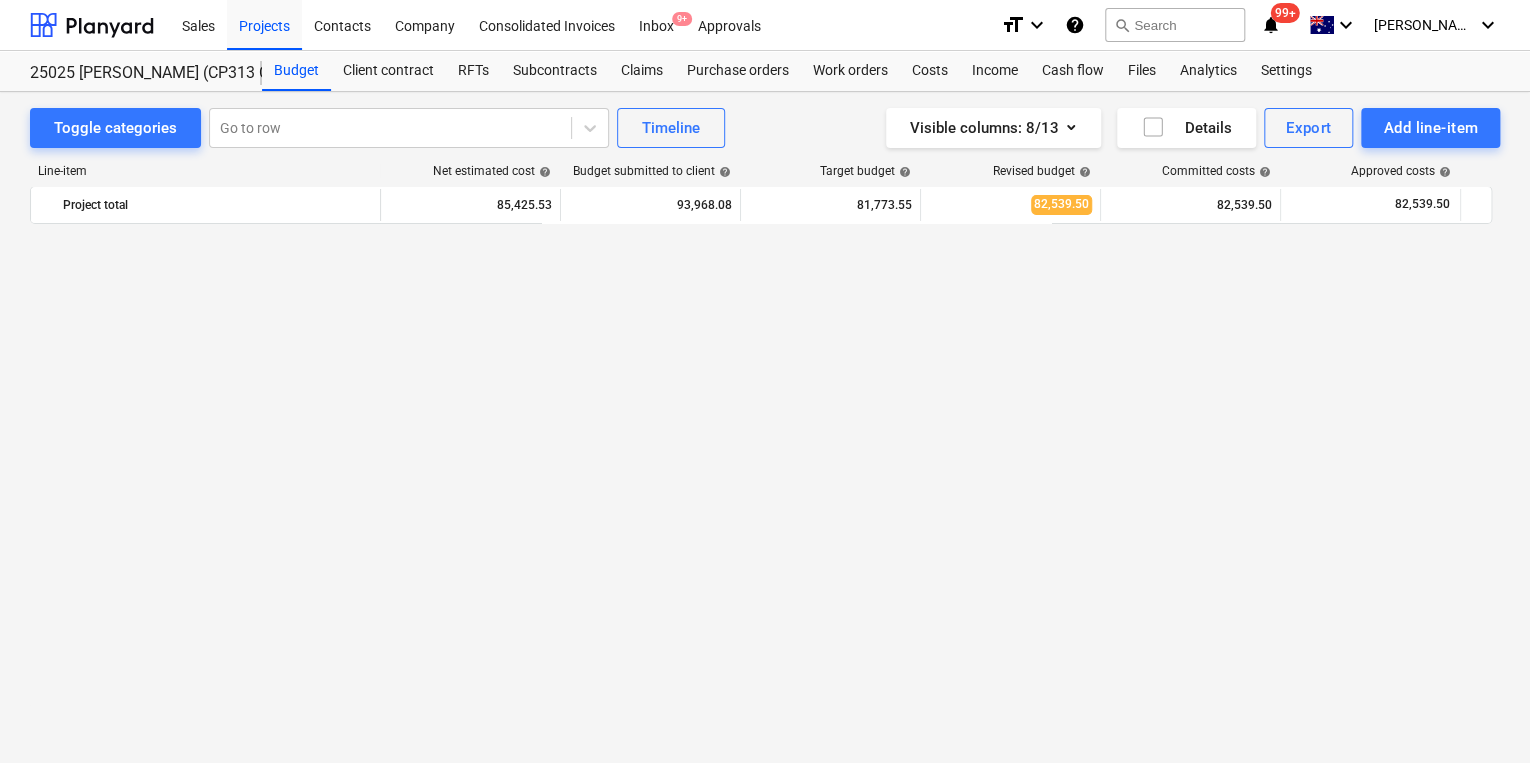 scroll, scrollTop: 1368, scrollLeft: 0, axis: vertical 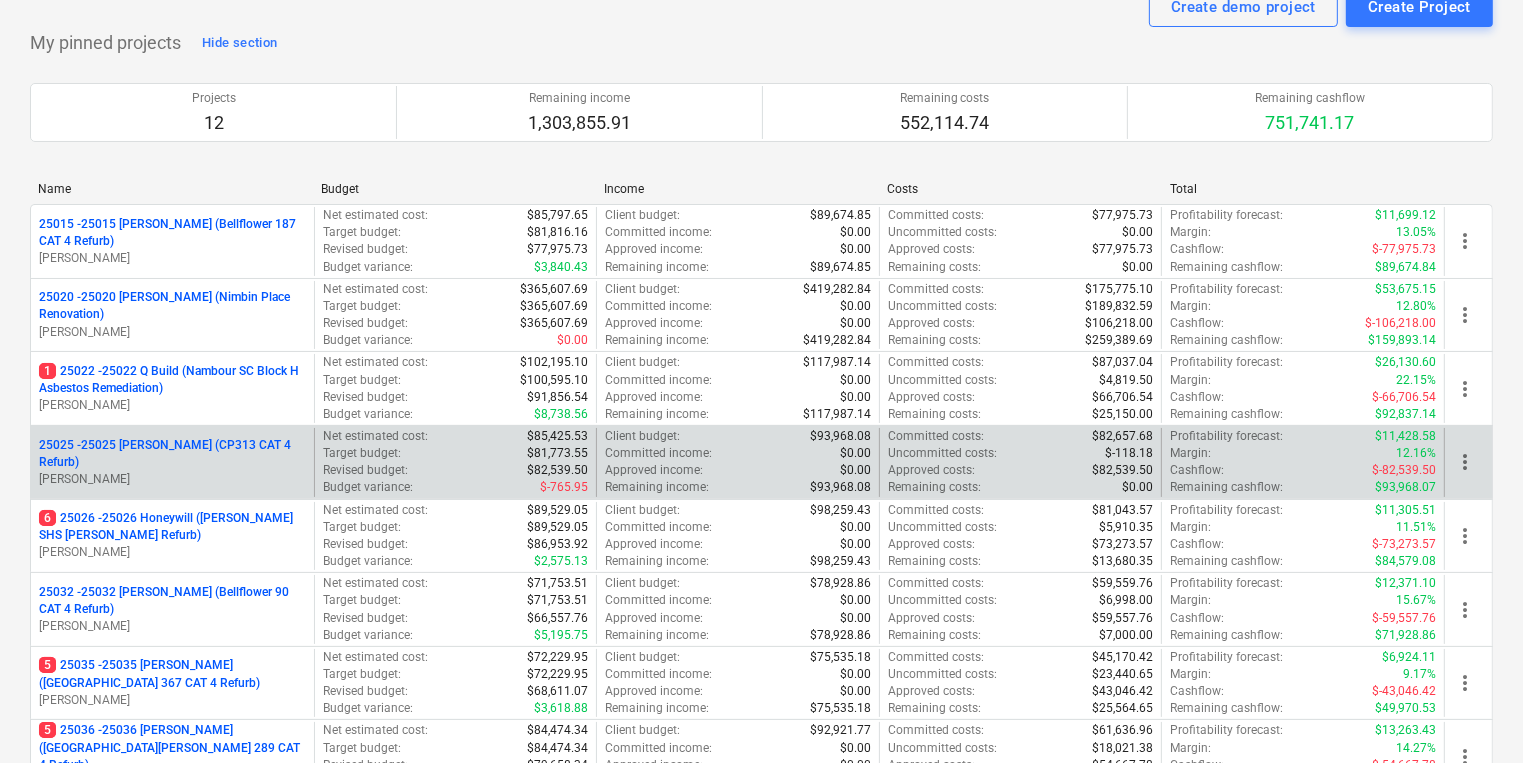 click on "[PERSON_NAME]" at bounding box center (172, 479) 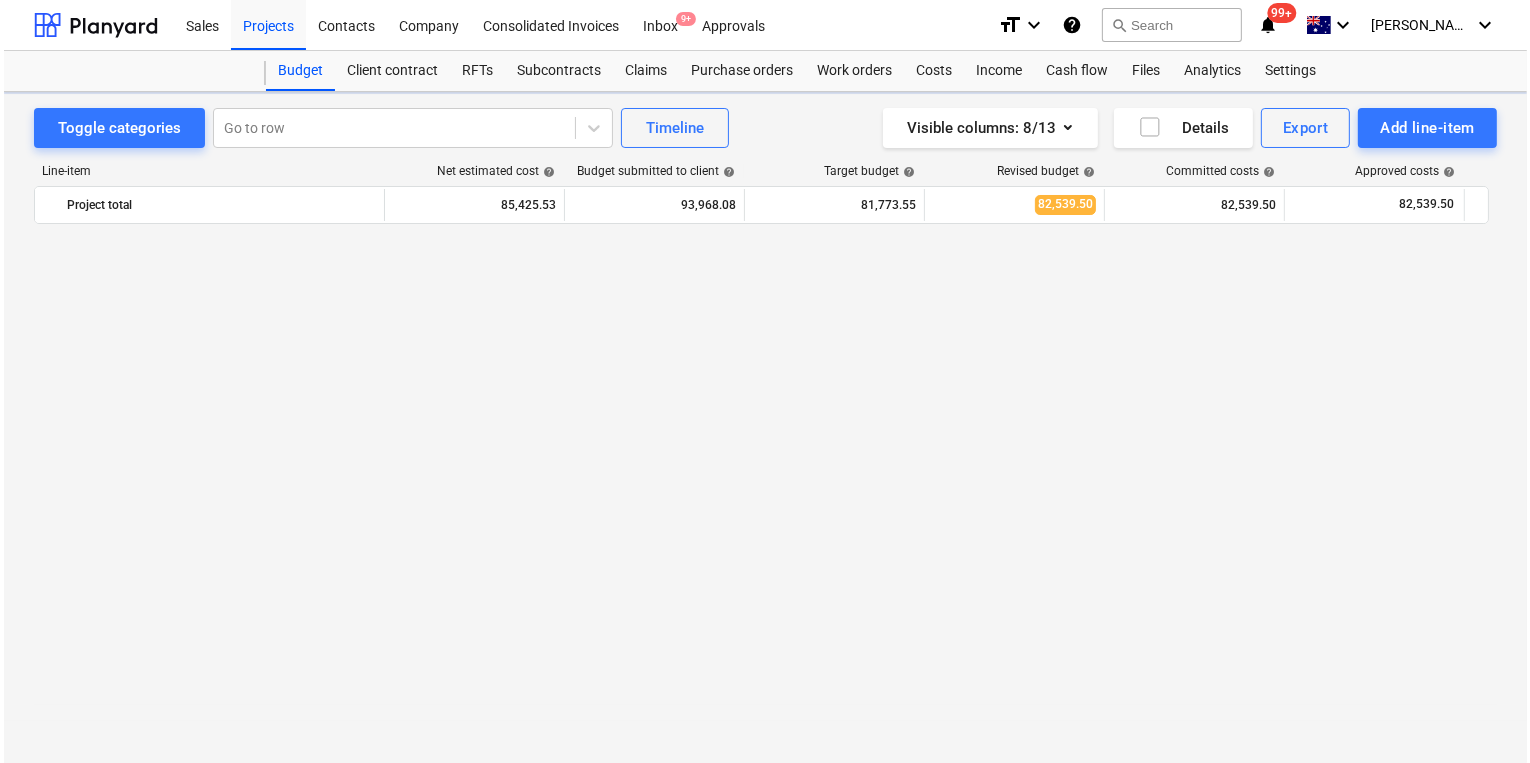 scroll, scrollTop: 0, scrollLeft: 0, axis: both 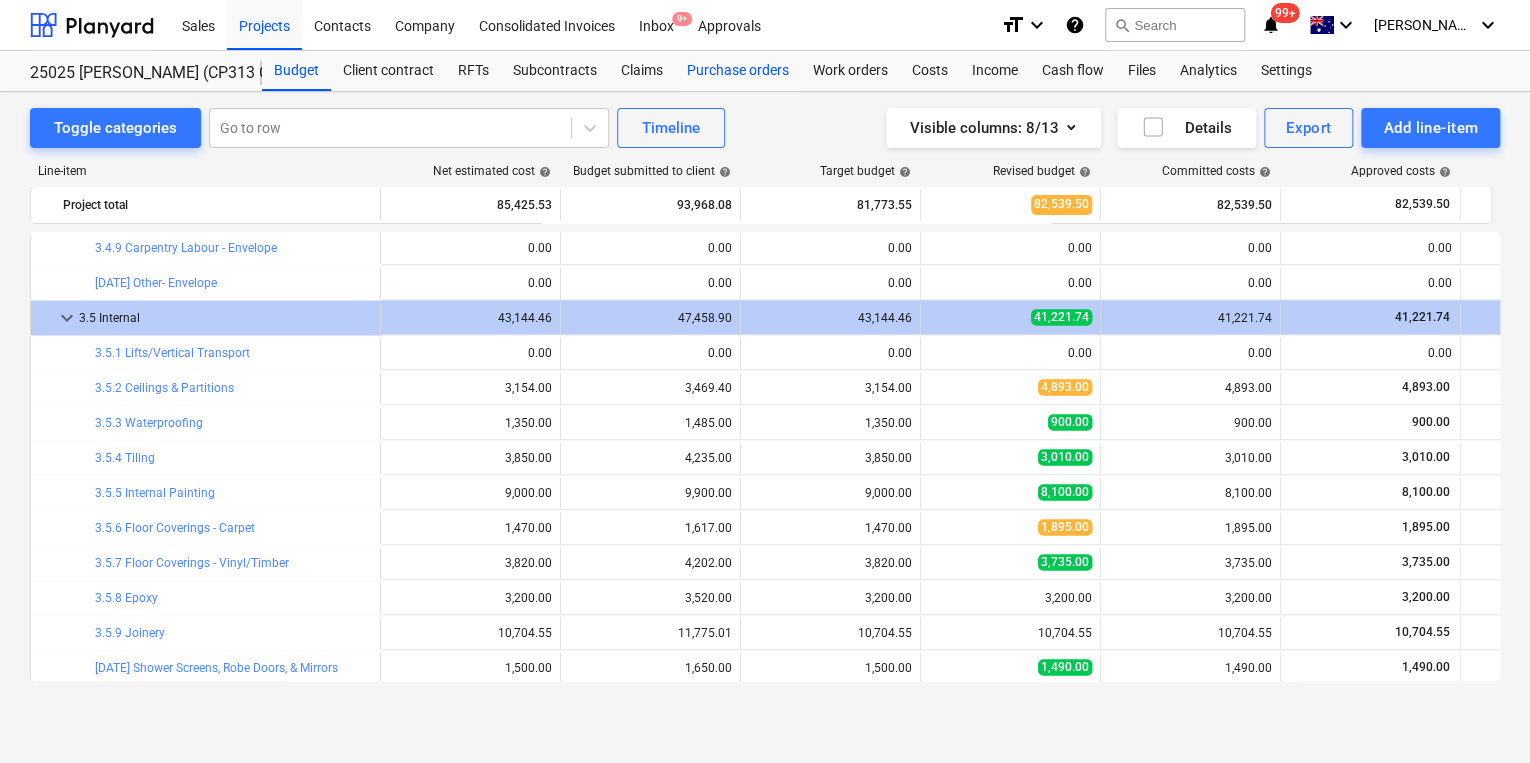 click on "Purchase orders" at bounding box center (738, 71) 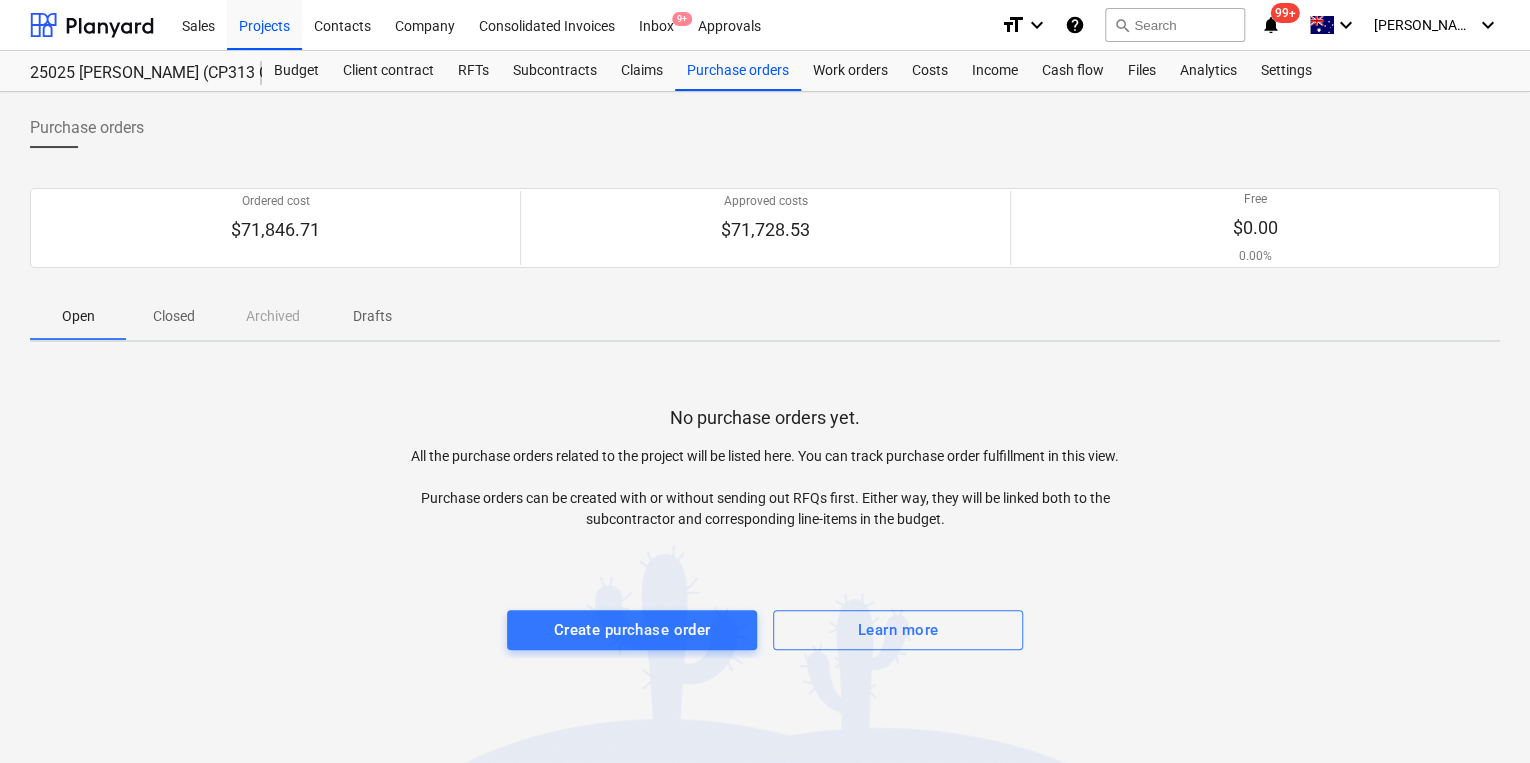 click on "Closed" at bounding box center (174, 316) 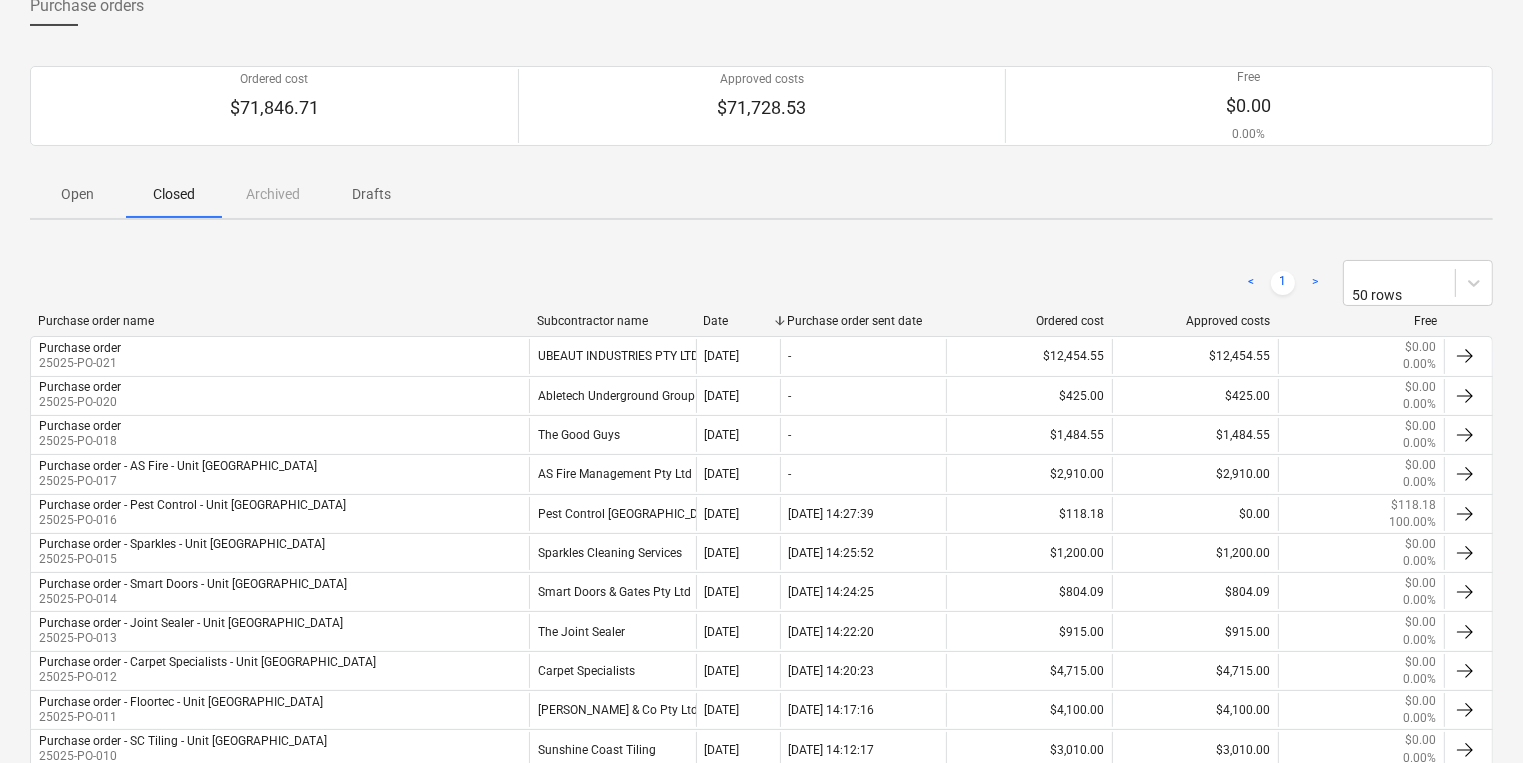 scroll, scrollTop: 0, scrollLeft: 0, axis: both 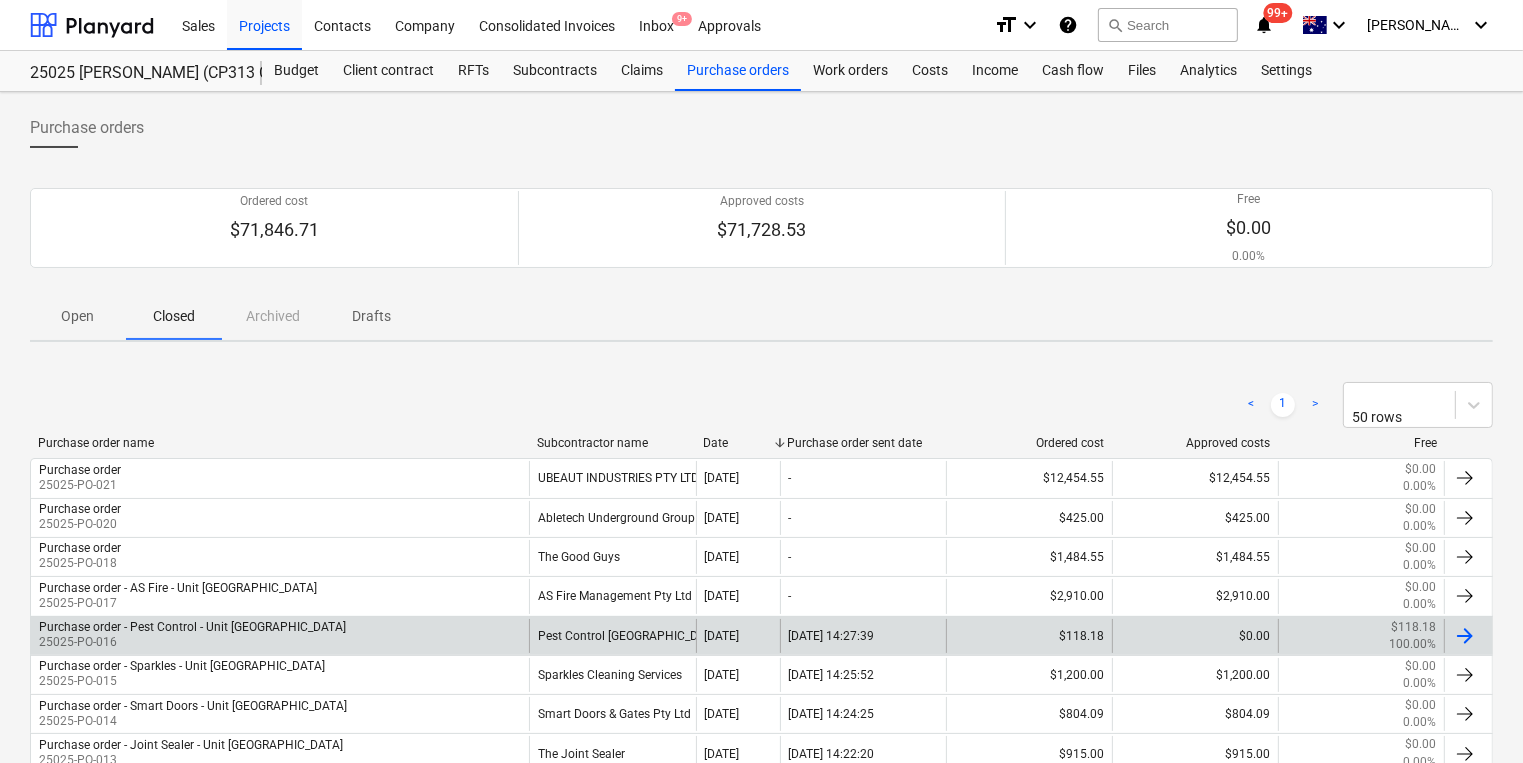 click on "25025-PO-016" at bounding box center (192, 642) 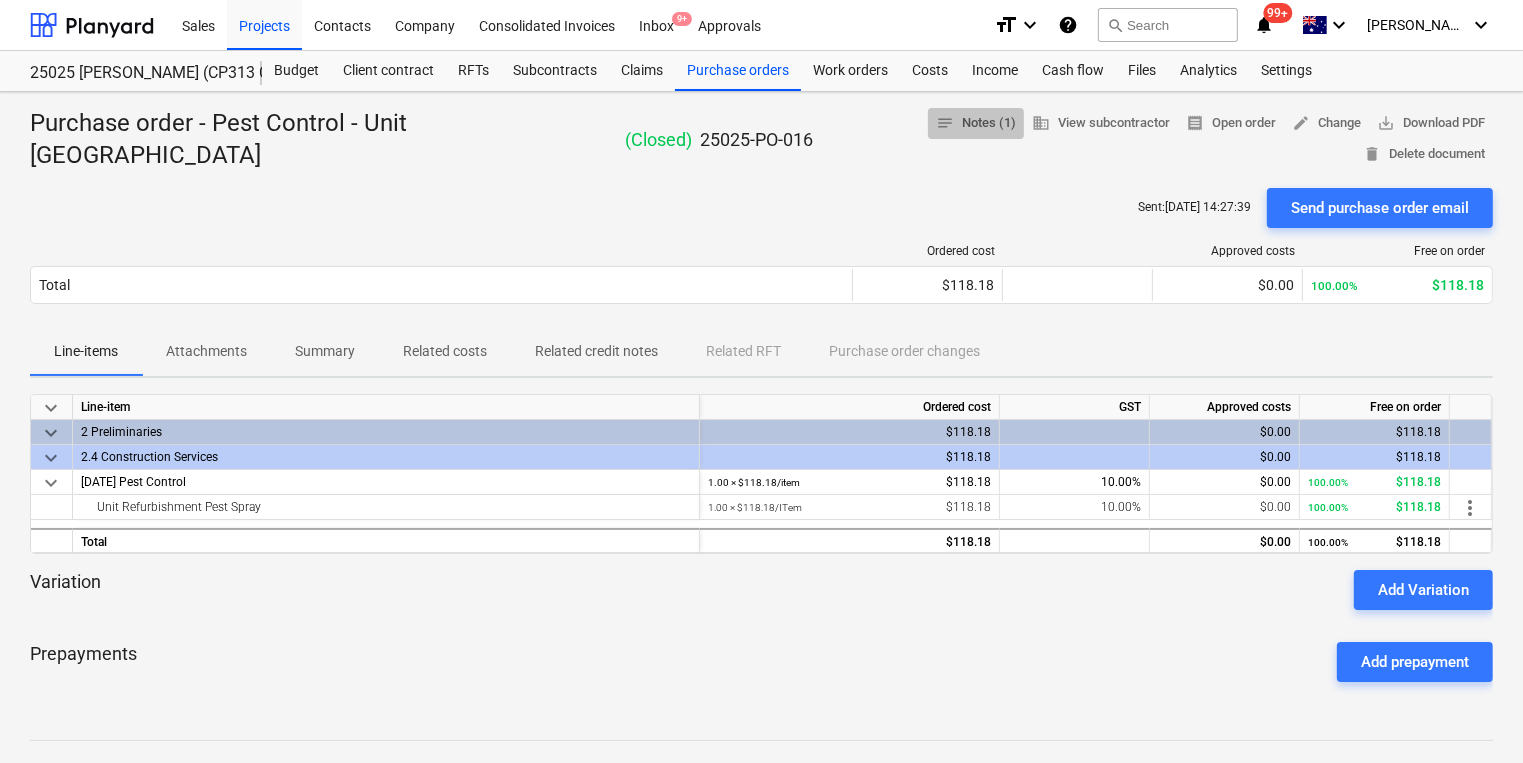 click on "notes Notes (1)" at bounding box center (976, 123) 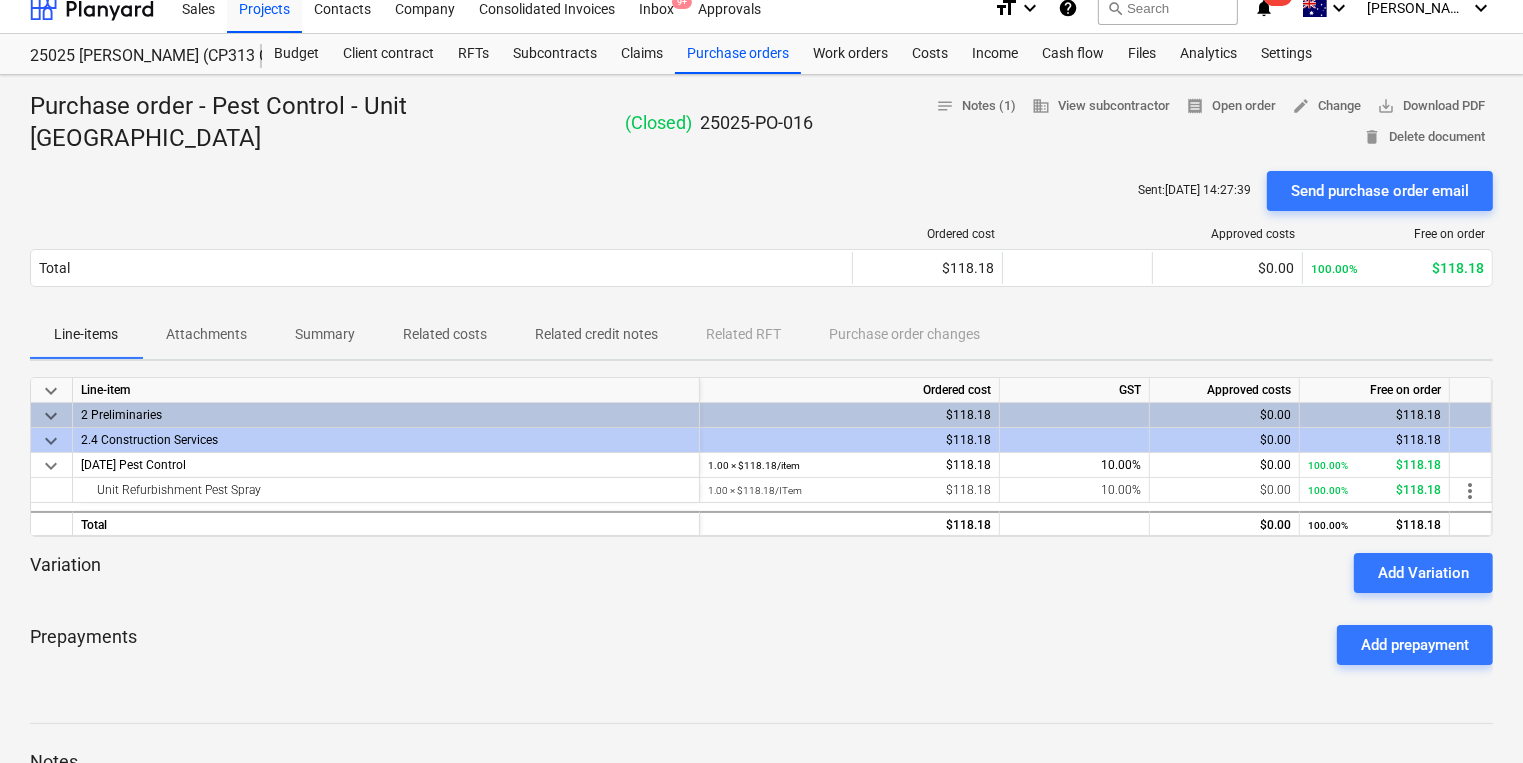 scroll, scrollTop: 0, scrollLeft: 0, axis: both 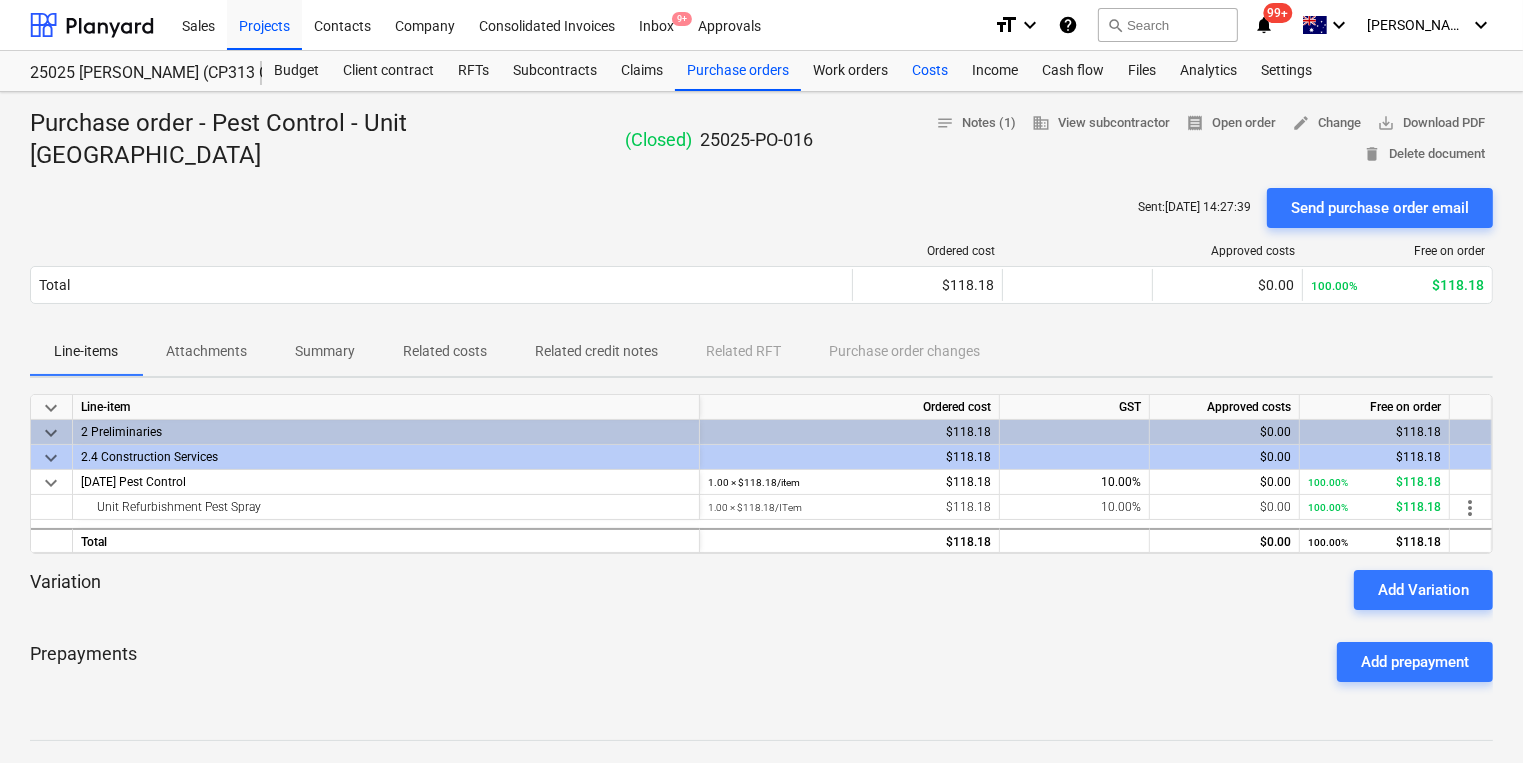 click on "Costs" at bounding box center [930, 71] 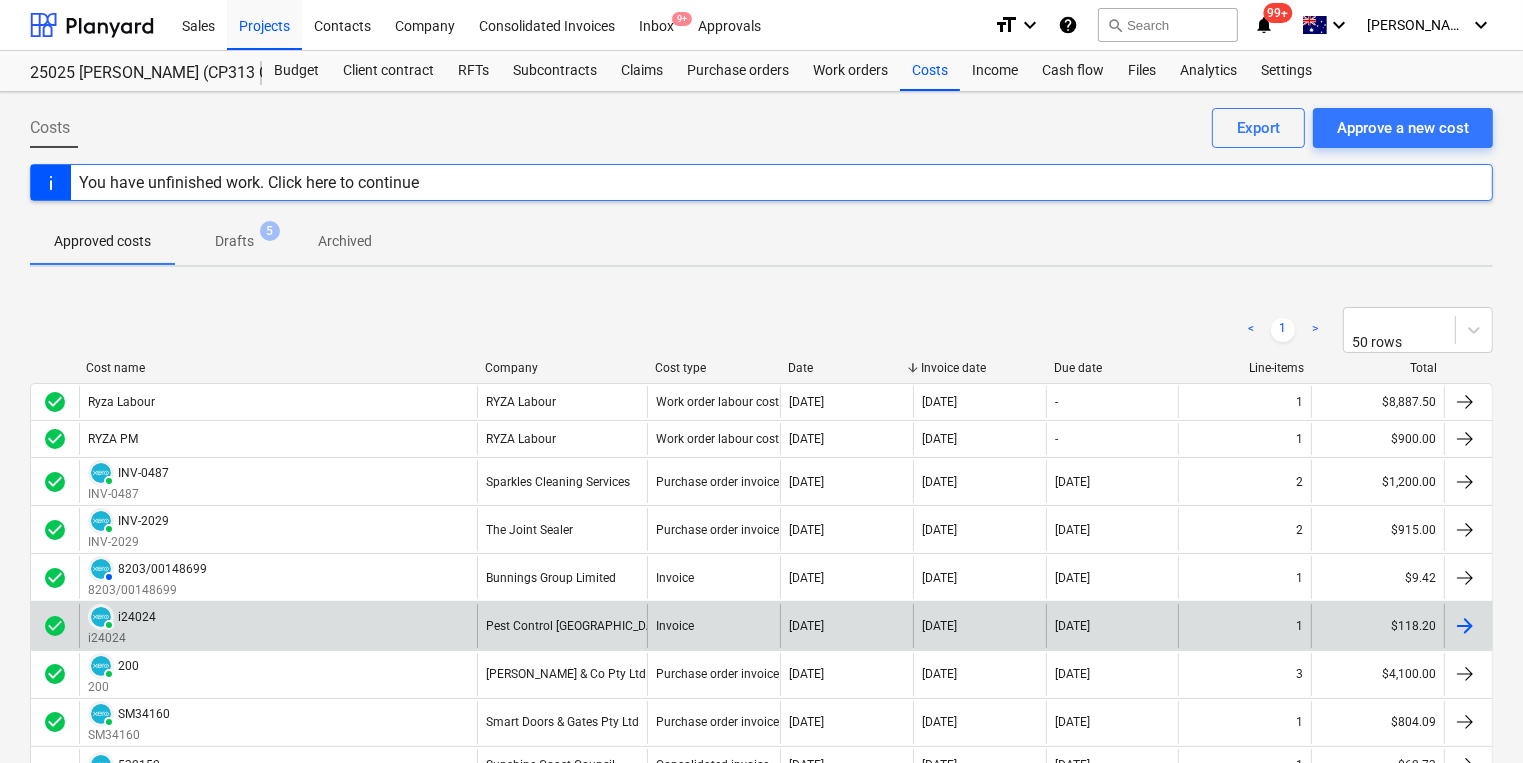 click on "PAID i24024 i24024" at bounding box center [278, 625] 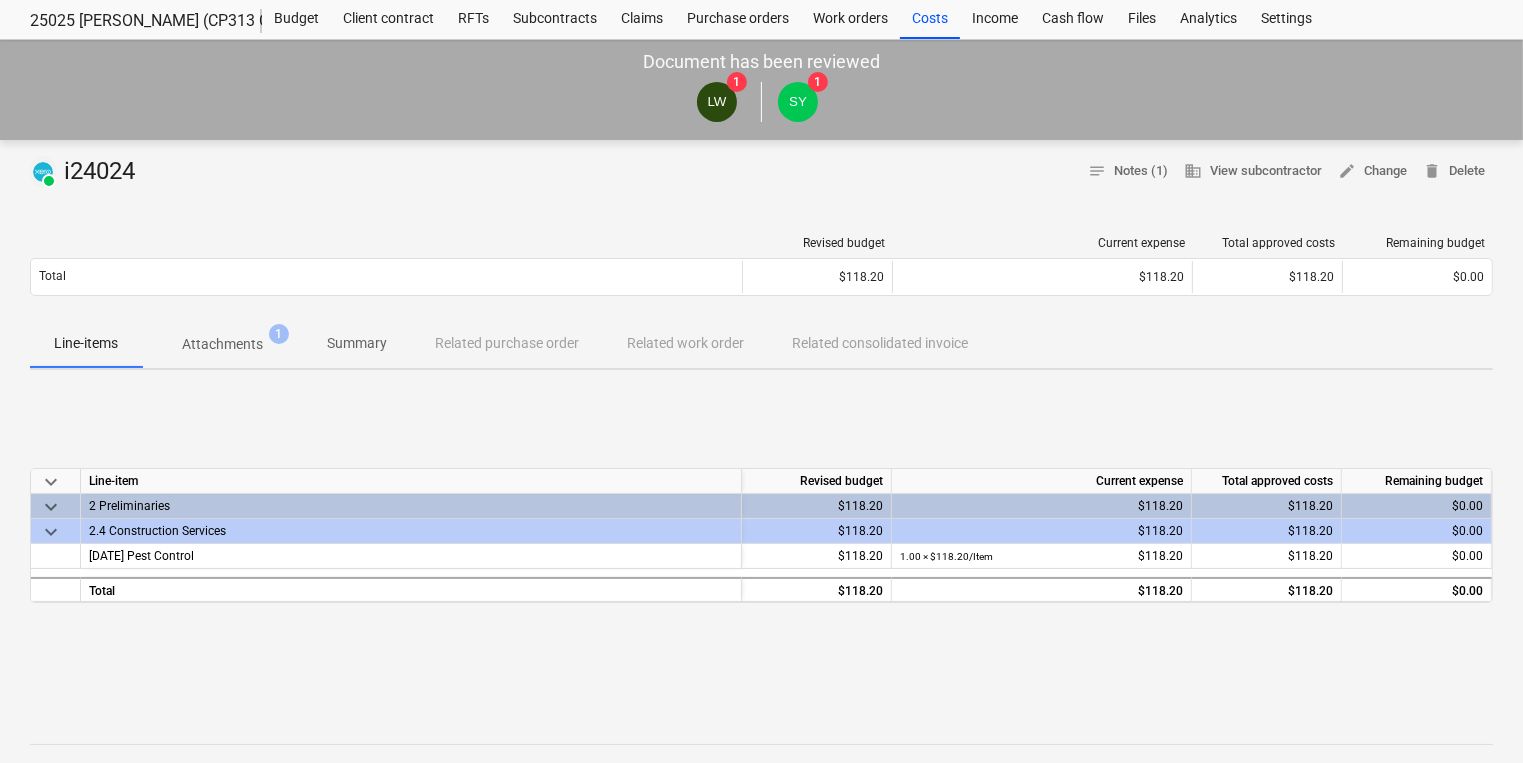 scroll, scrollTop: 80, scrollLeft: 0, axis: vertical 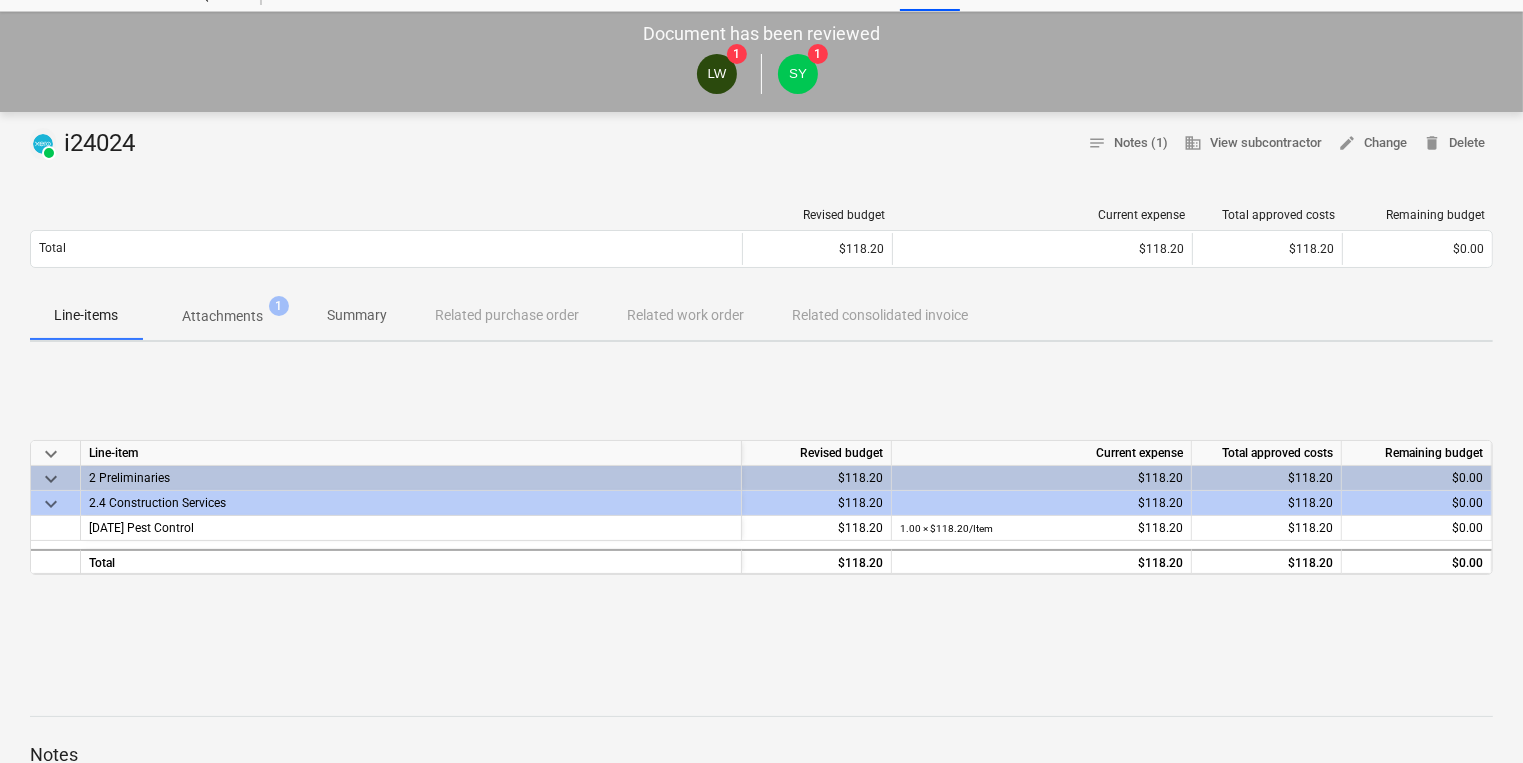 click on "keyboard_arrow_down Line-item Revised budget Current expense Total approved costs Remaining budget keyboard_arrow_down 2 Preliminaries $118.20 $118.20 $118.20 $0.00 keyboard_arrow_down 2.4 Construction Services $118.20 $118.20 $118.20 $0.00 [DATE] Pest Control $118.20 1.00   ×   $118.20 / Item $118.20 $118.20 $0.00 Total $118.20 $118.20 $118.20 $0.00" at bounding box center (761, 508) 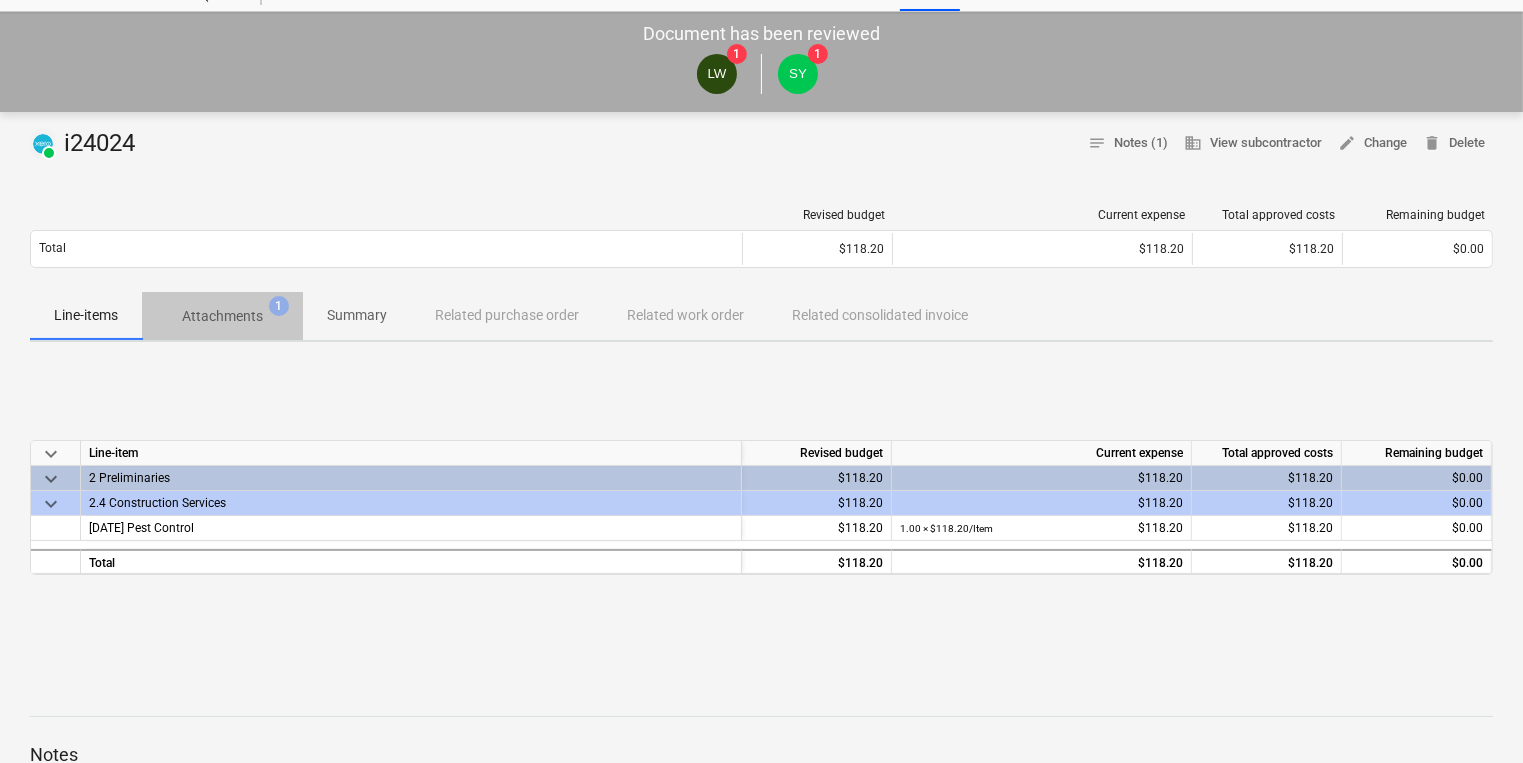 click on "Attachments" at bounding box center (222, 316) 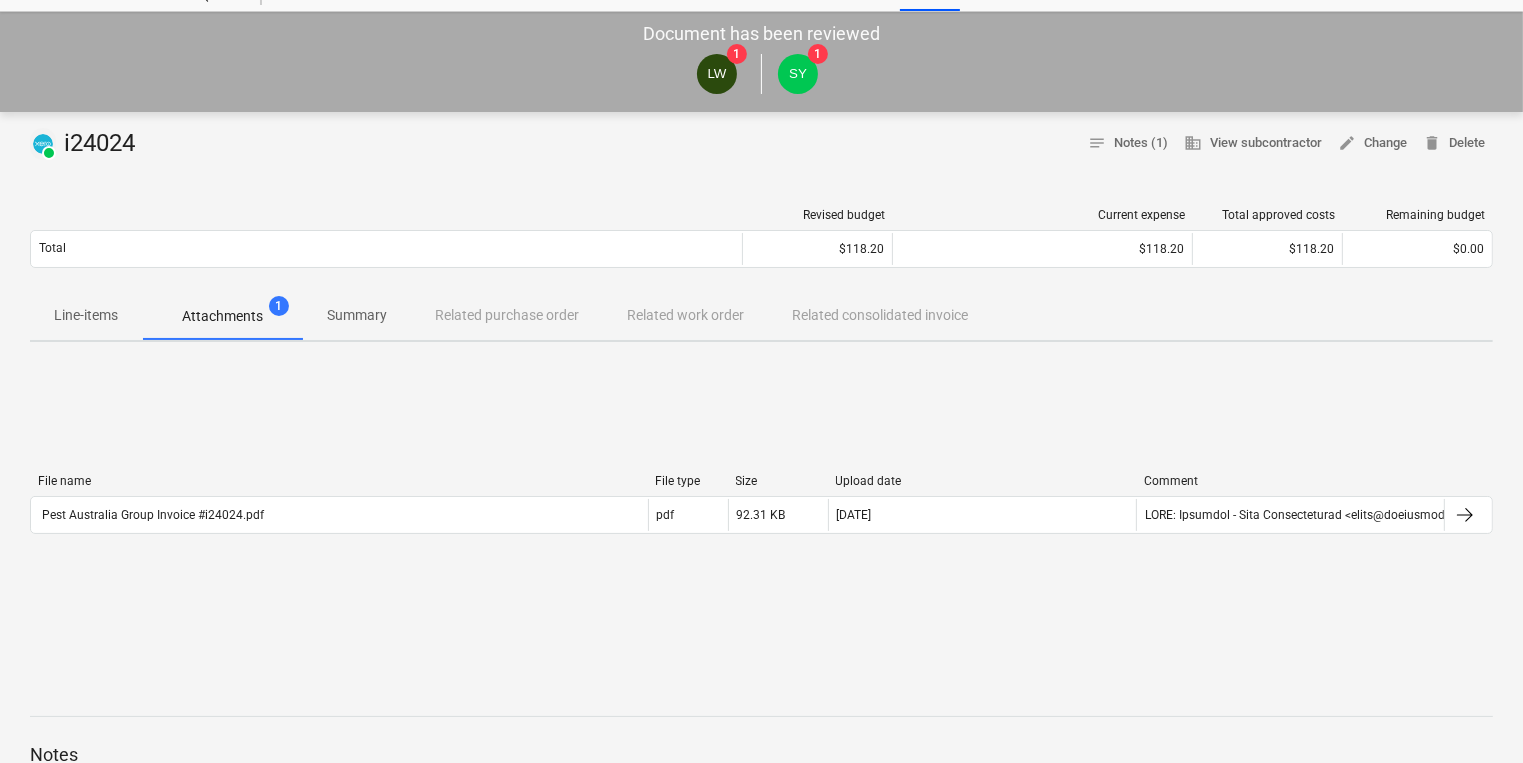 click on "Line-items" at bounding box center [86, 315] 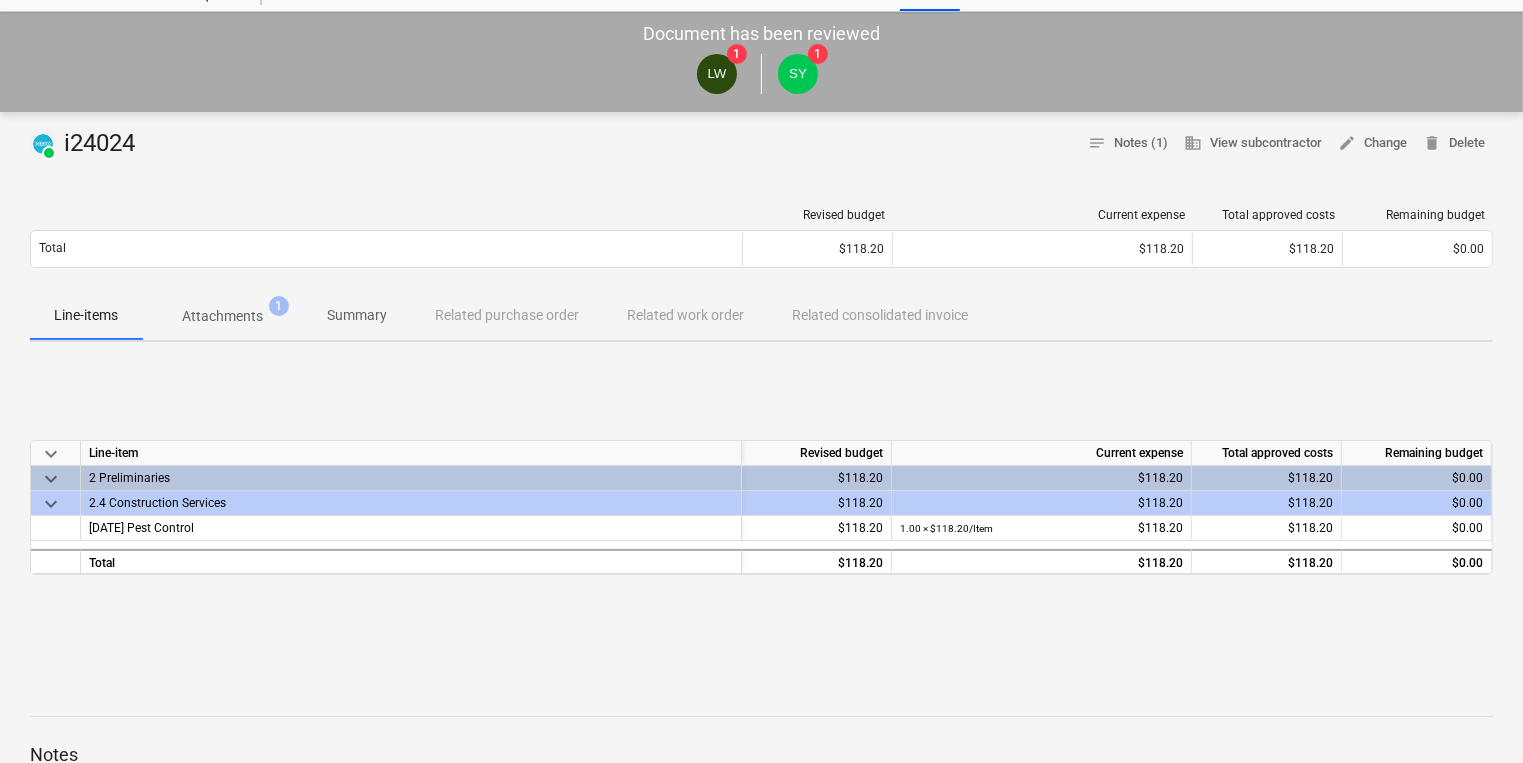 click on "keyboard_arrow_down Line-item Revised budget Current expense Total approved costs Remaining budget keyboard_arrow_down 2 Preliminaries $118.20 $118.20 $118.20 $0.00 keyboard_arrow_down 2.4 Construction Services $118.20 $118.20 $118.20 $0.00 [DATE] Pest Control $118.20 1.00   ×   $118.20 / Item $118.20 $118.20 $0.00 Total $118.20 $118.20 $118.20 $0.00" at bounding box center (761, 508) 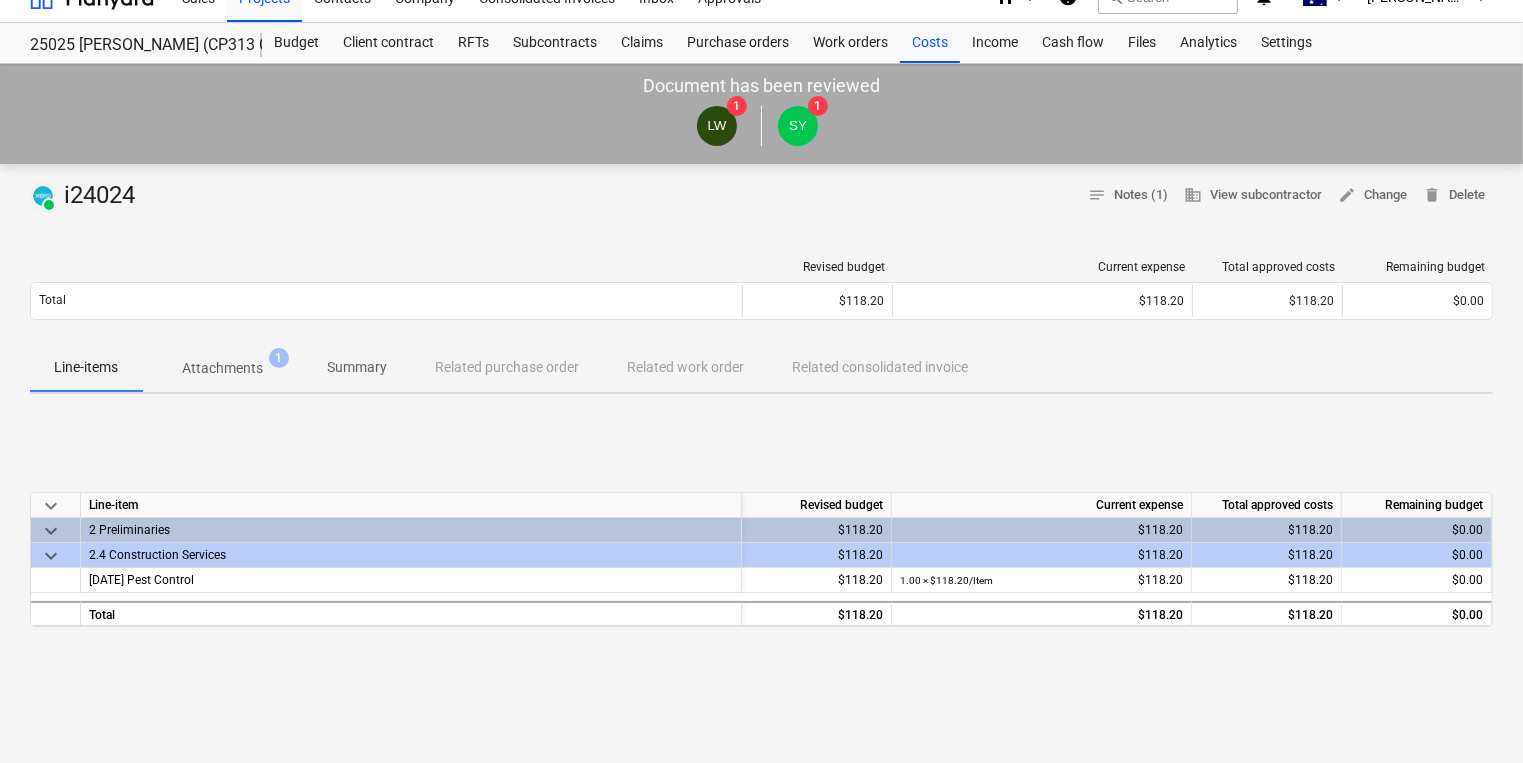 scroll, scrollTop: 0, scrollLeft: 0, axis: both 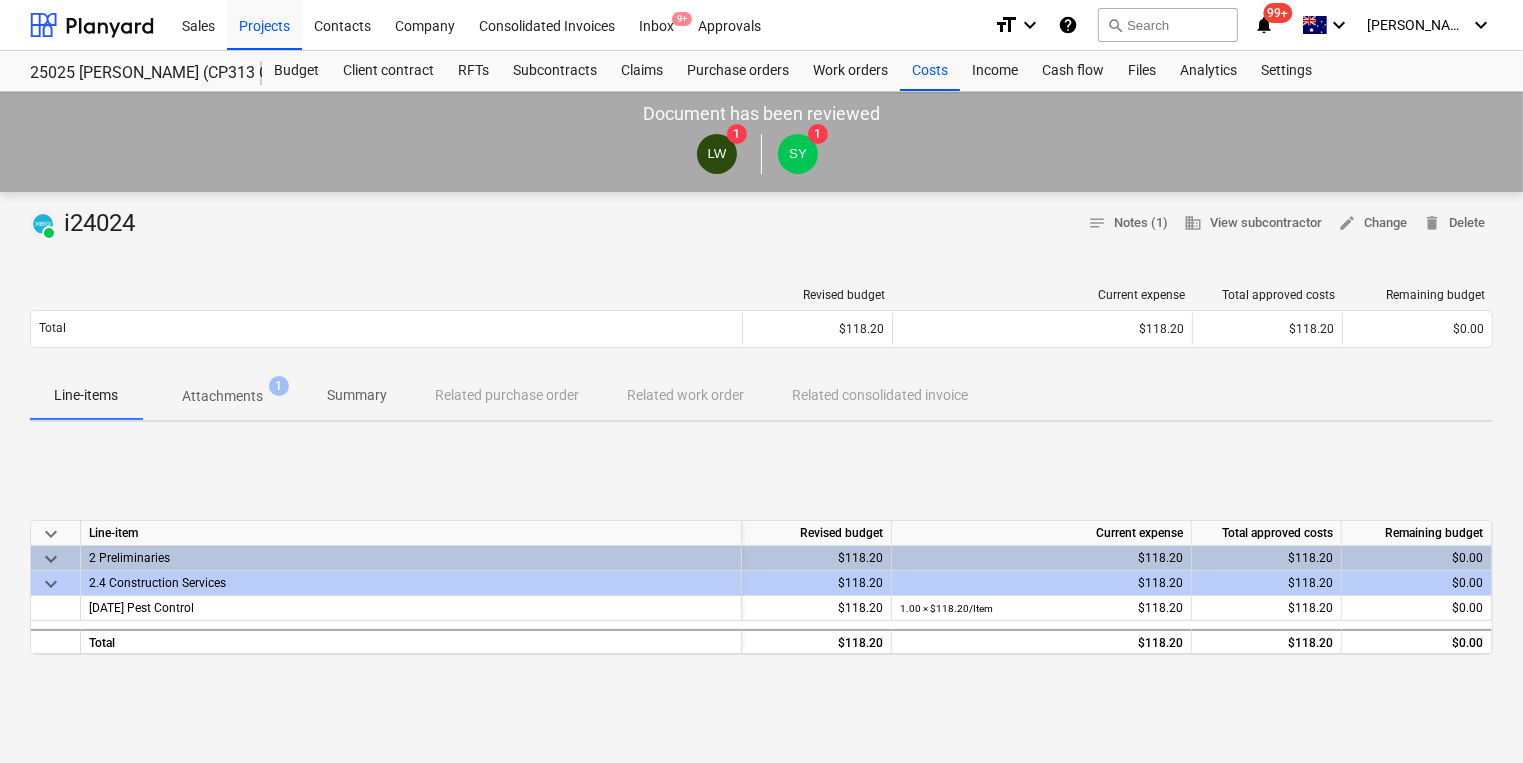 click on "Line-items Attachments 1 Summary Related purchase order Related work order Related consolidated invoice" at bounding box center (761, 396) 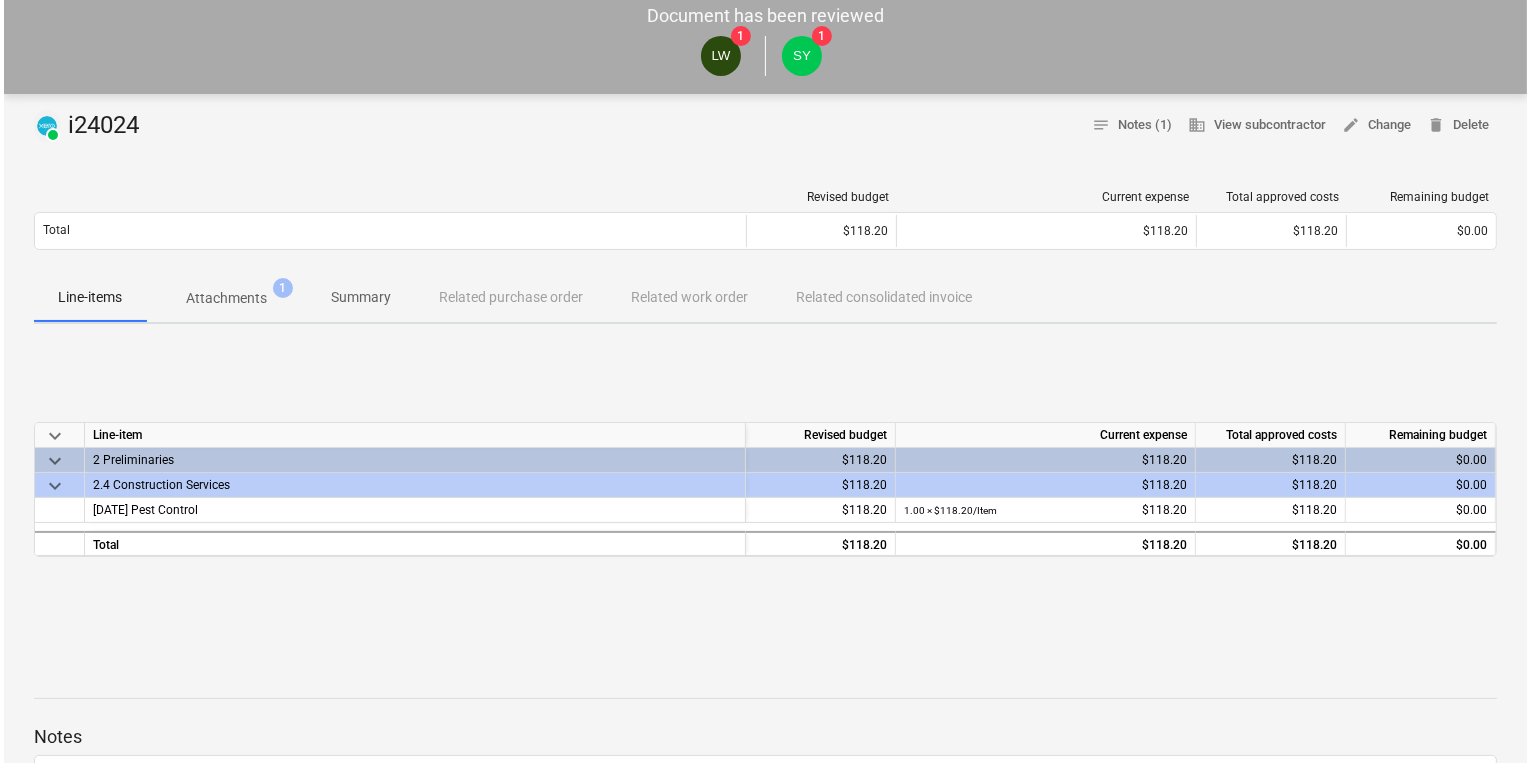 scroll, scrollTop: 0, scrollLeft: 0, axis: both 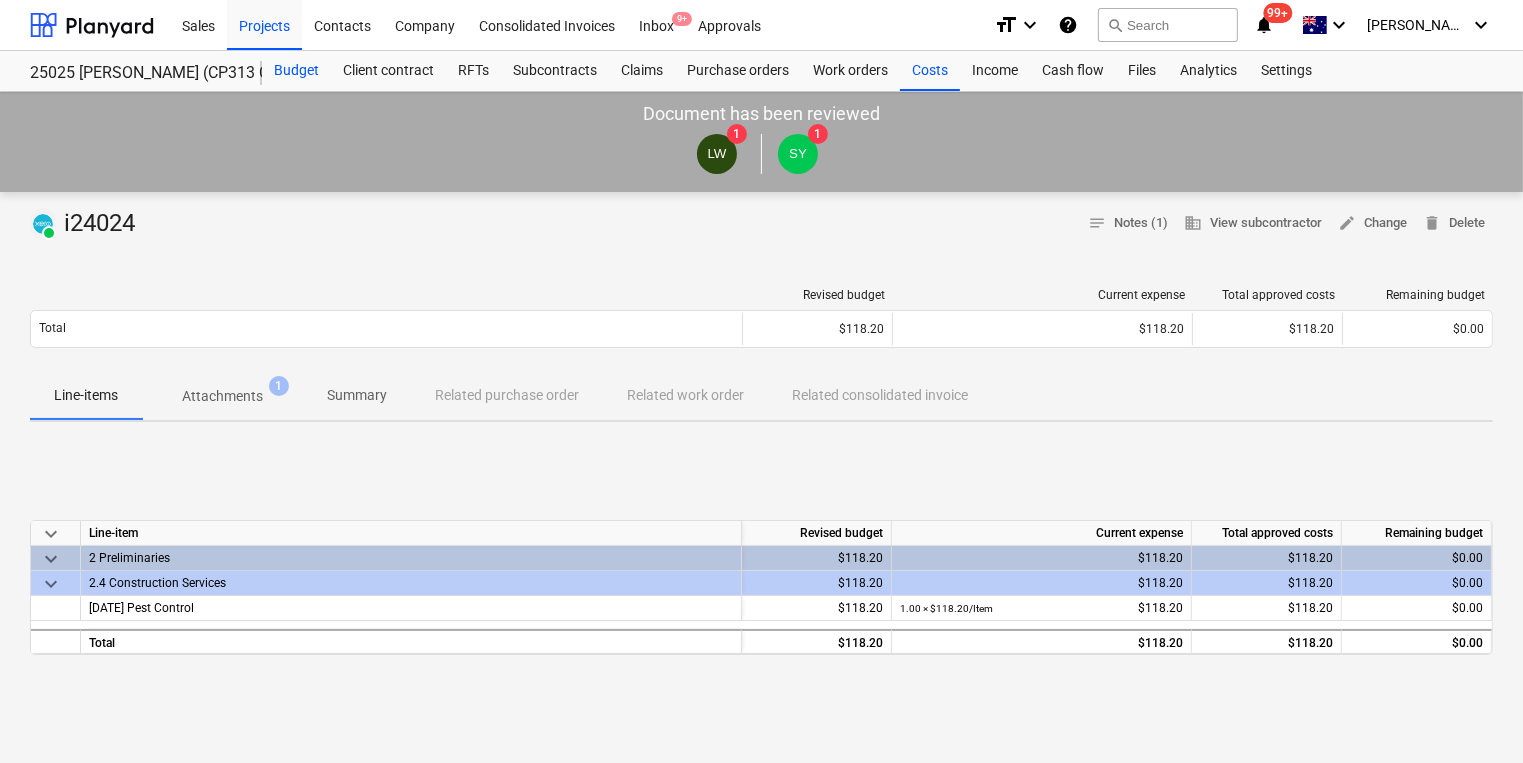 click on "Budget" at bounding box center (296, 71) 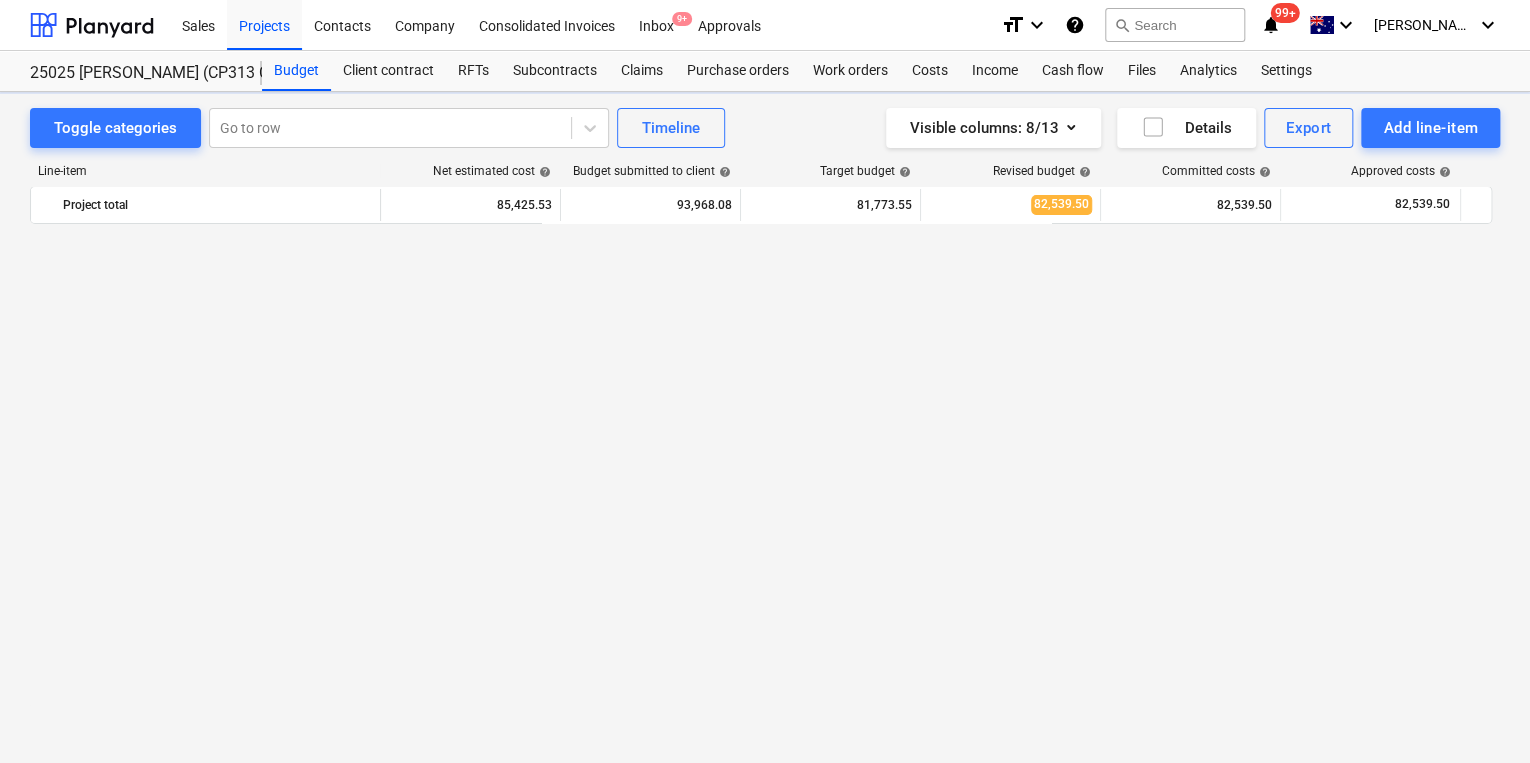scroll, scrollTop: 1368, scrollLeft: 0, axis: vertical 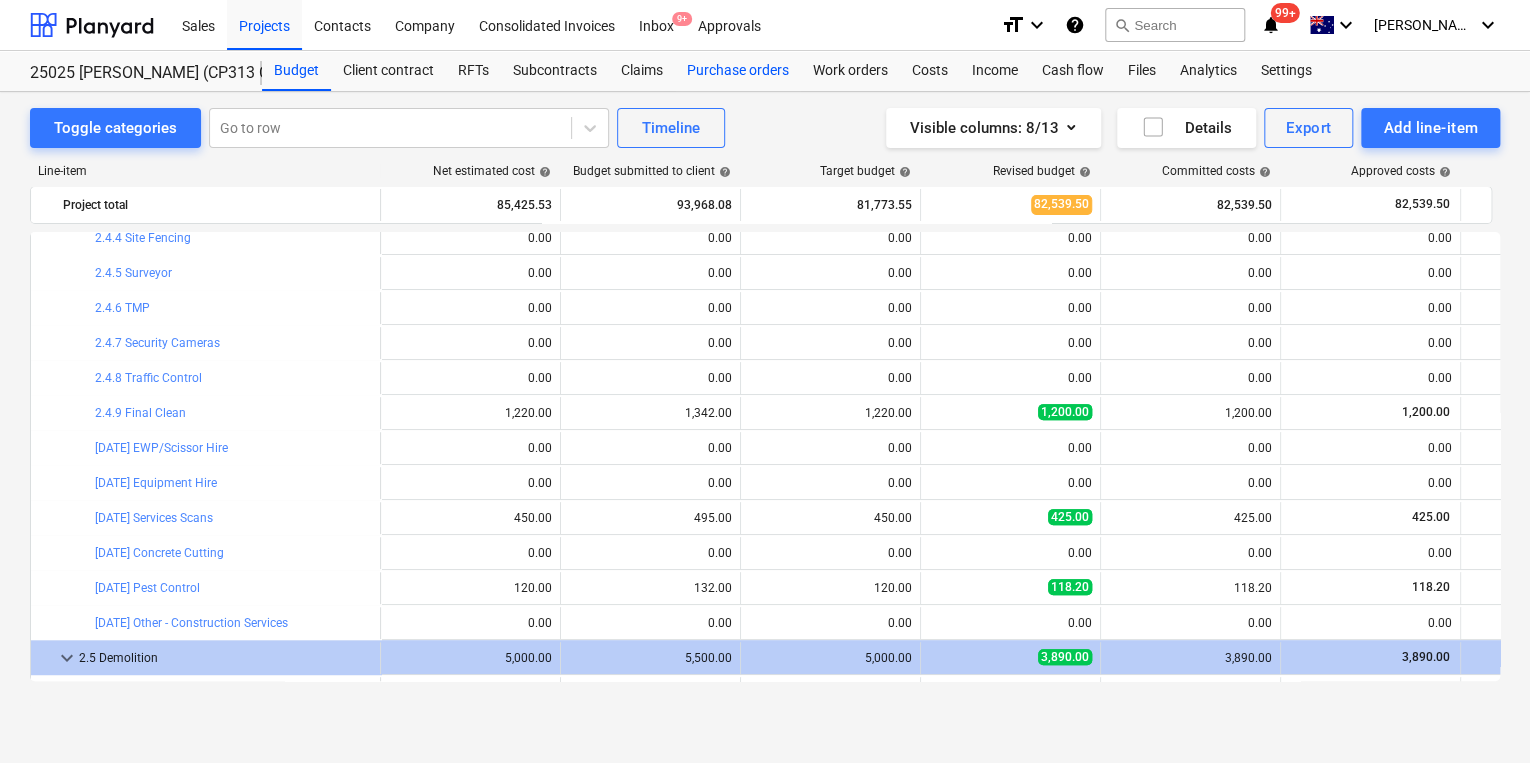 click on "Purchase orders" at bounding box center (738, 71) 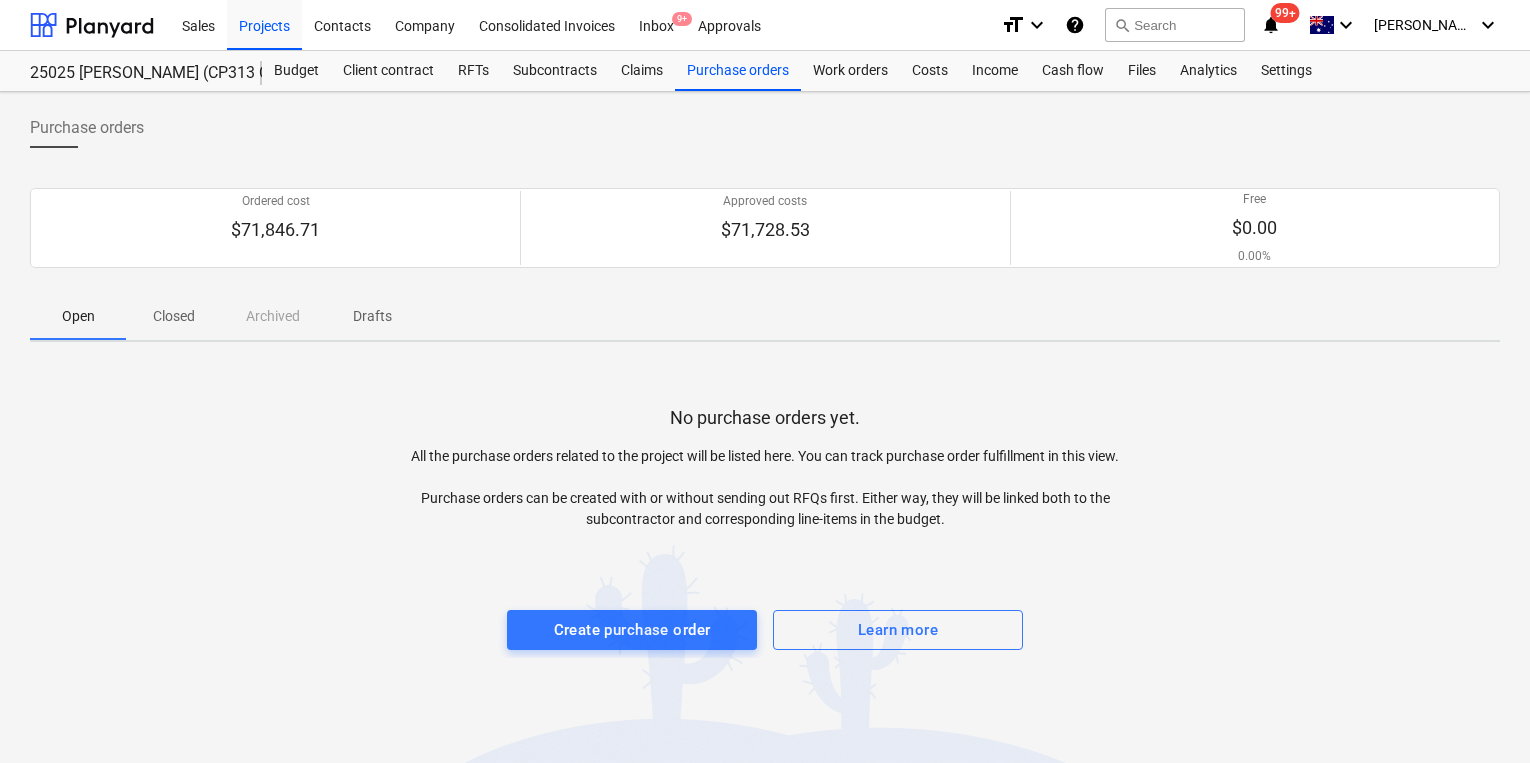 scroll, scrollTop: 0, scrollLeft: 0, axis: both 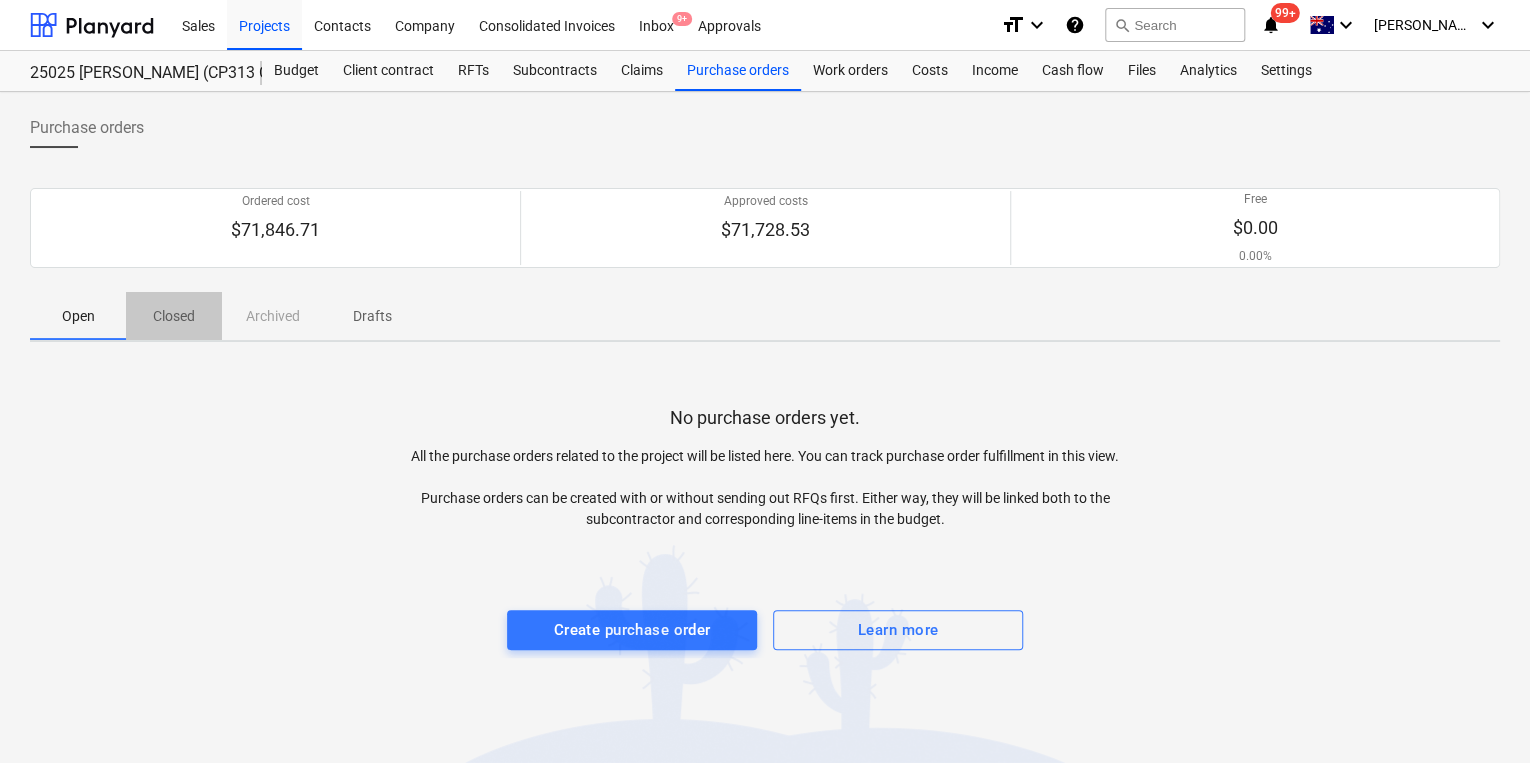 click on "Closed" at bounding box center (174, 316) 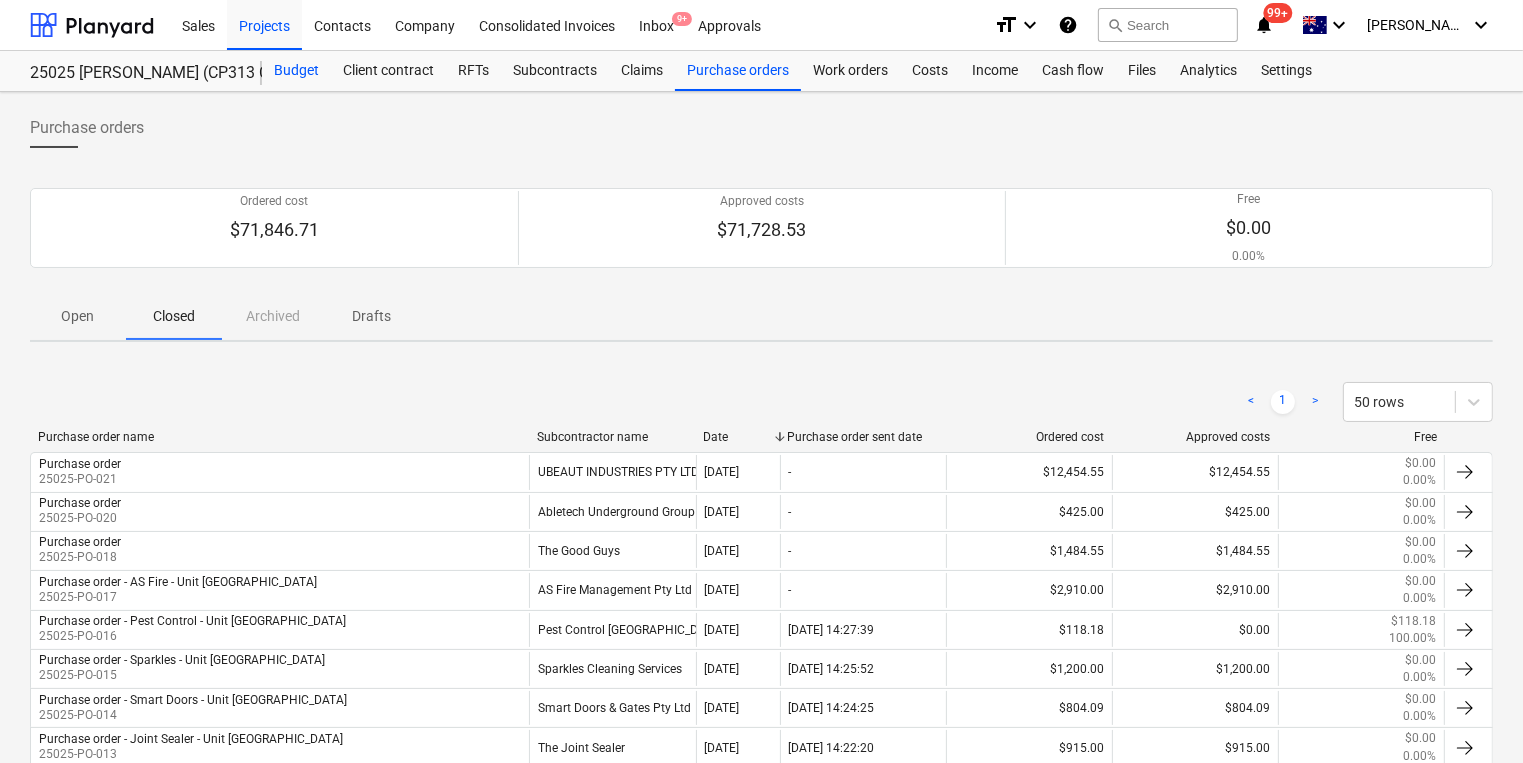 click on "Budget" at bounding box center [296, 71] 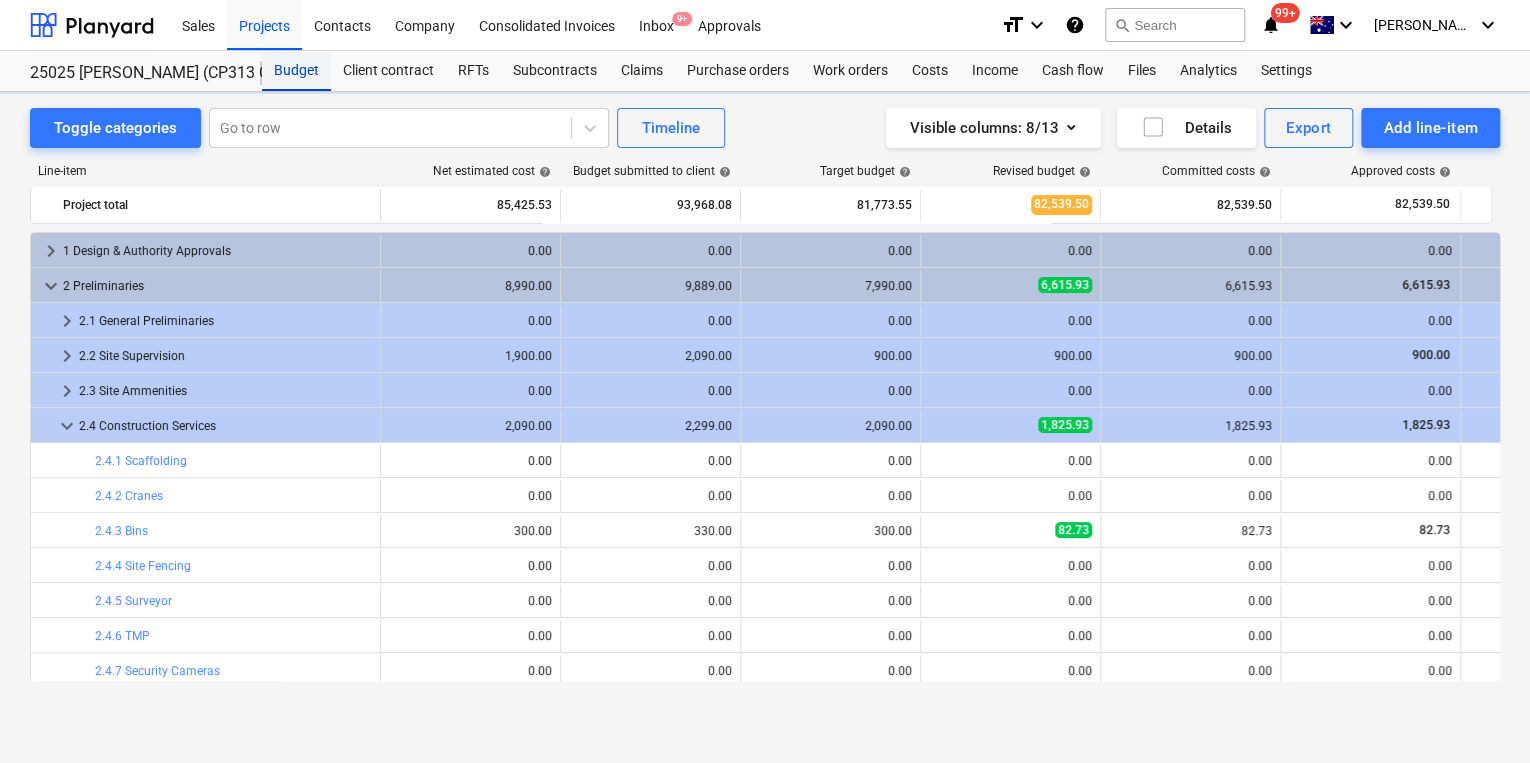 scroll, scrollTop: 328, scrollLeft: 0, axis: vertical 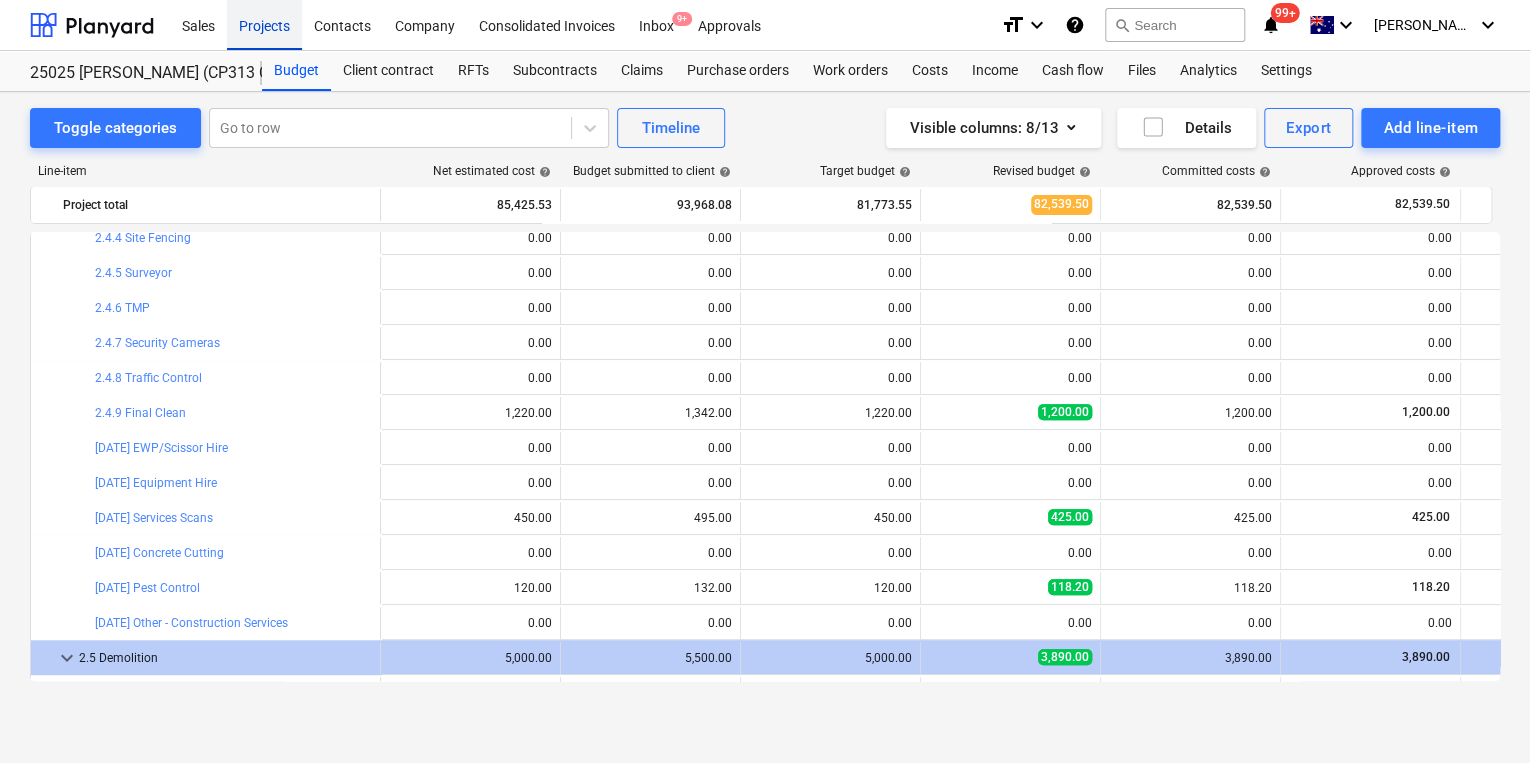 click on "Projects" at bounding box center [264, 24] 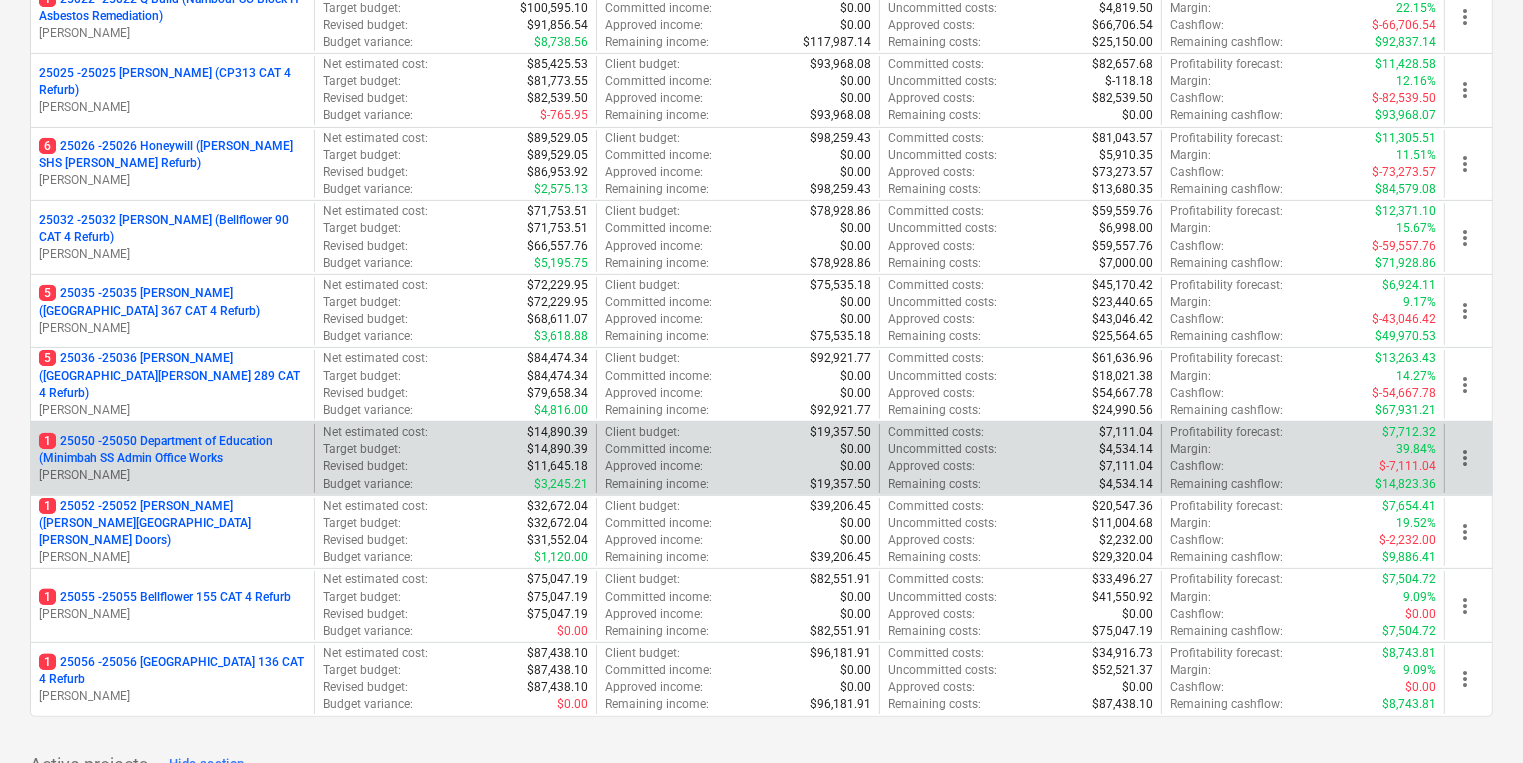 scroll, scrollTop: 480, scrollLeft: 0, axis: vertical 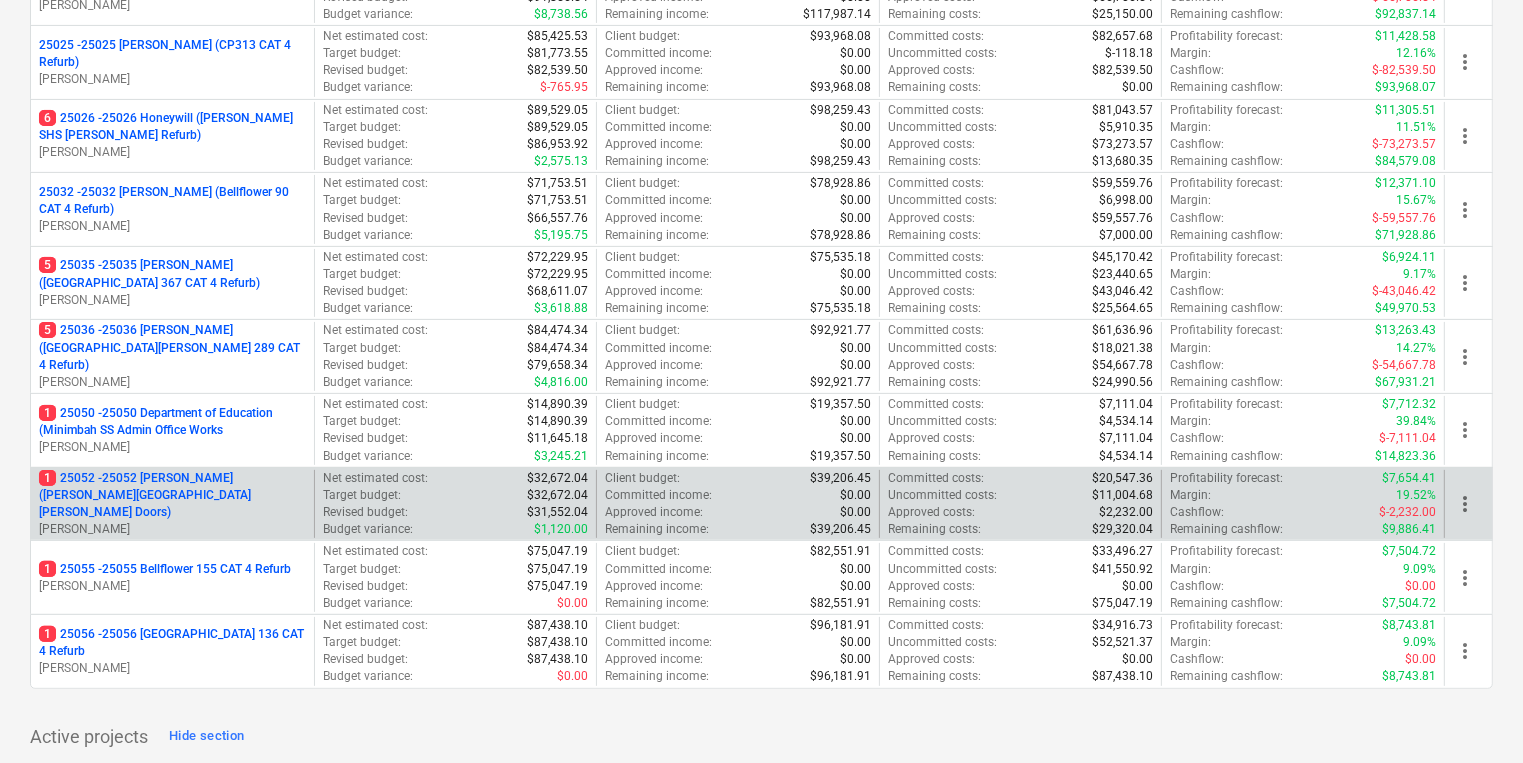 click on "1  25052 -  25052 Burnside SS (Burnside SHS Hall Doors)" at bounding box center [172, 495] 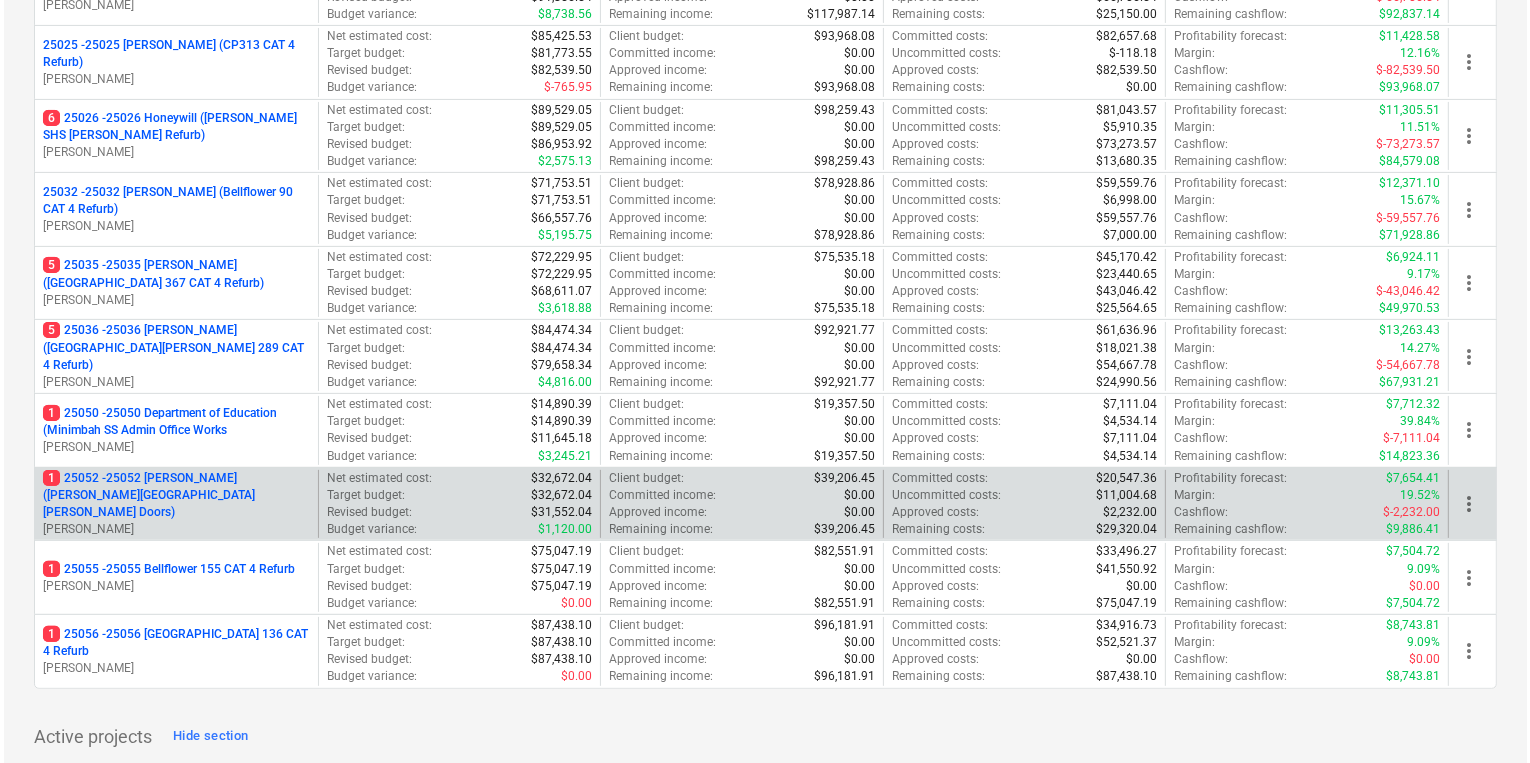 scroll, scrollTop: 0, scrollLeft: 0, axis: both 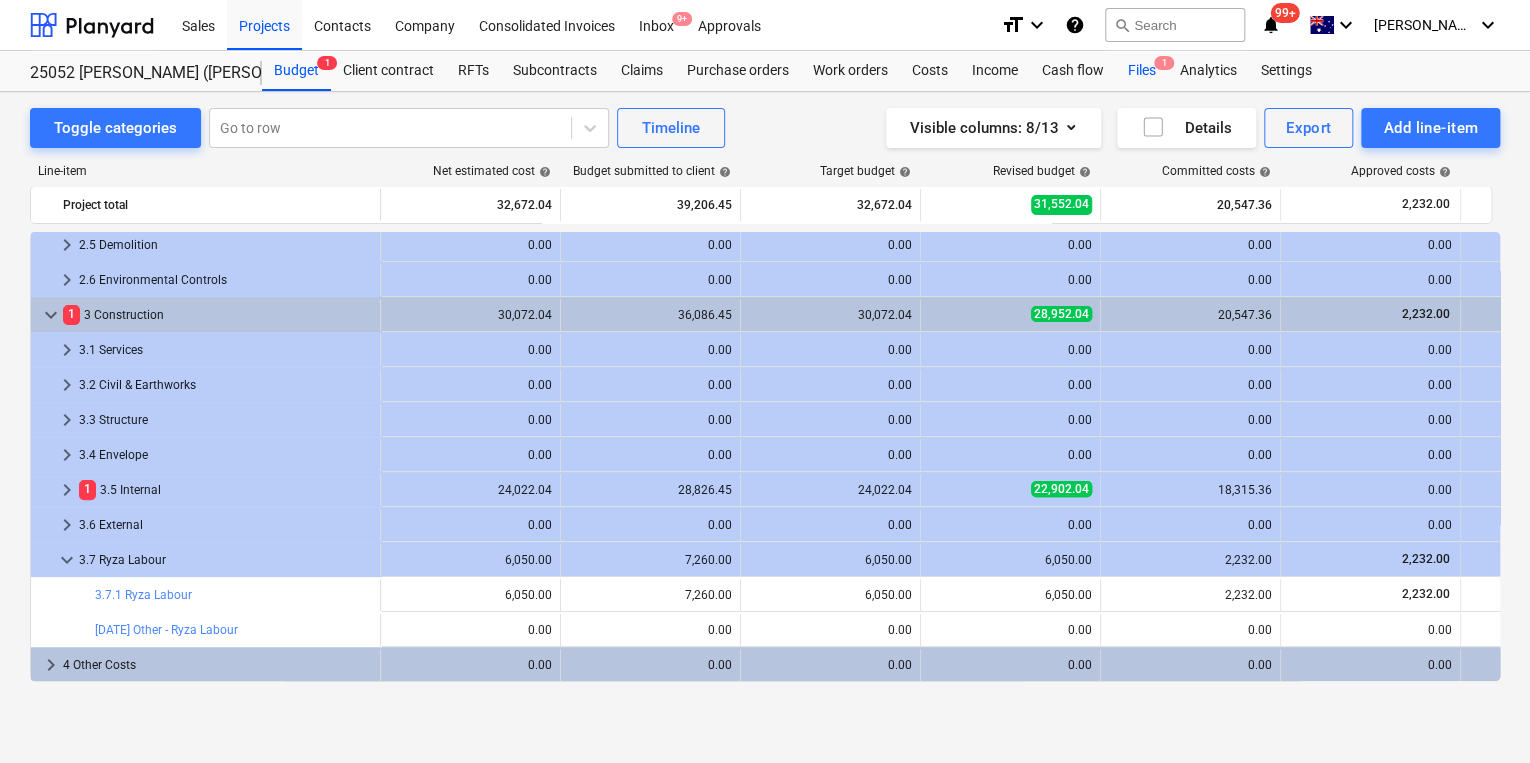 click on "Files 1" at bounding box center (1142, 71) 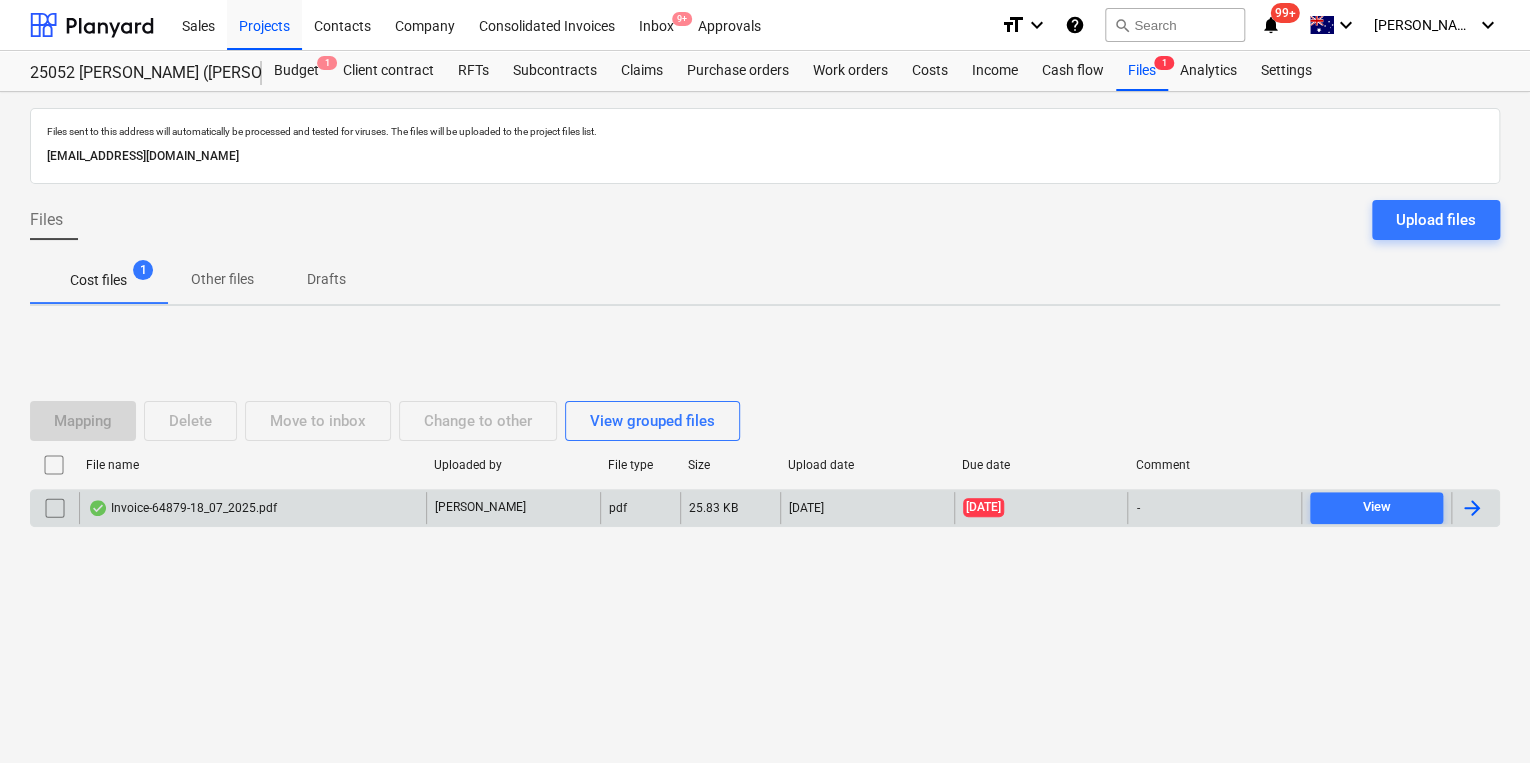 click on "Invoice-64879-18_07_2025.pdf" at bounding box center [182, 508] 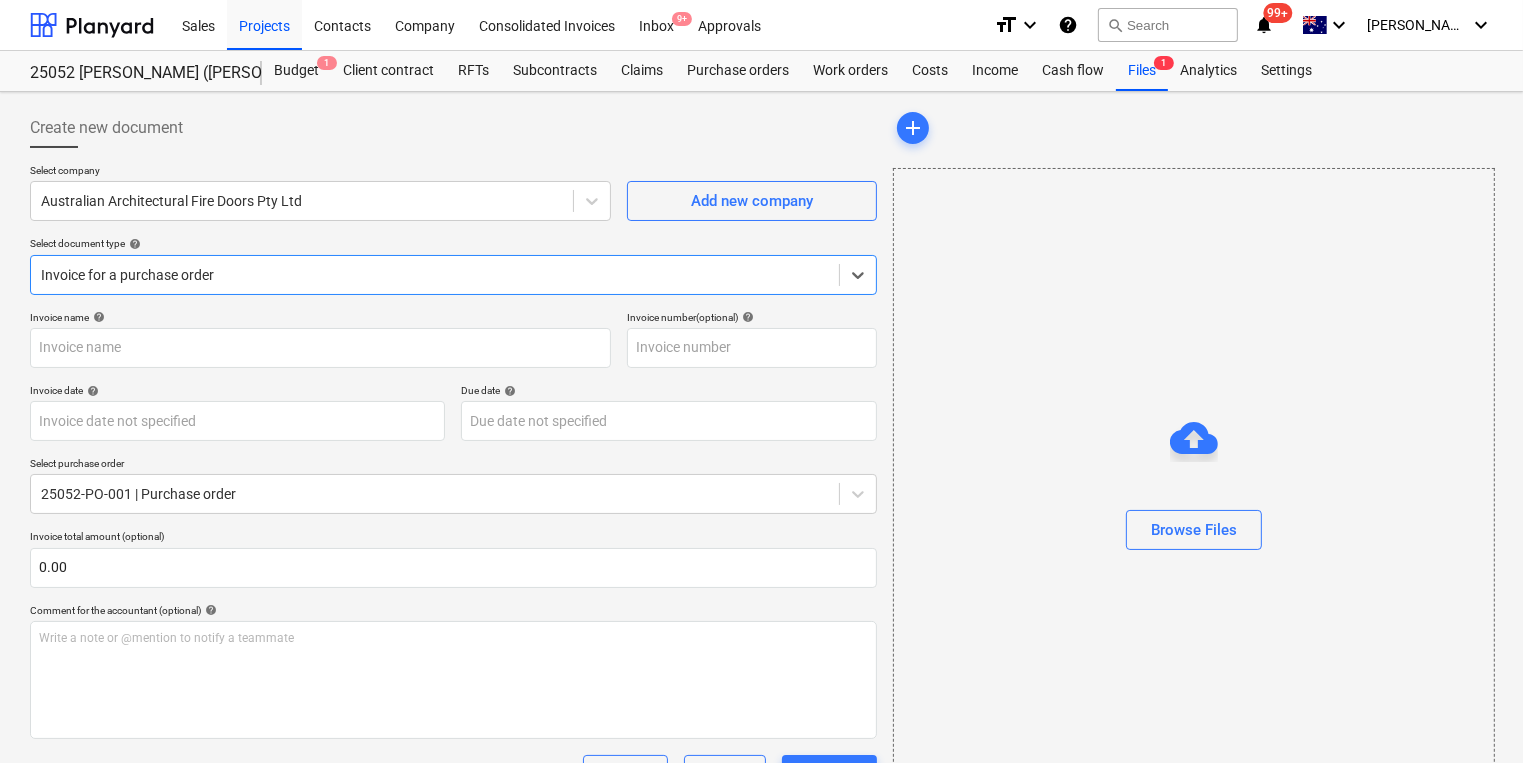type on "64879" 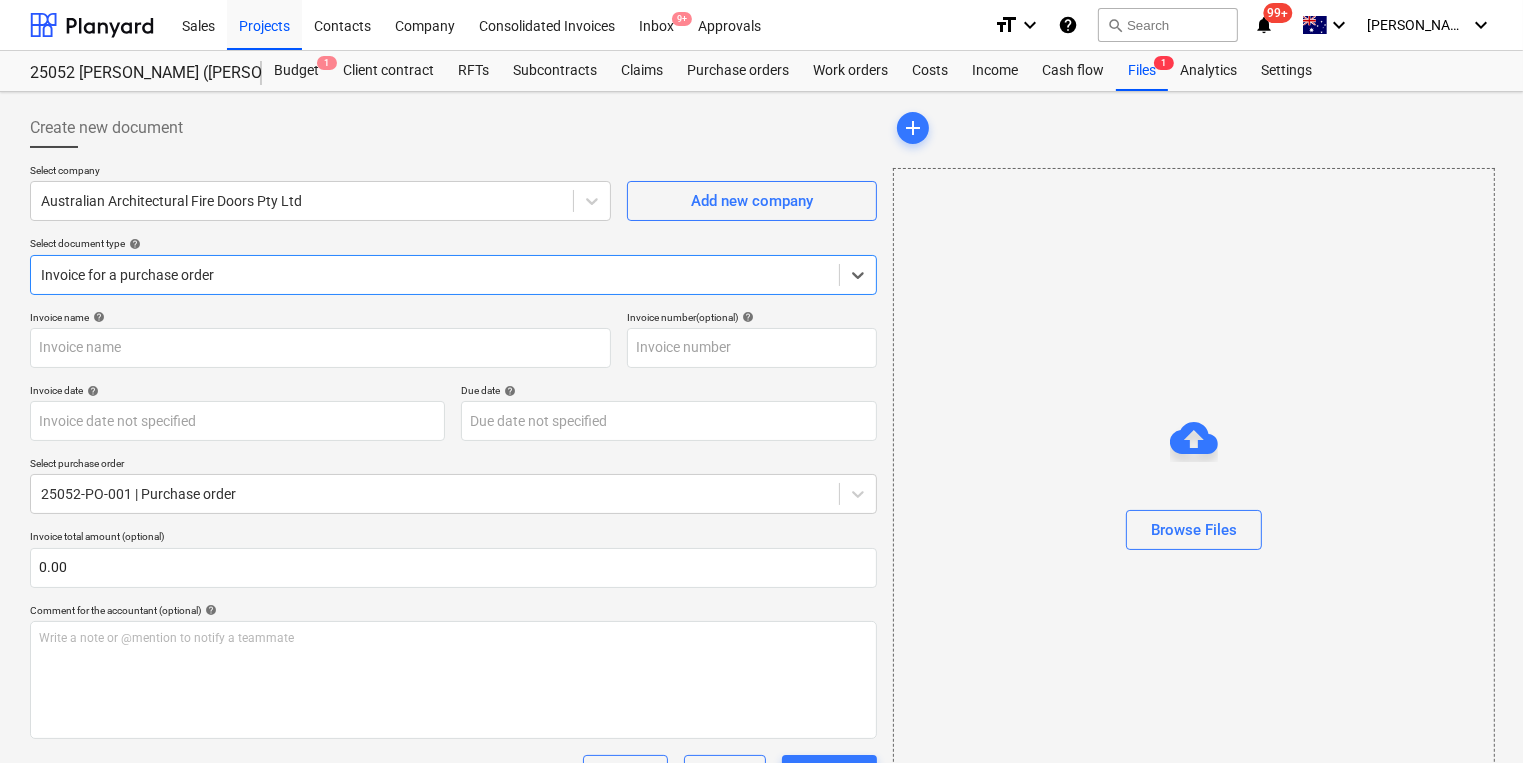 type on "64879" 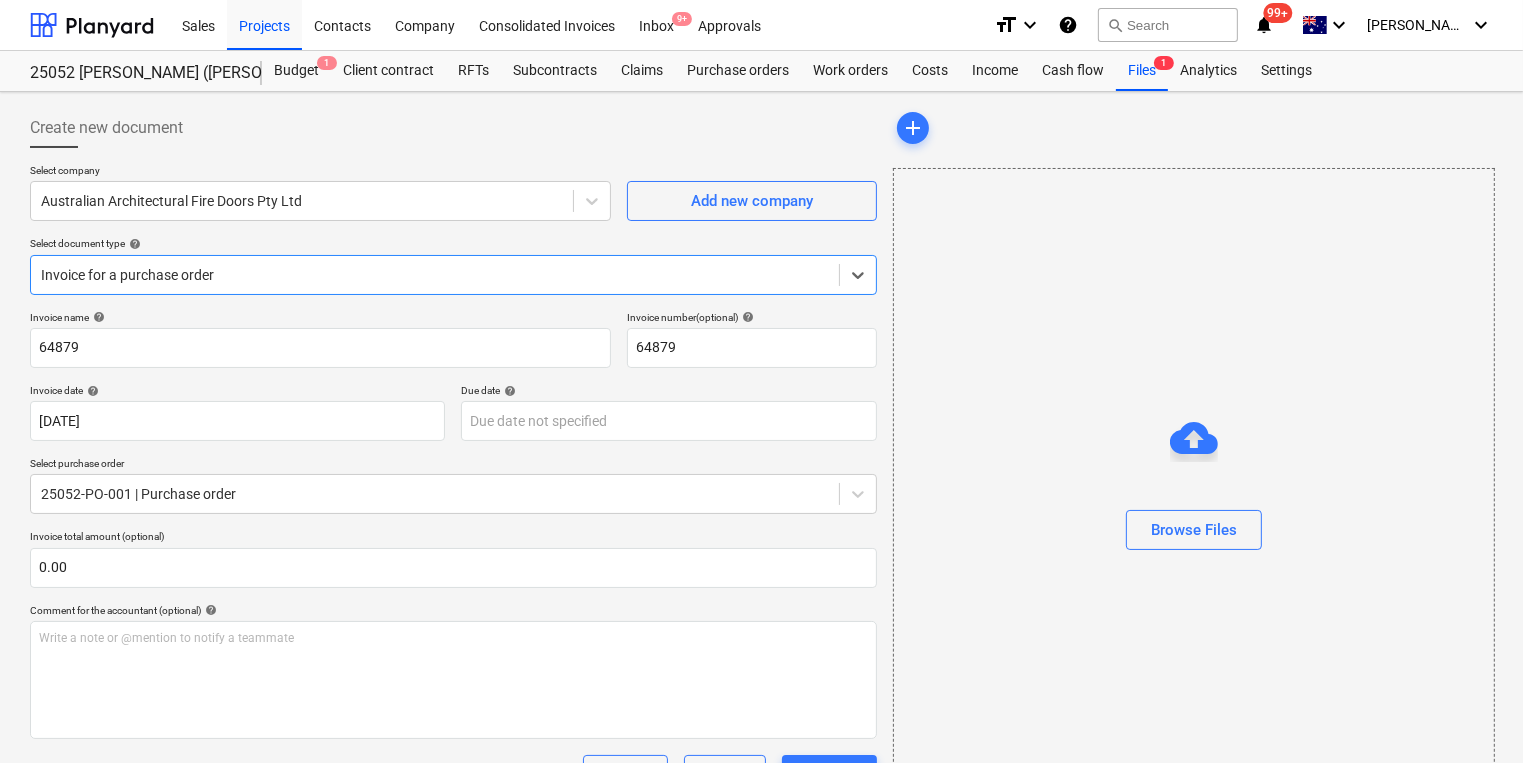 type on "[DATE]" 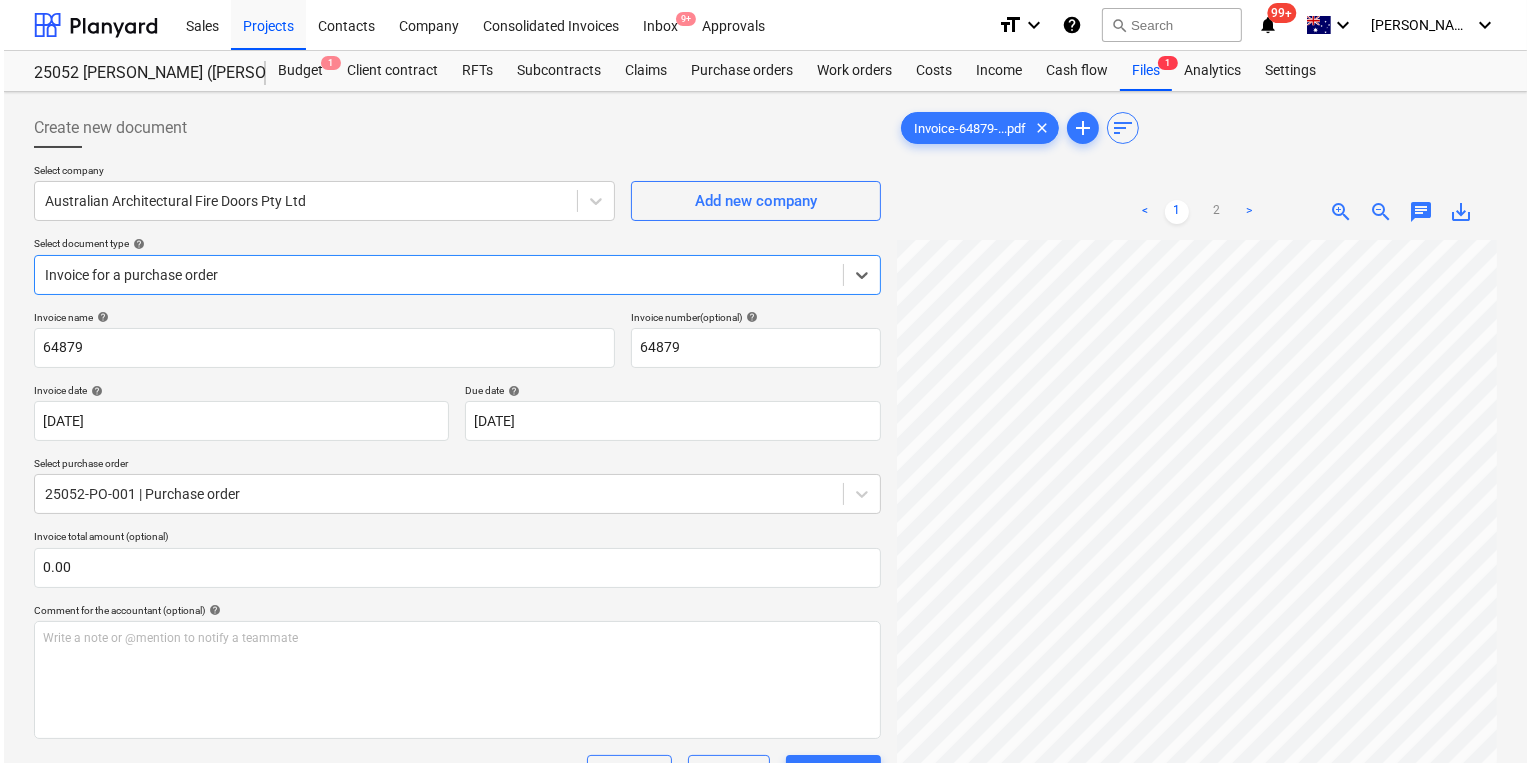 scroll, scrollTop: 0, scrollLeft: 0, axis: both 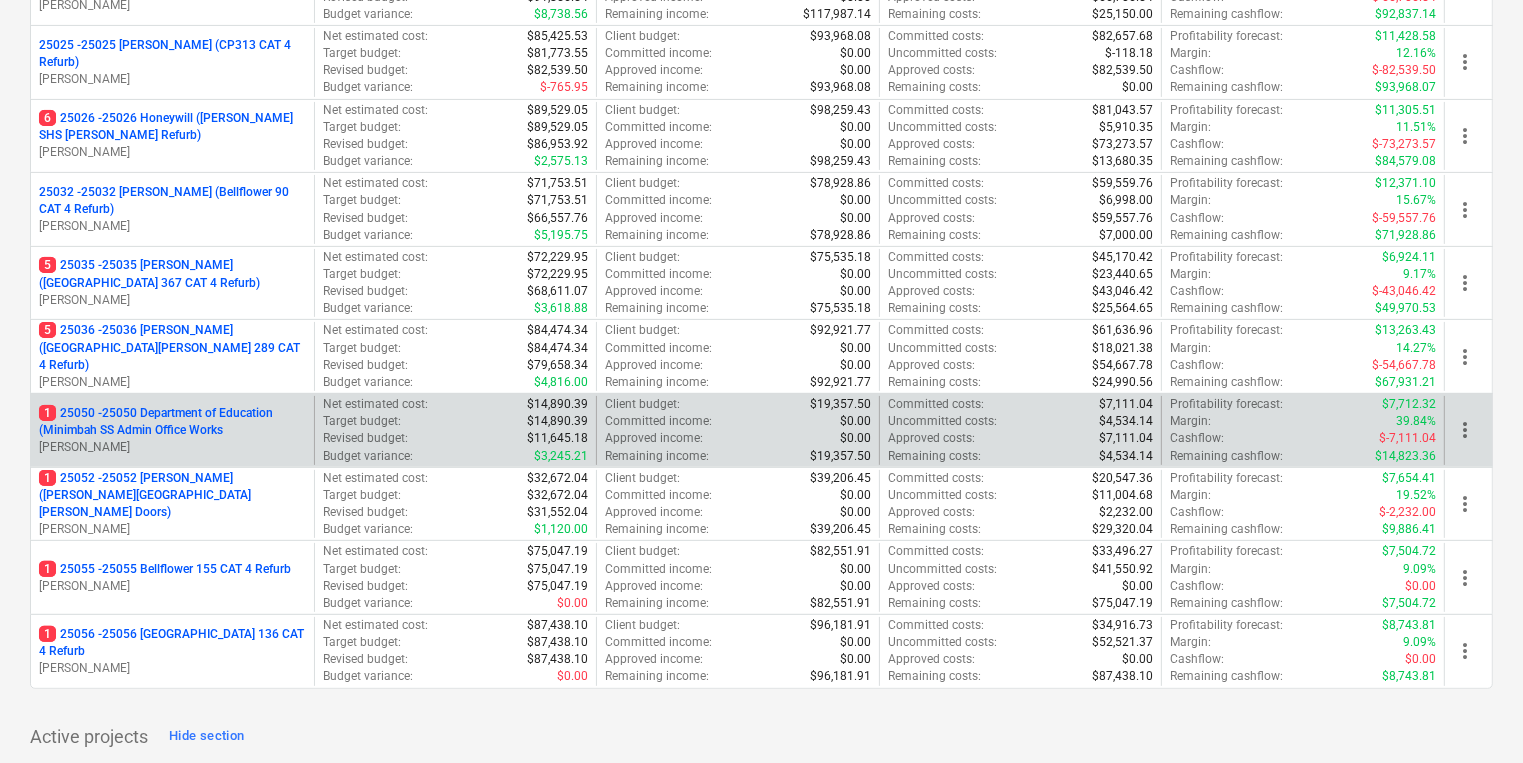 click on "1  25050 -  25050 Department of Education (Minimbah SS Admin Office Works" at bounding box center (172, 422) 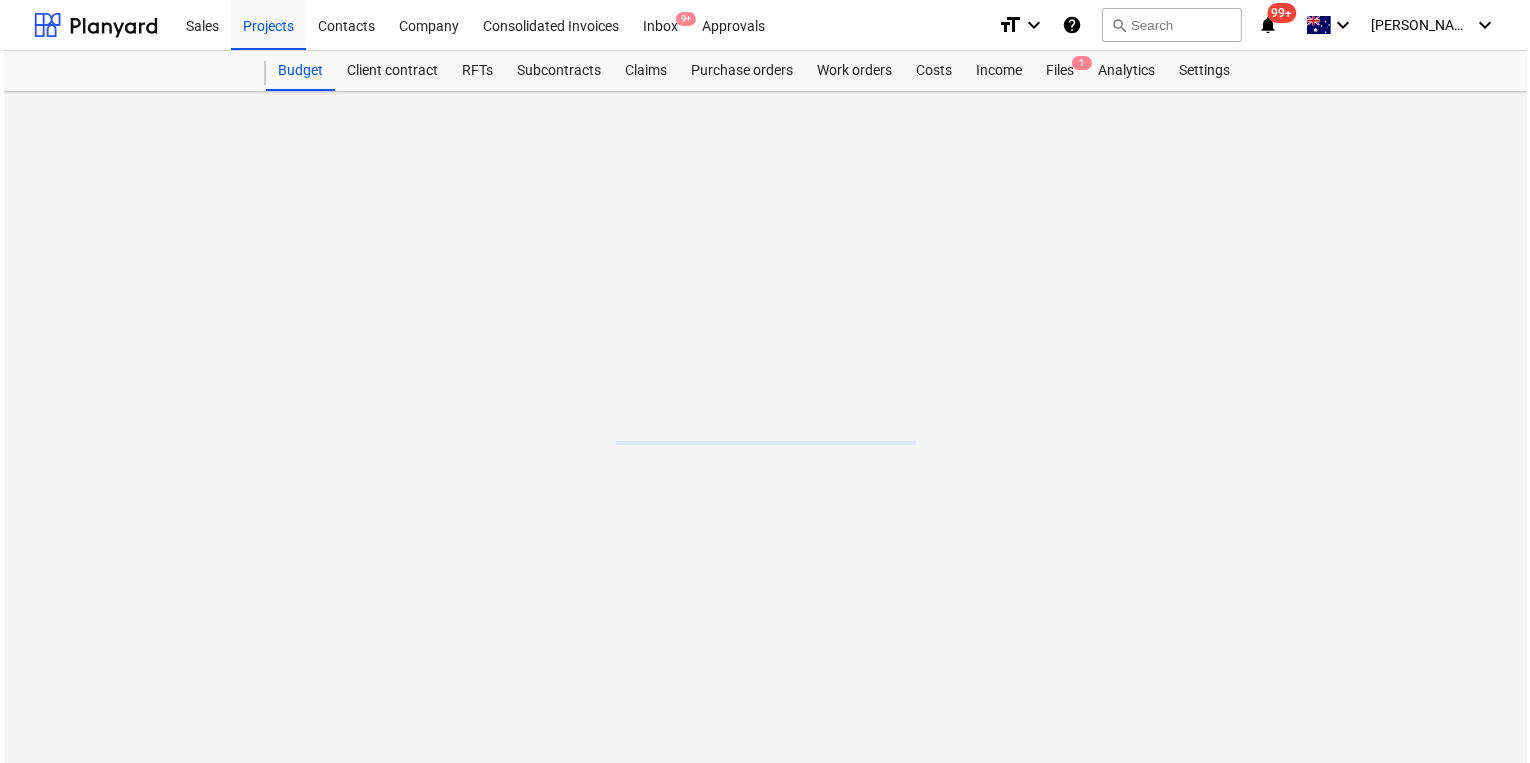 scroll, scrollTop: 0, scrollLeft: 0, axis: both 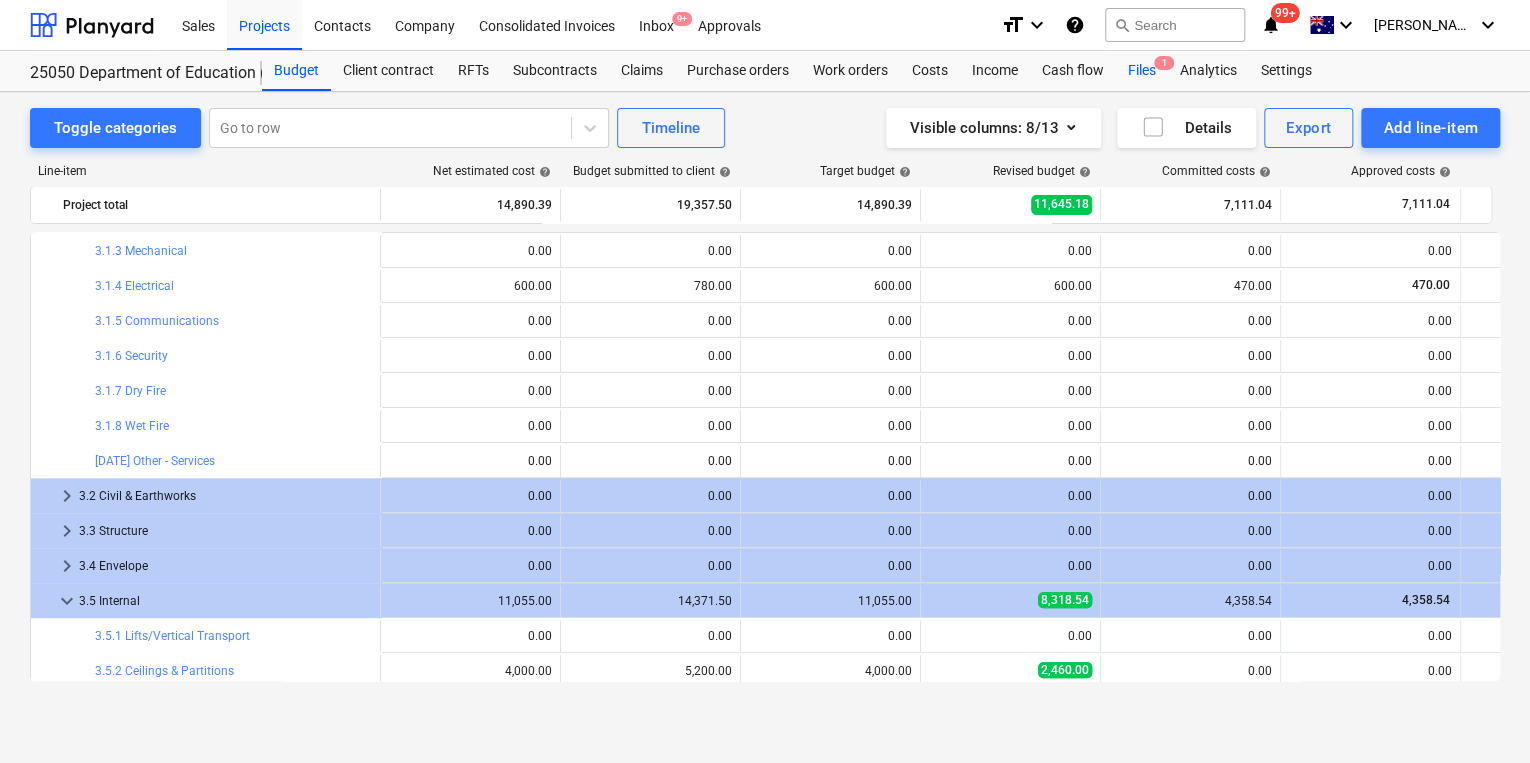click on "Files 1" at bounding box center [1142, 71] 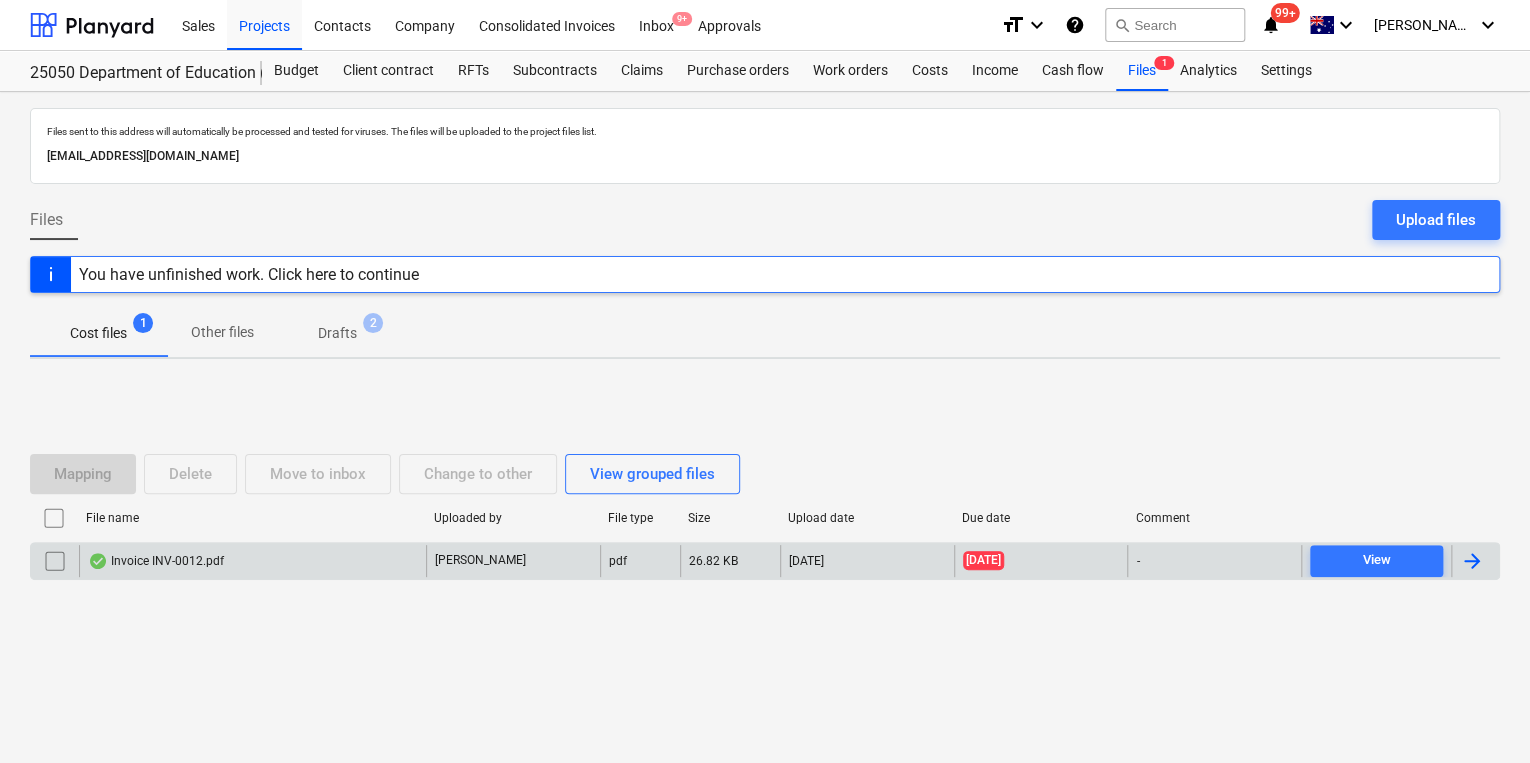 click on "Invoice INV-0012.pdf" at bounding box center (156, 561) 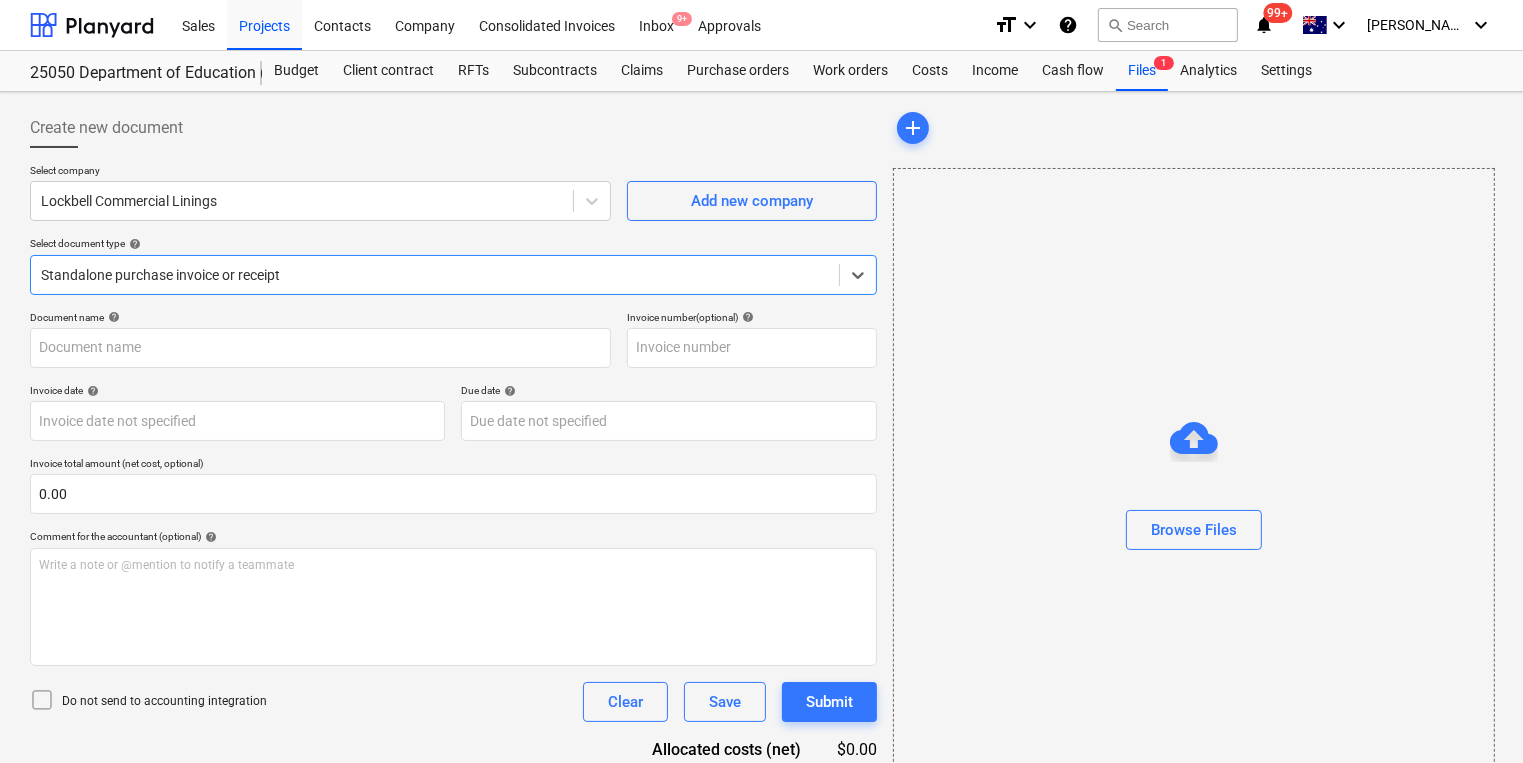 type on "INV-0012" 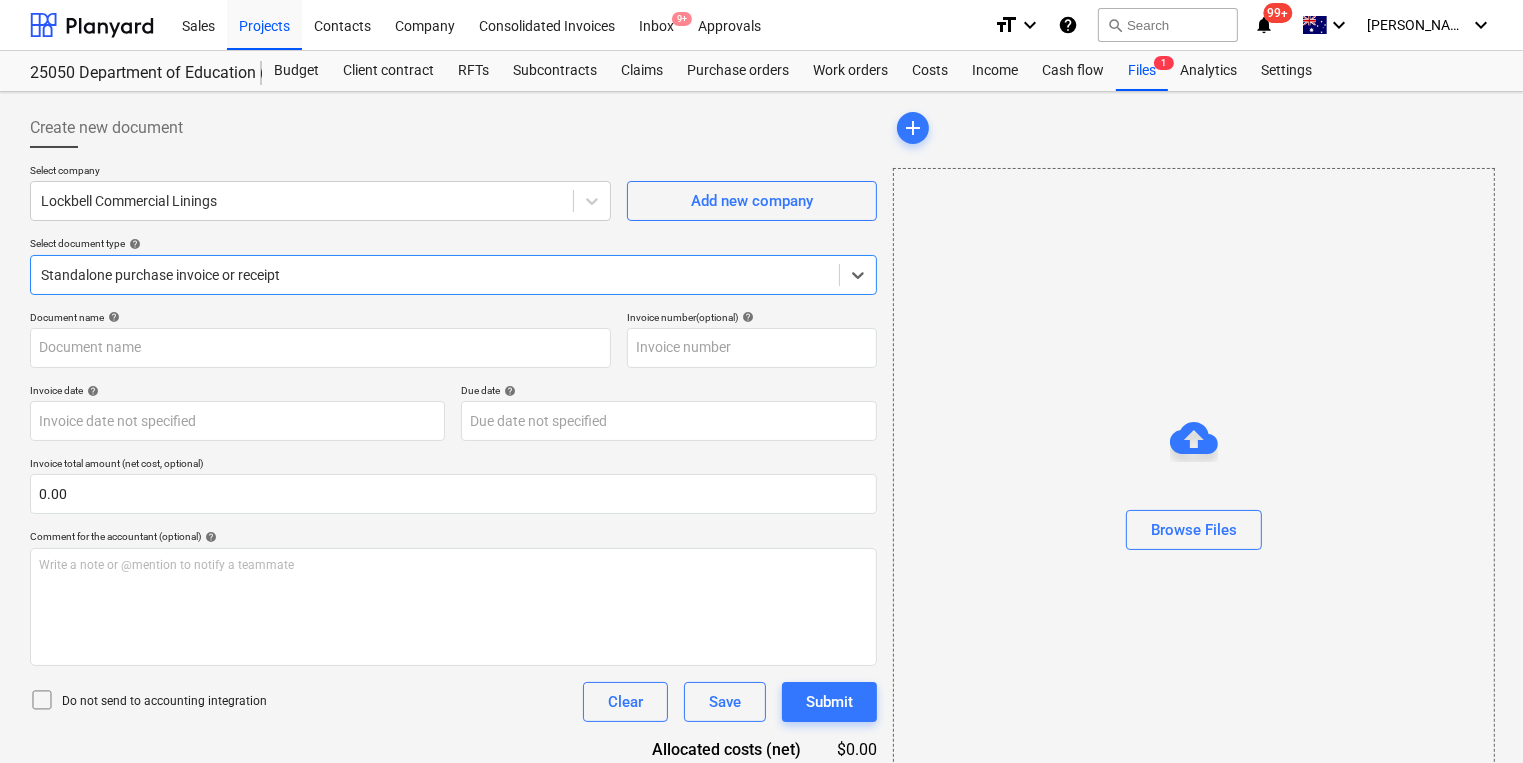 type on "INV-0012" 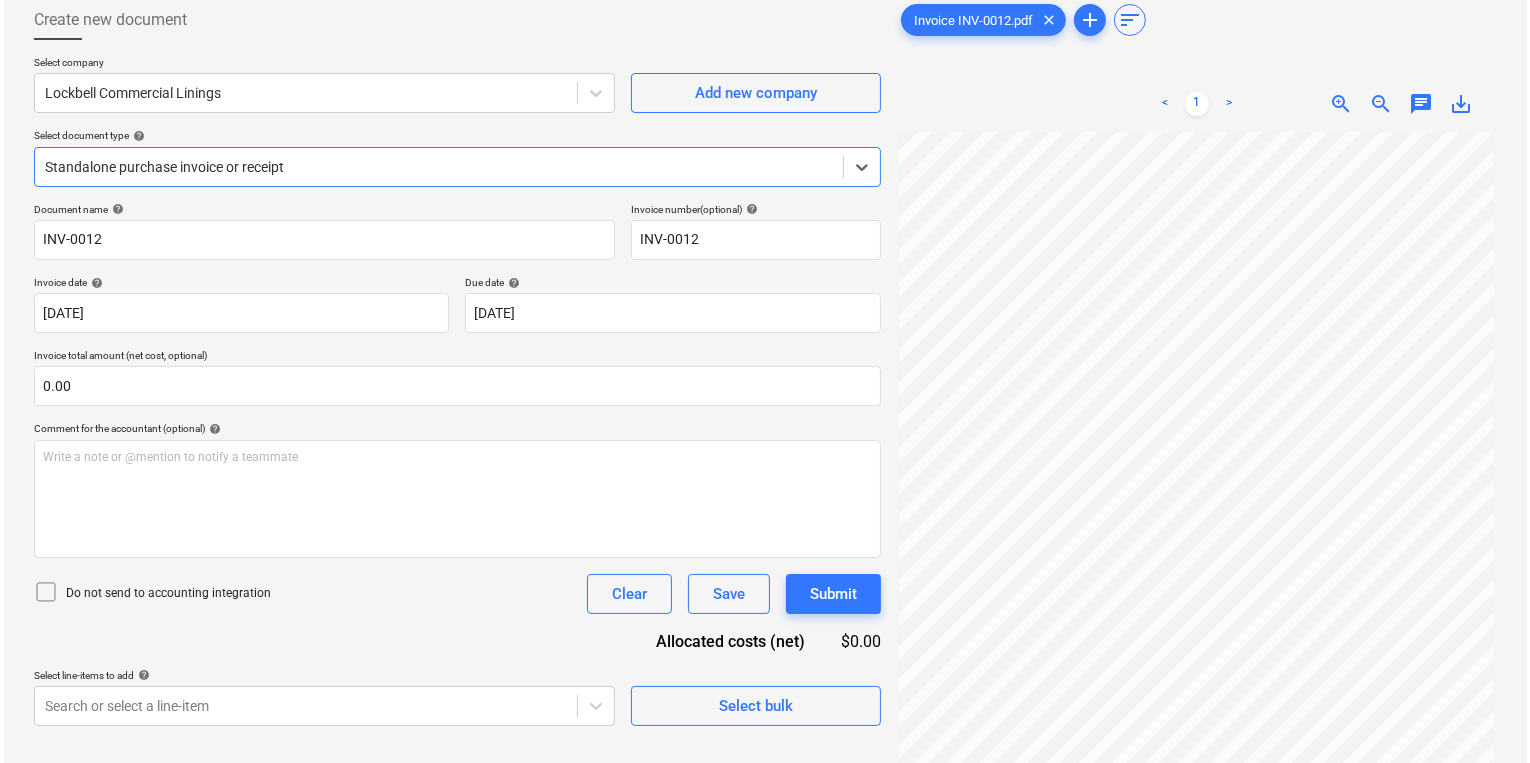 scroll, scrollTop: 0, scrollLeft: 0, axis: both 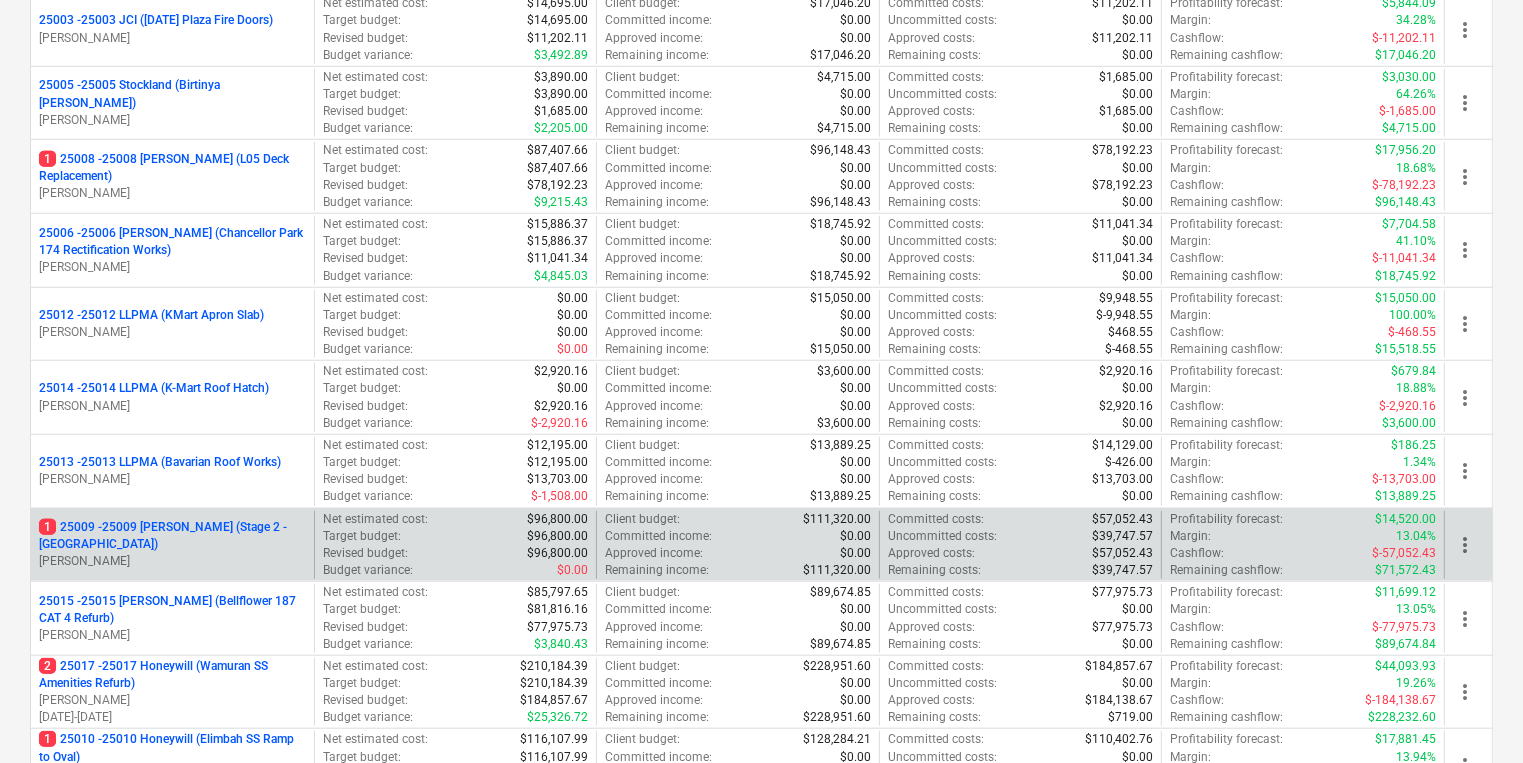 click on "1  25009 -  25009 Ross Bracher (Stage 2 - Khancoban)" at bounding box center (172, 536) 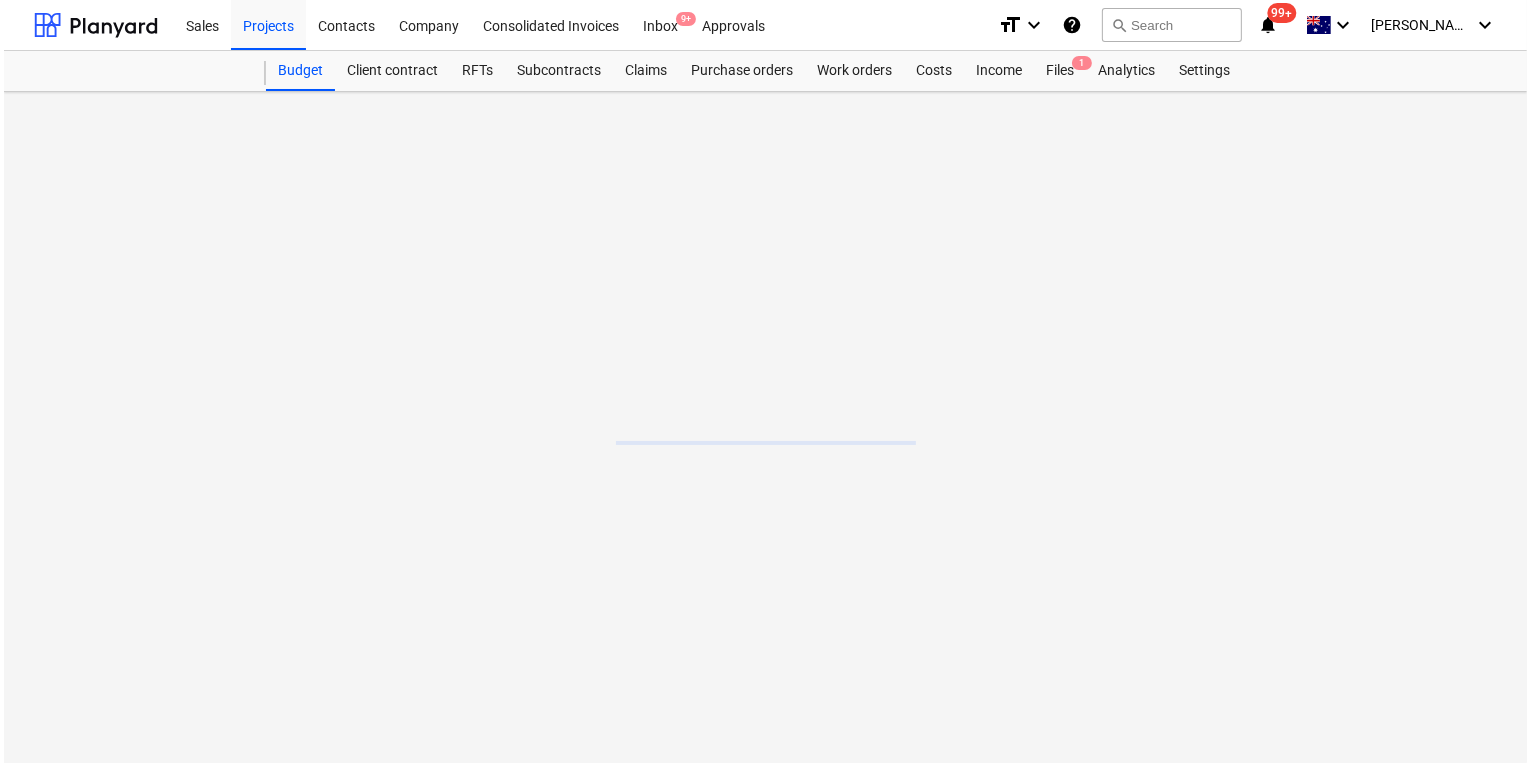 scroll, scrollTop: 0, scrollLeft: 0, axis: both 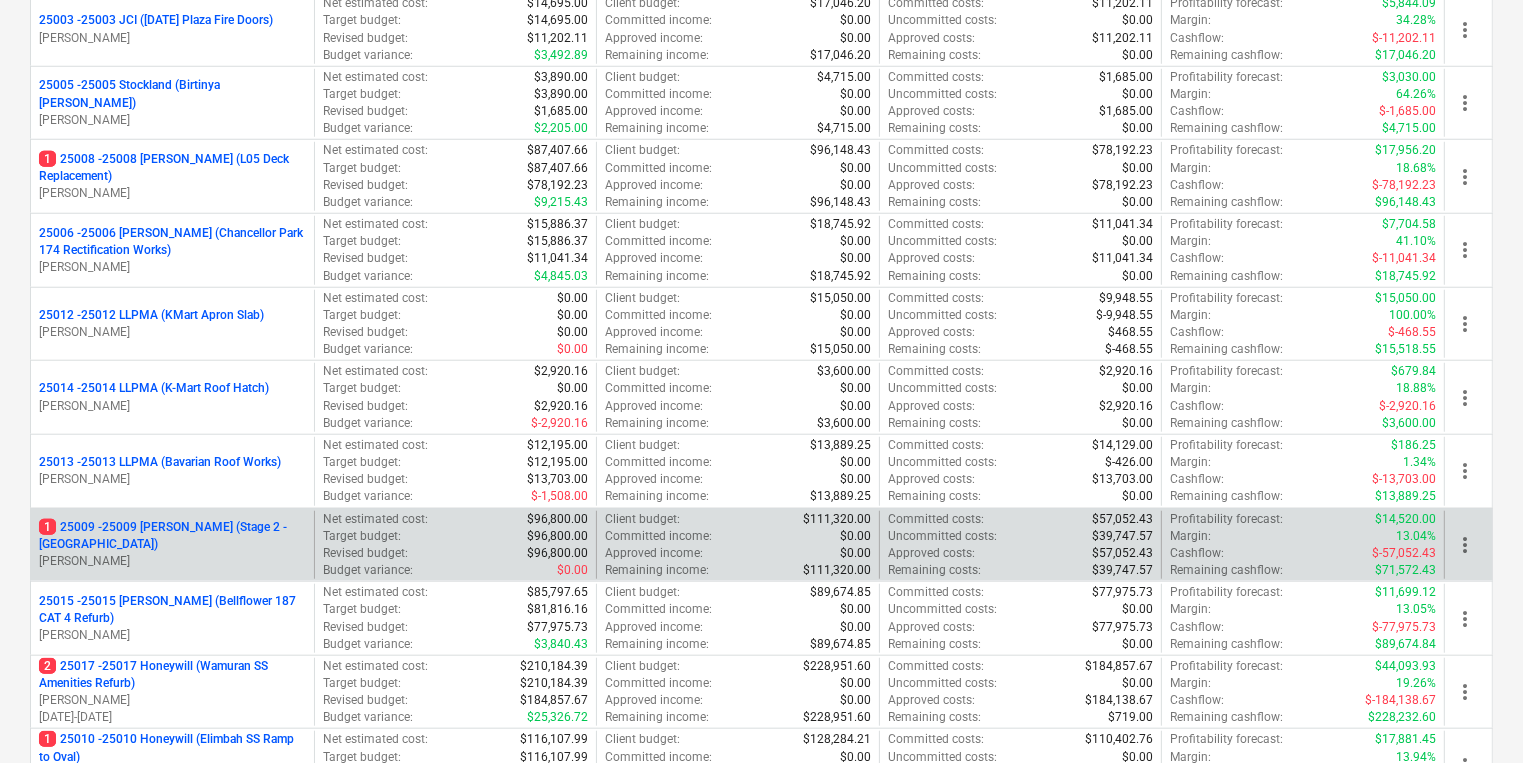 click on "more_vert" at bounding box center (1465, 545) 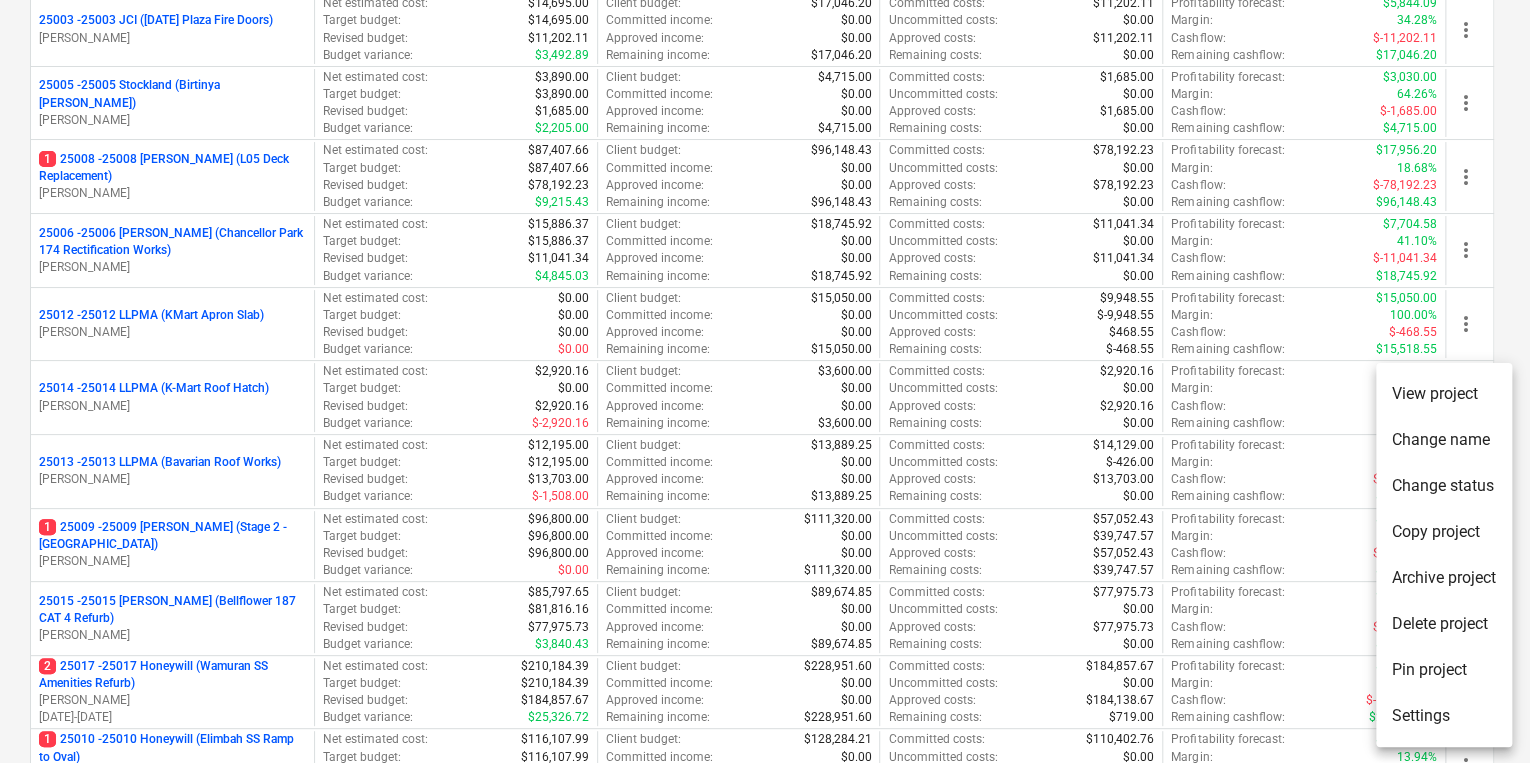 click on "Pin project" at bounding box center (1444, 670) 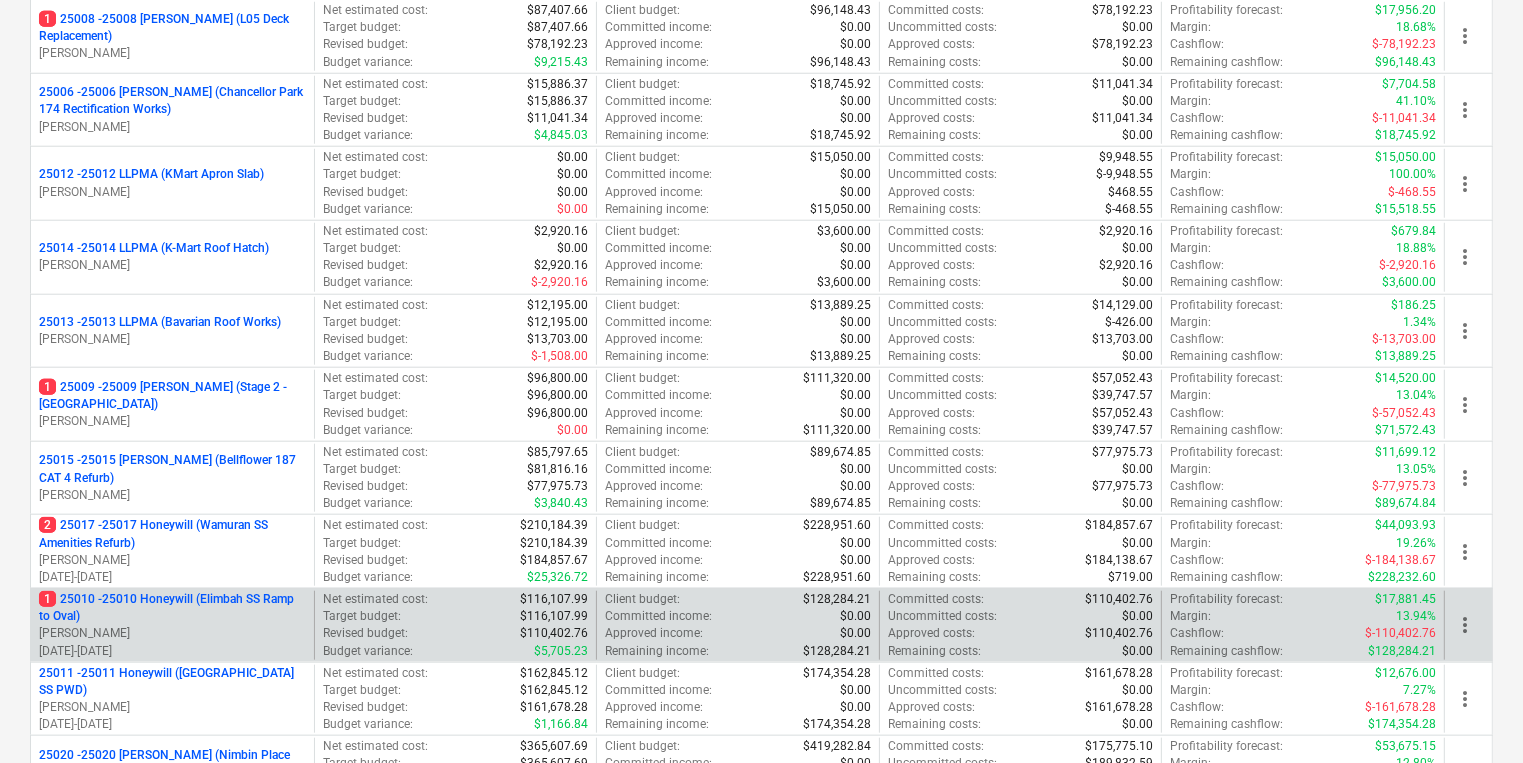 scroll, scrollTop: 1912, scrollLeft: 0, axis: vertical 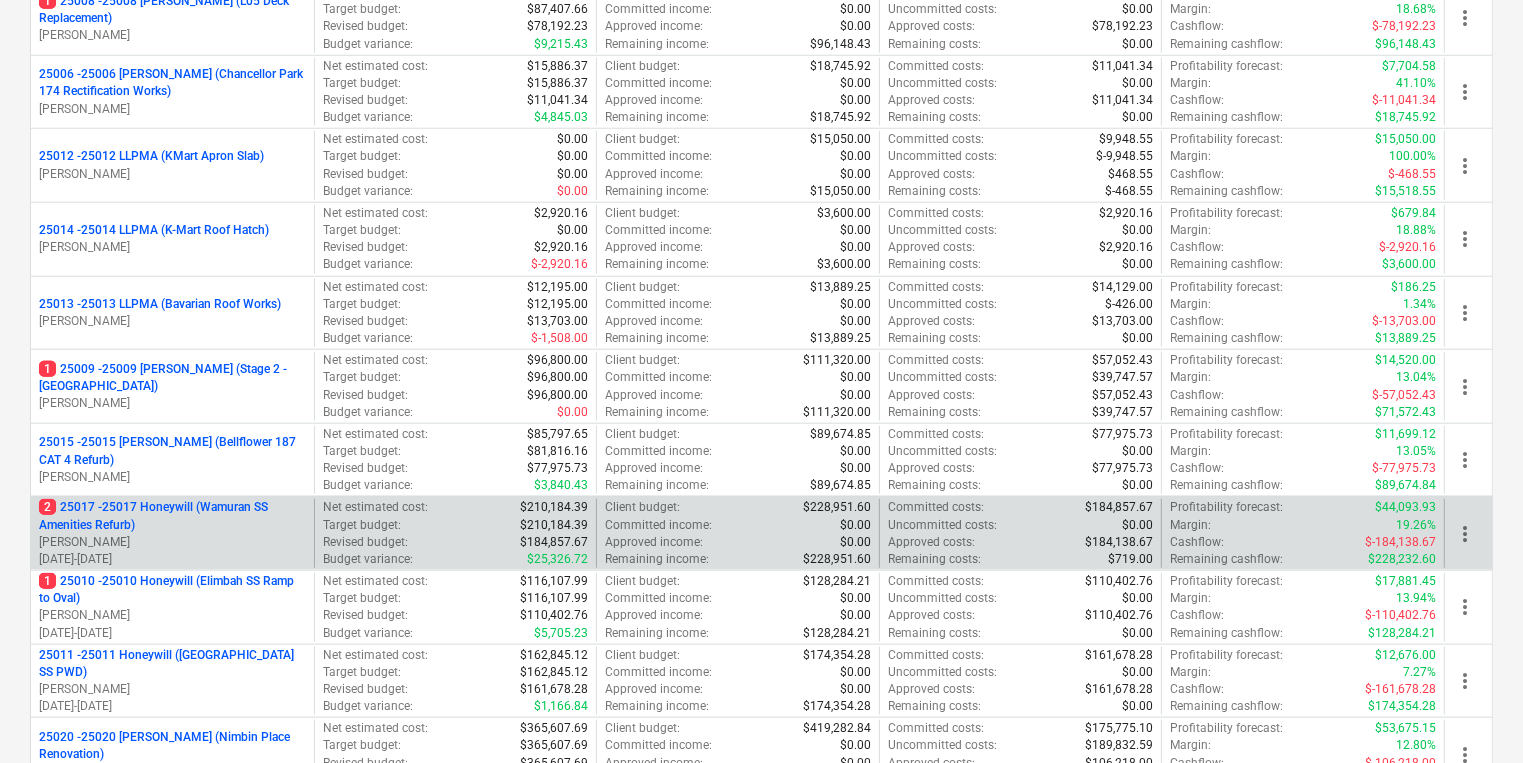 click on "2  25017 -  25017 Honeywill (Wamuran SS Amenities Refurb)" at bounding box center (172, 516) 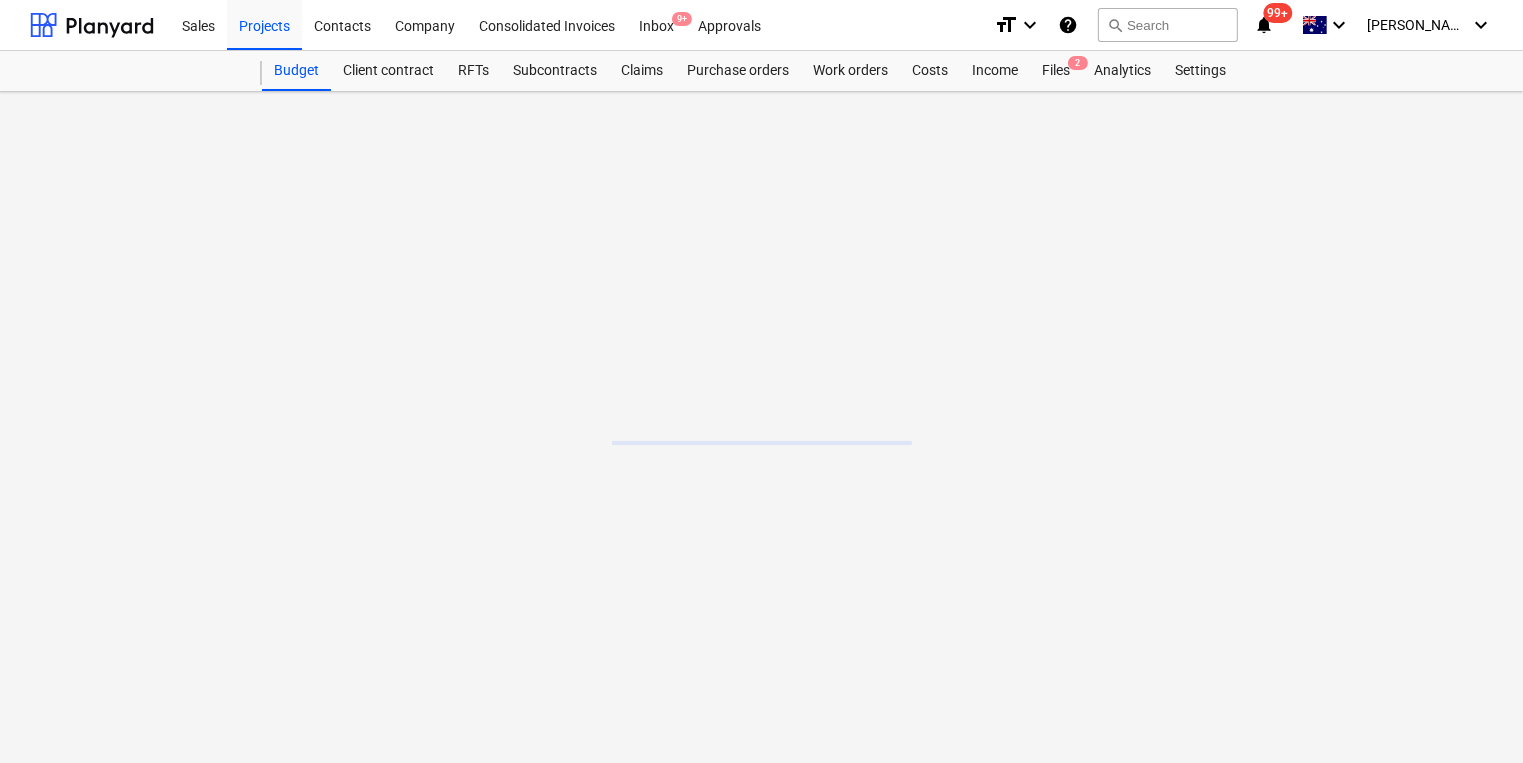 scroll, scrollTop: 0, scrollLeft: 0, axis: both 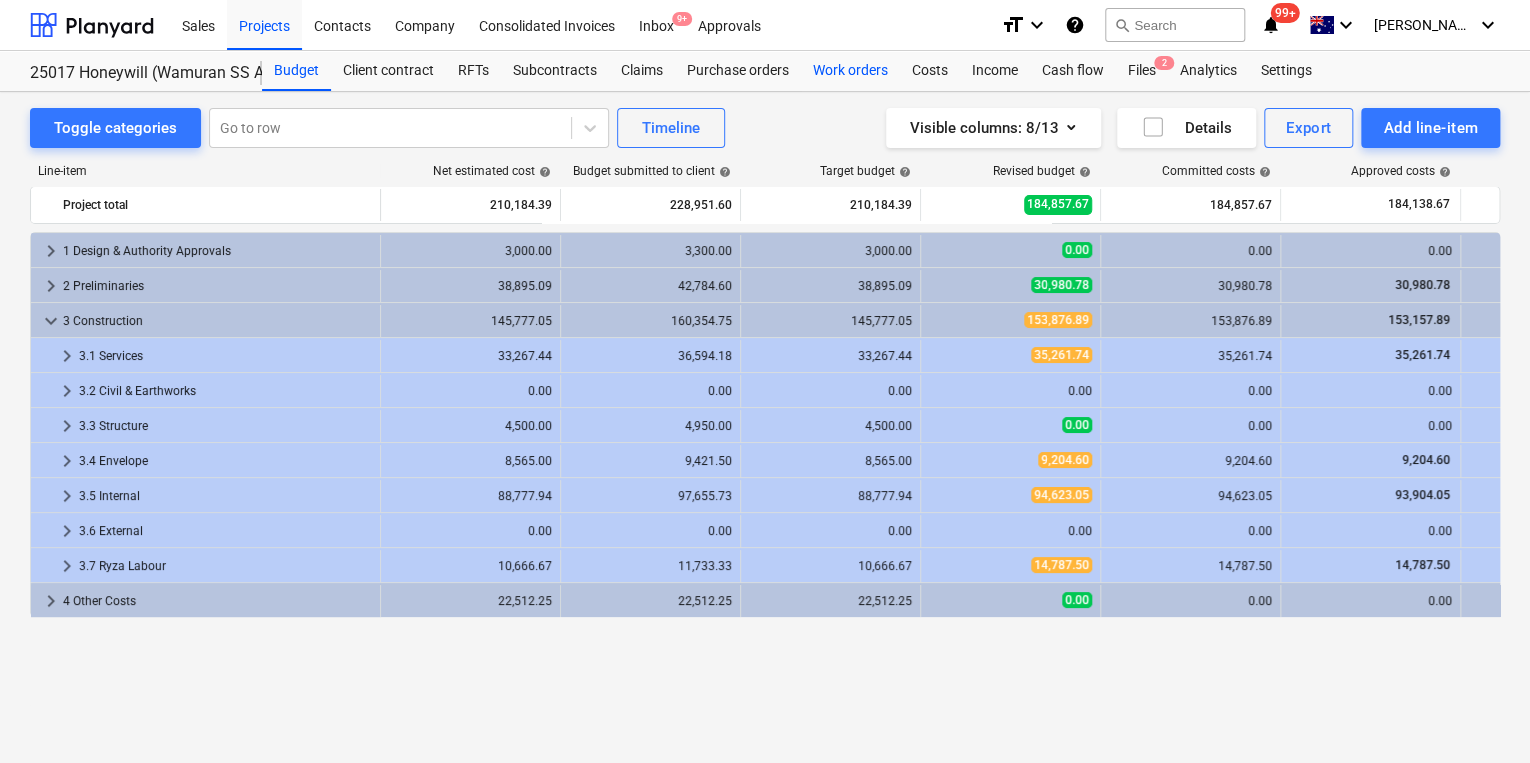 click on "Work orders" at bounding box center [850, 71] 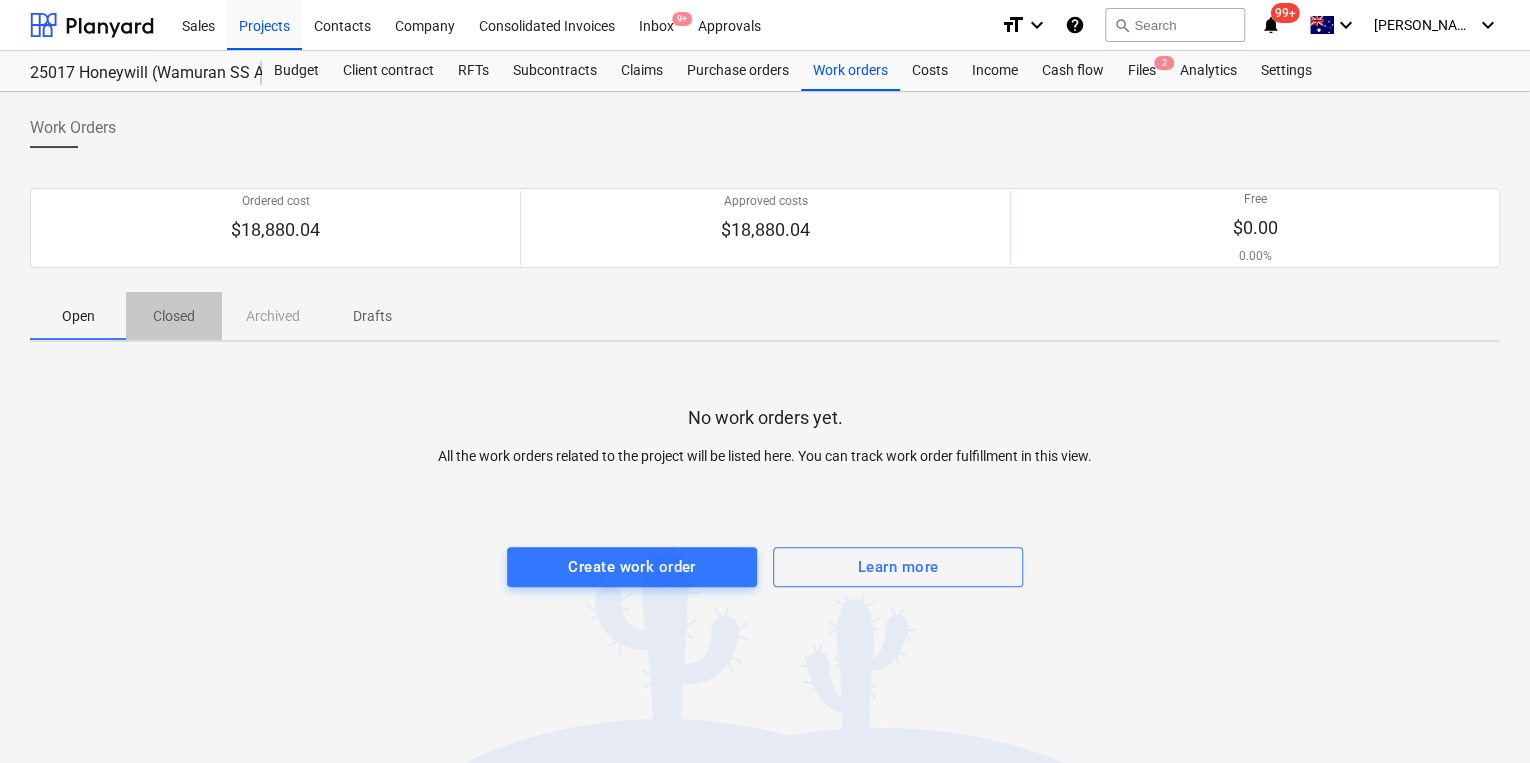 click on "Closed" at bounding box center [174, 316] 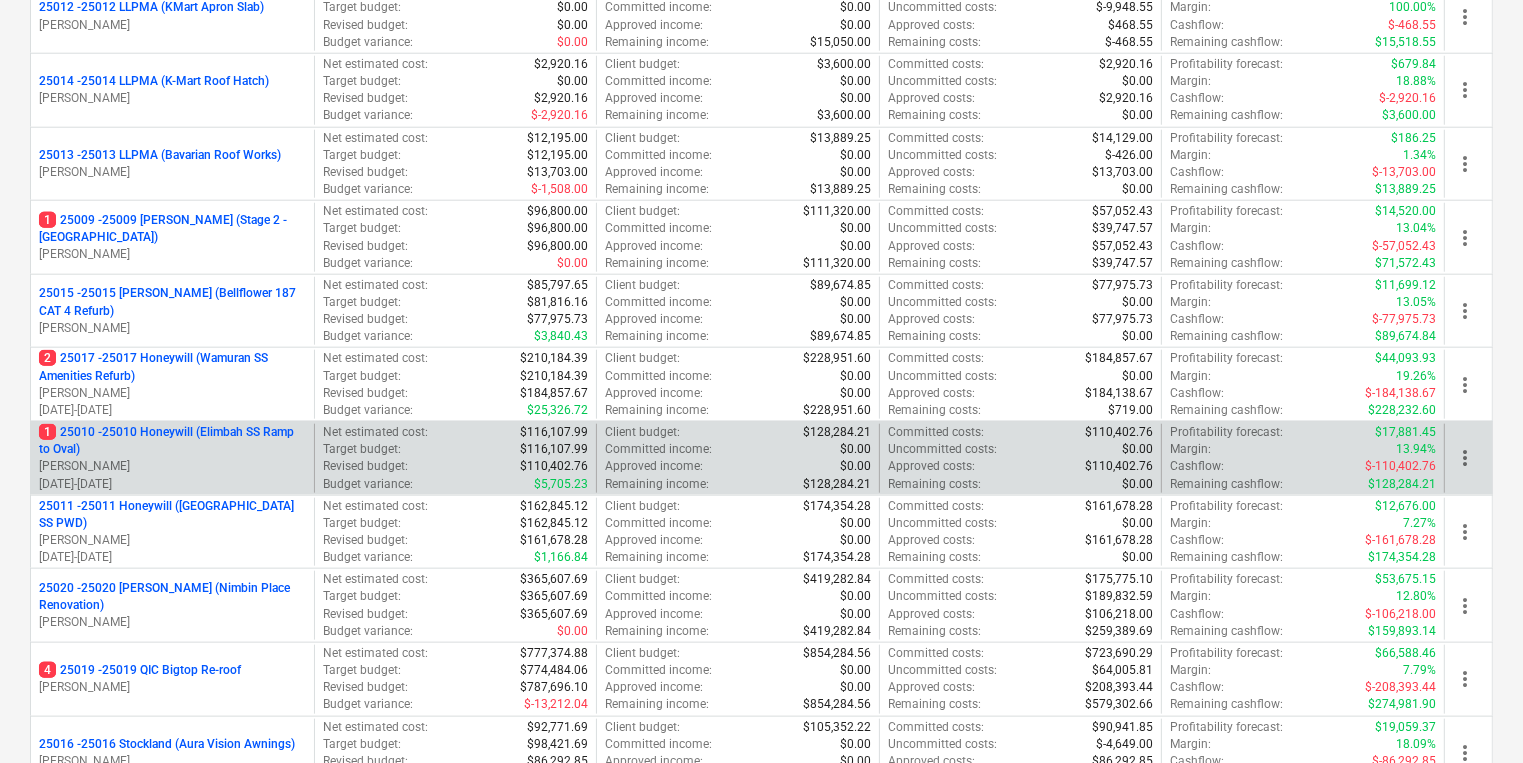 scroll, scrollTop: 2080, scrollLeft: 0, axis: vertical 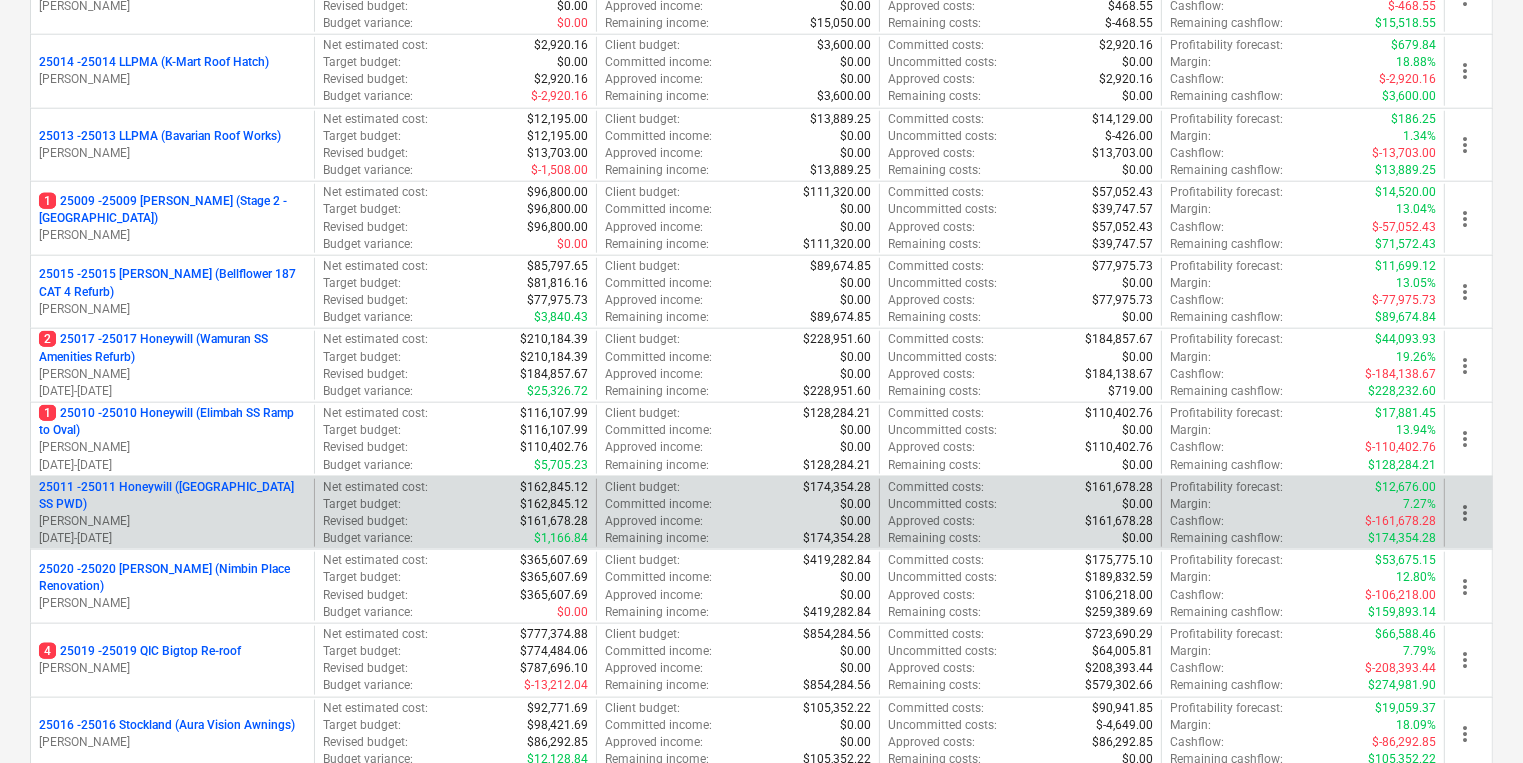 click on "25011 -  25011 Honeywill (Bribie Island SS PWD)" at bounding box center (172, 496) 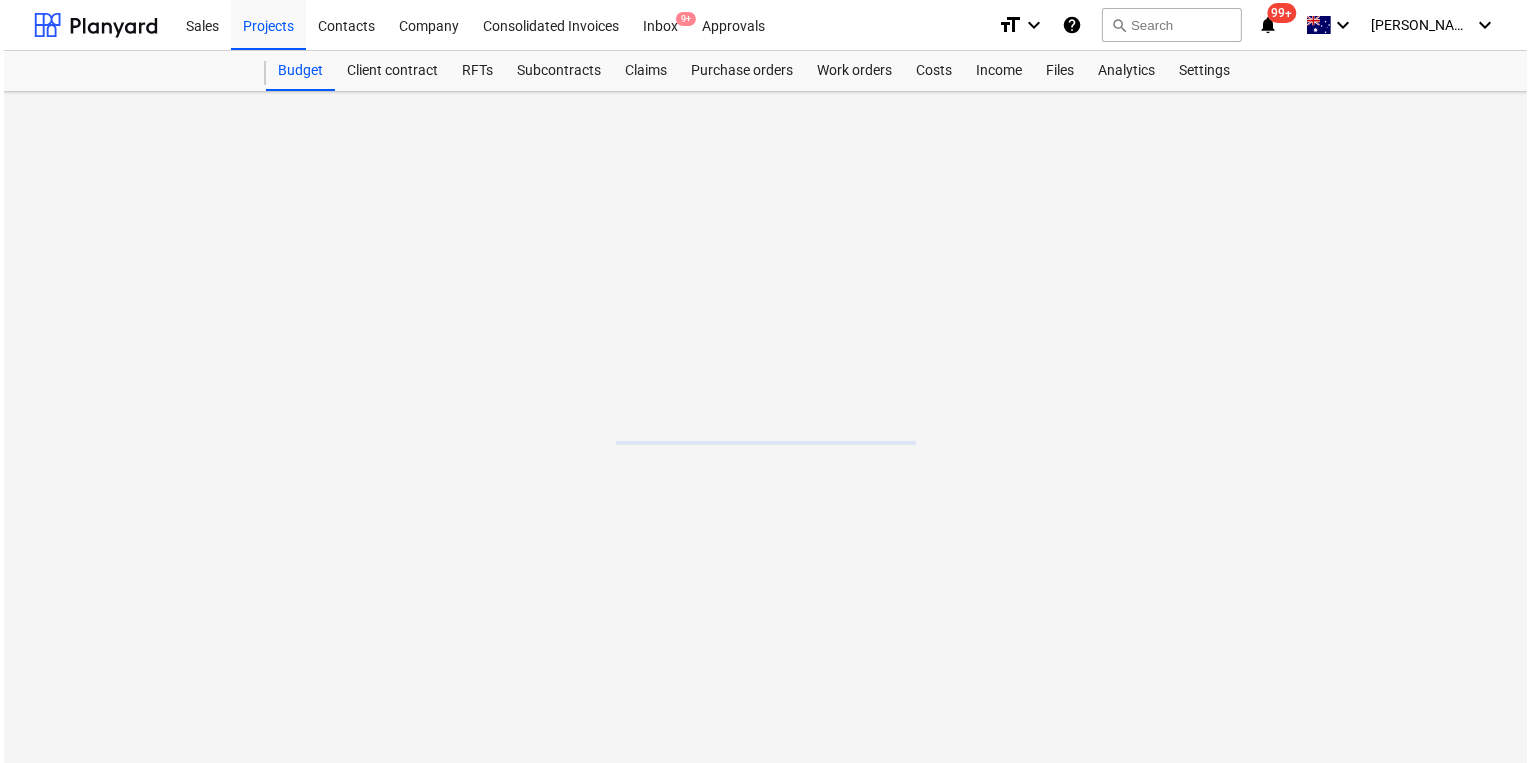 scroll, scrollTop: 0, scrollLeft: 0, axis: both 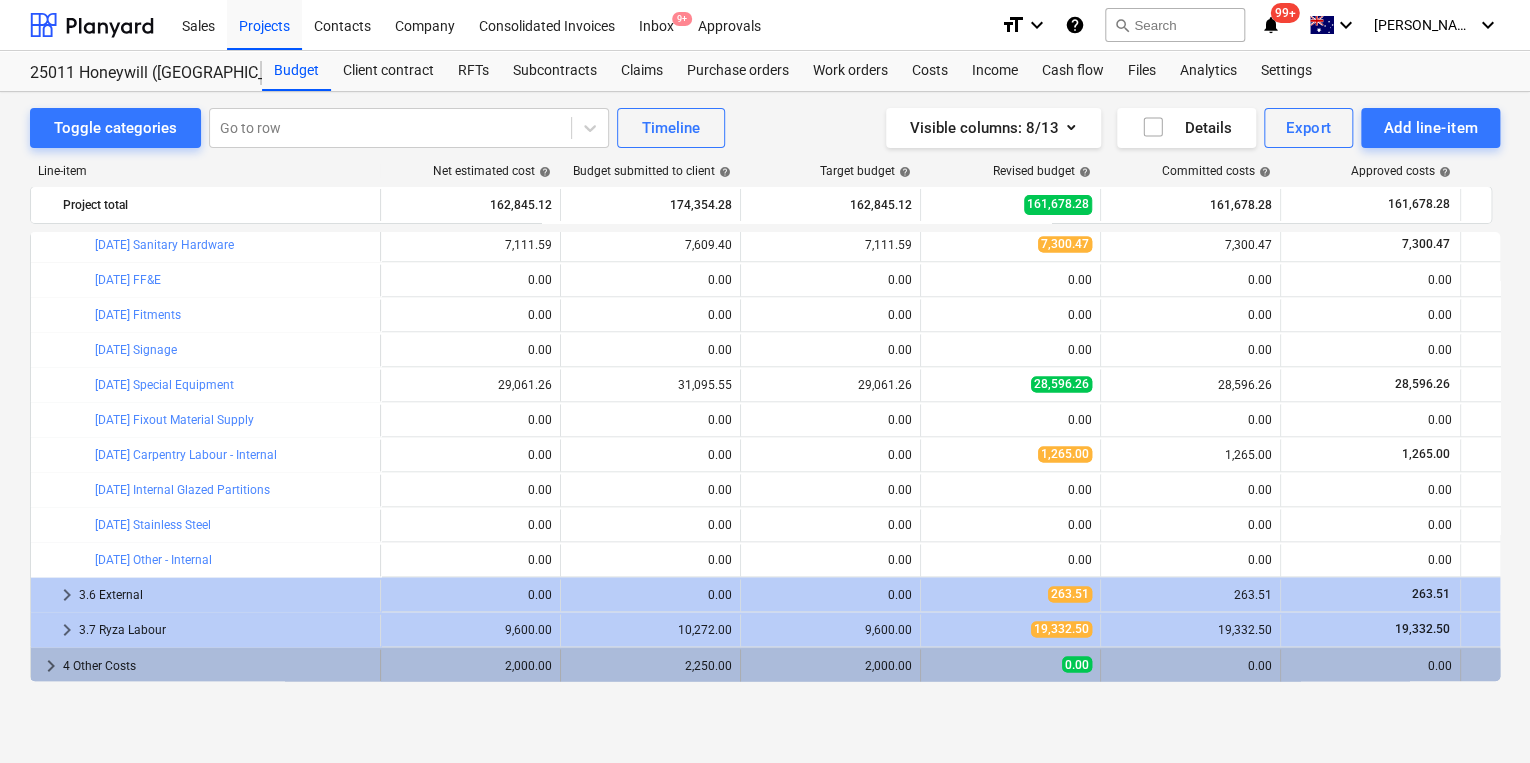 click on "keyboard_arrow_right" at bounding box center (51, 665) 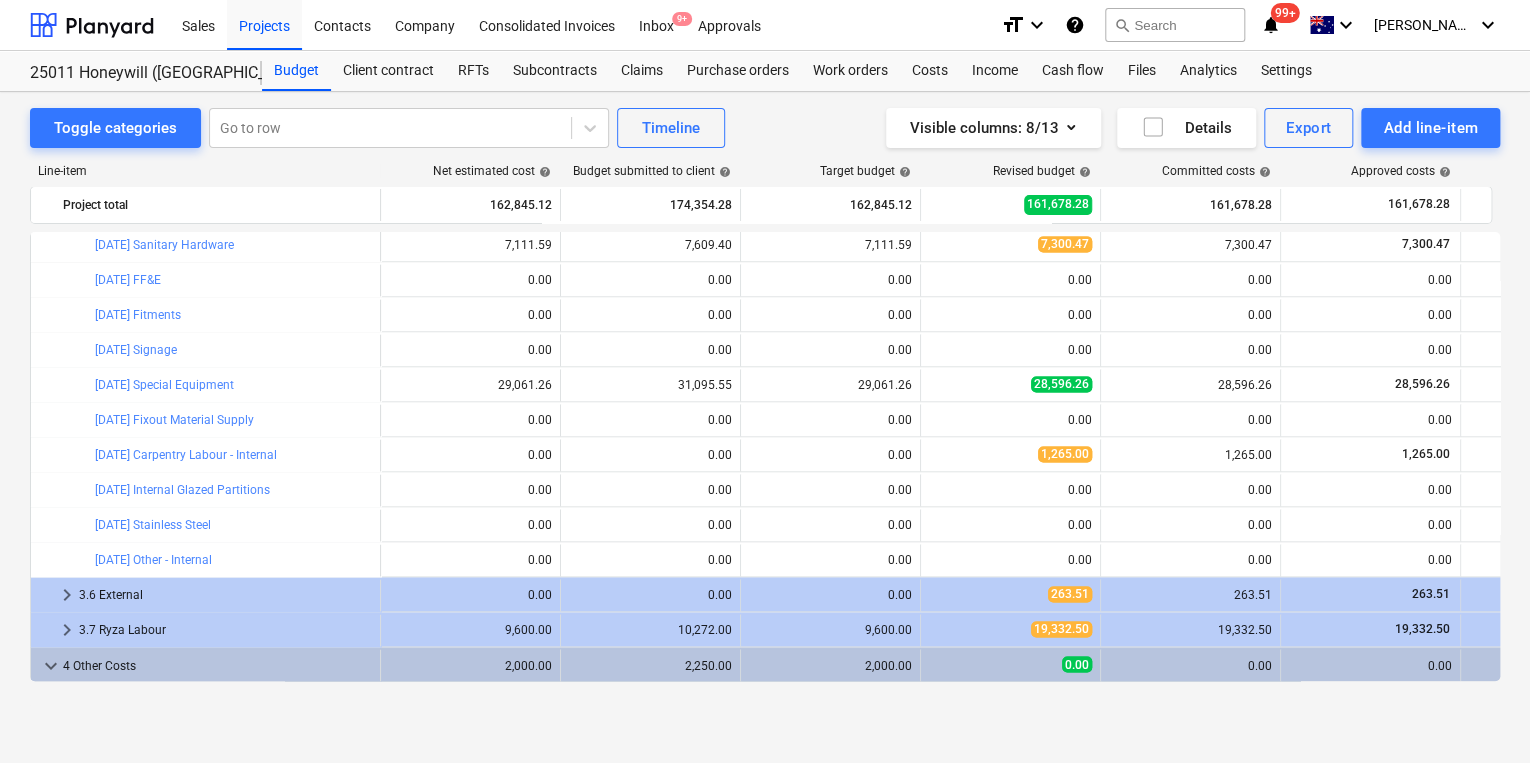scroll, scrollTop: 1616, scrollLeft: 0, axis: vertical 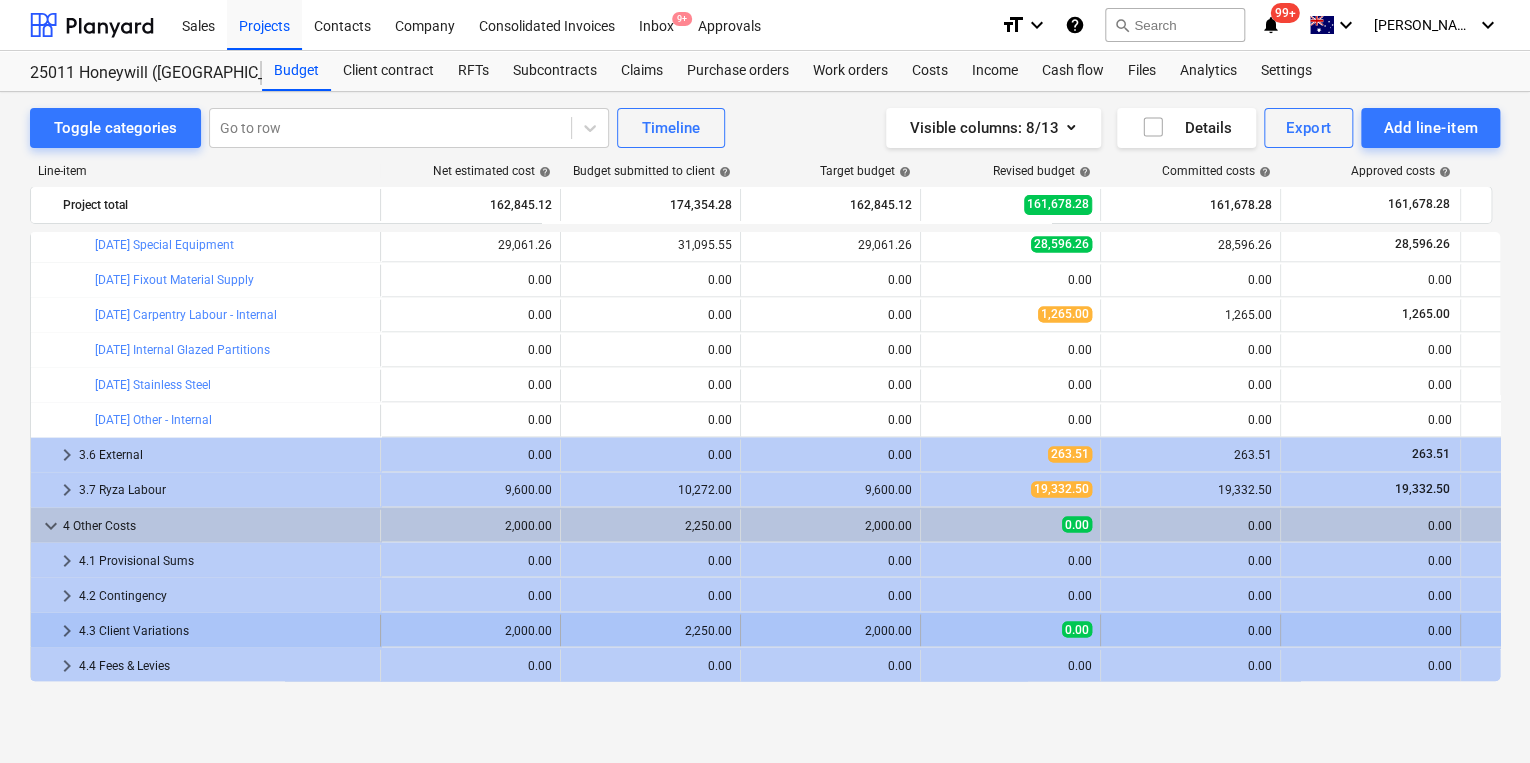 click on "keyboard_arrow_right" at bounding box center (67, 630) 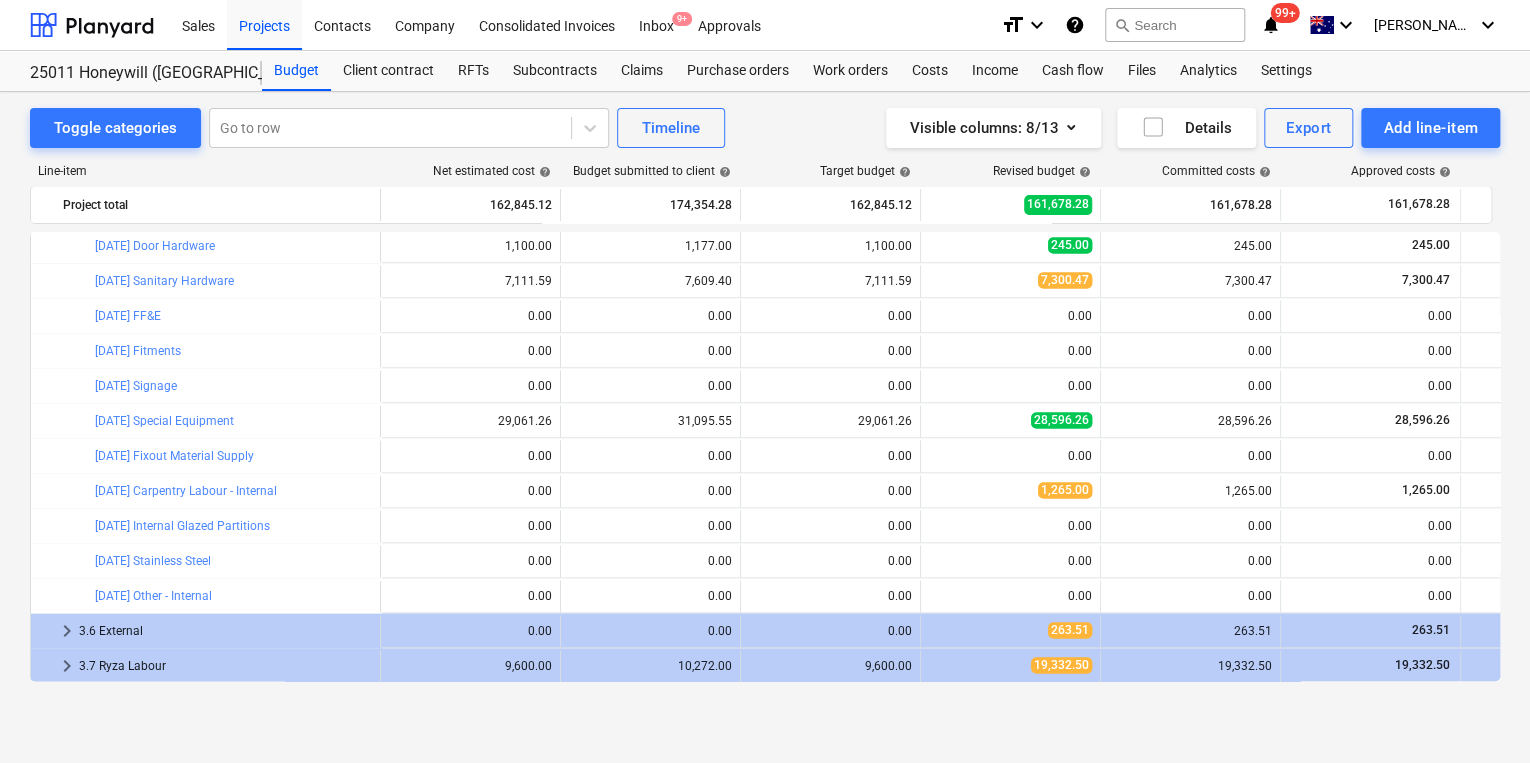 scroll, scrollTop: 1520, scrollLeft: 0, axis: vertical 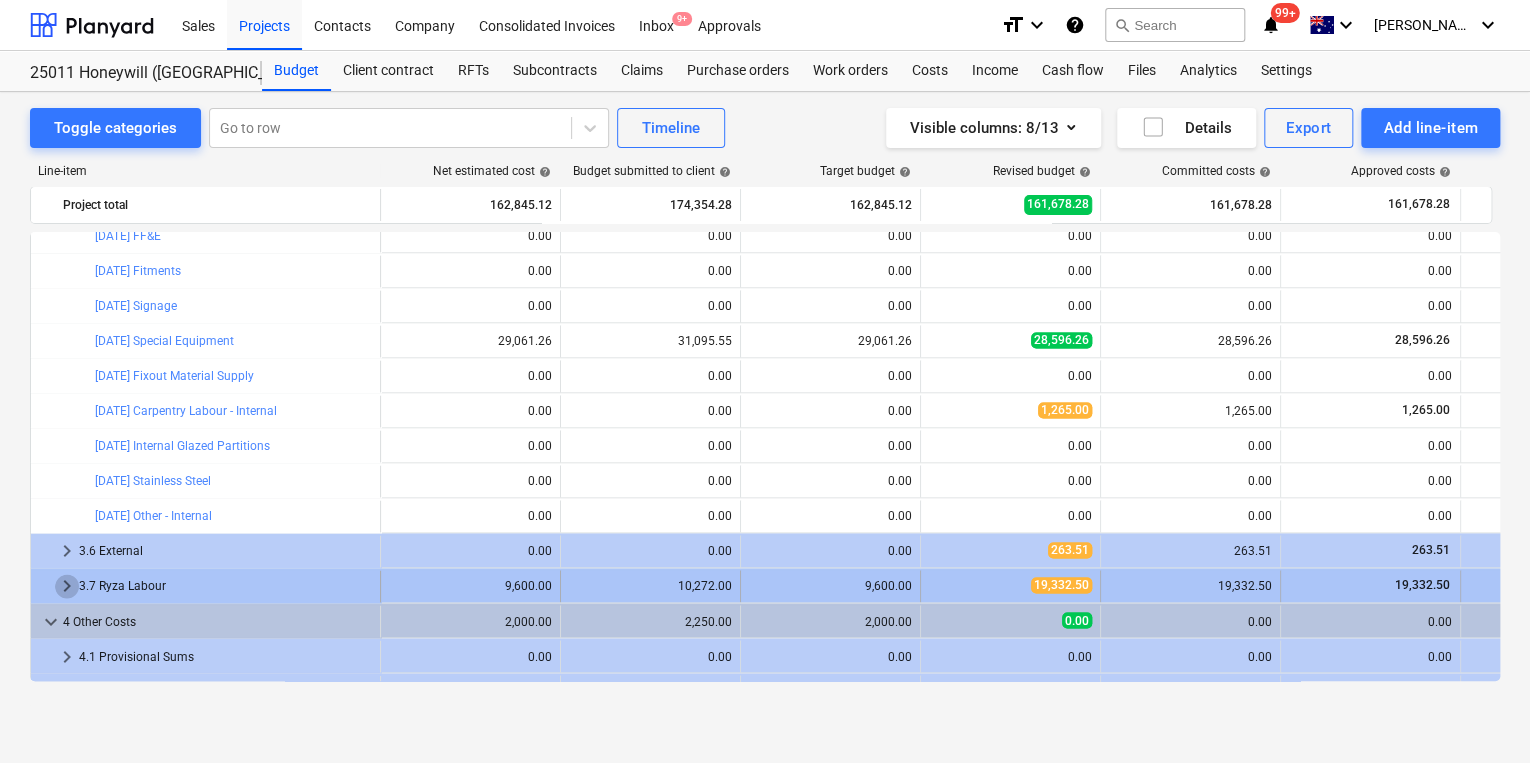 click on "keyboard_arrow_right" at bounding box center (67, 586) 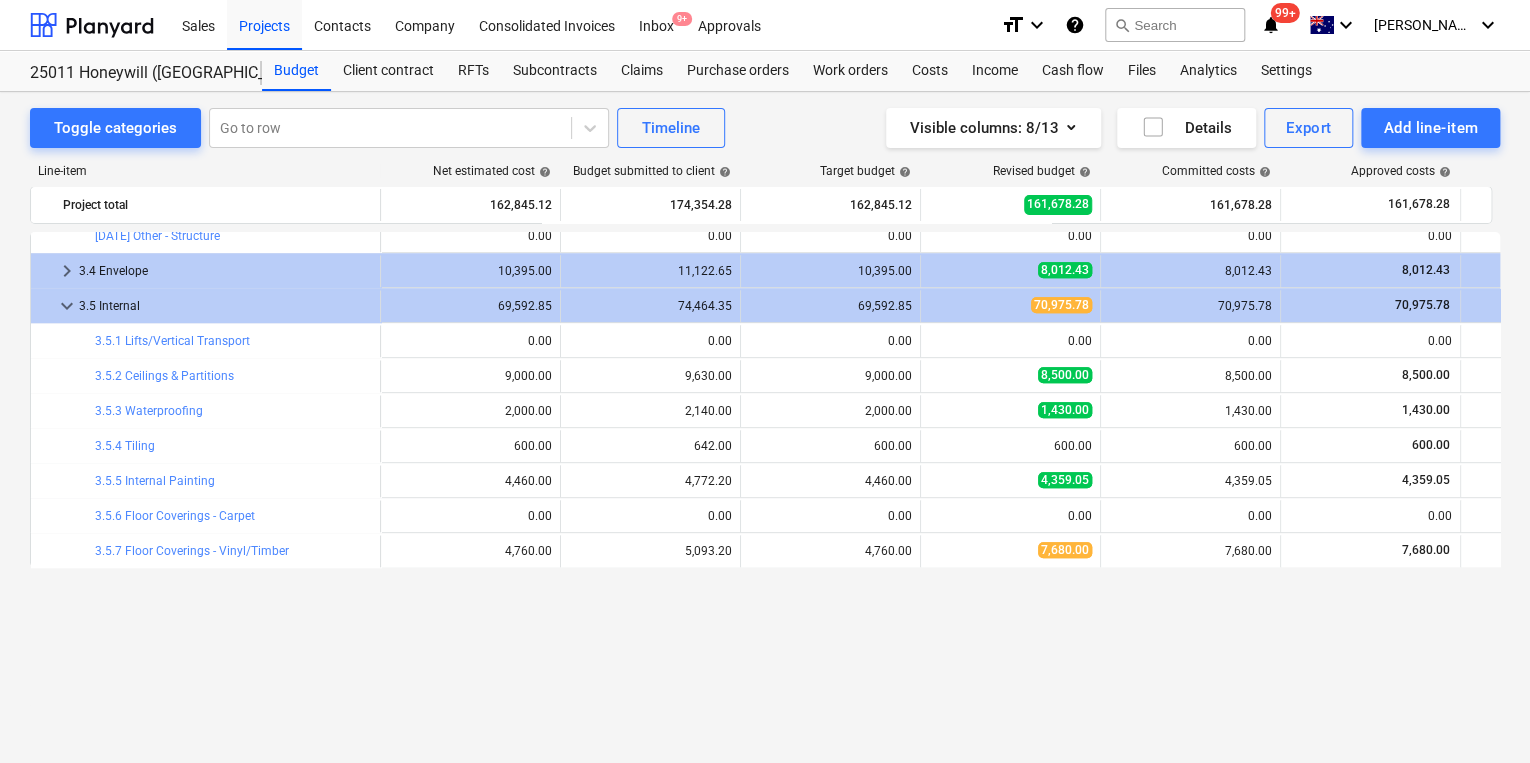 scroll, scrollTop: 800, scrollLeft: 0, axis: vertical 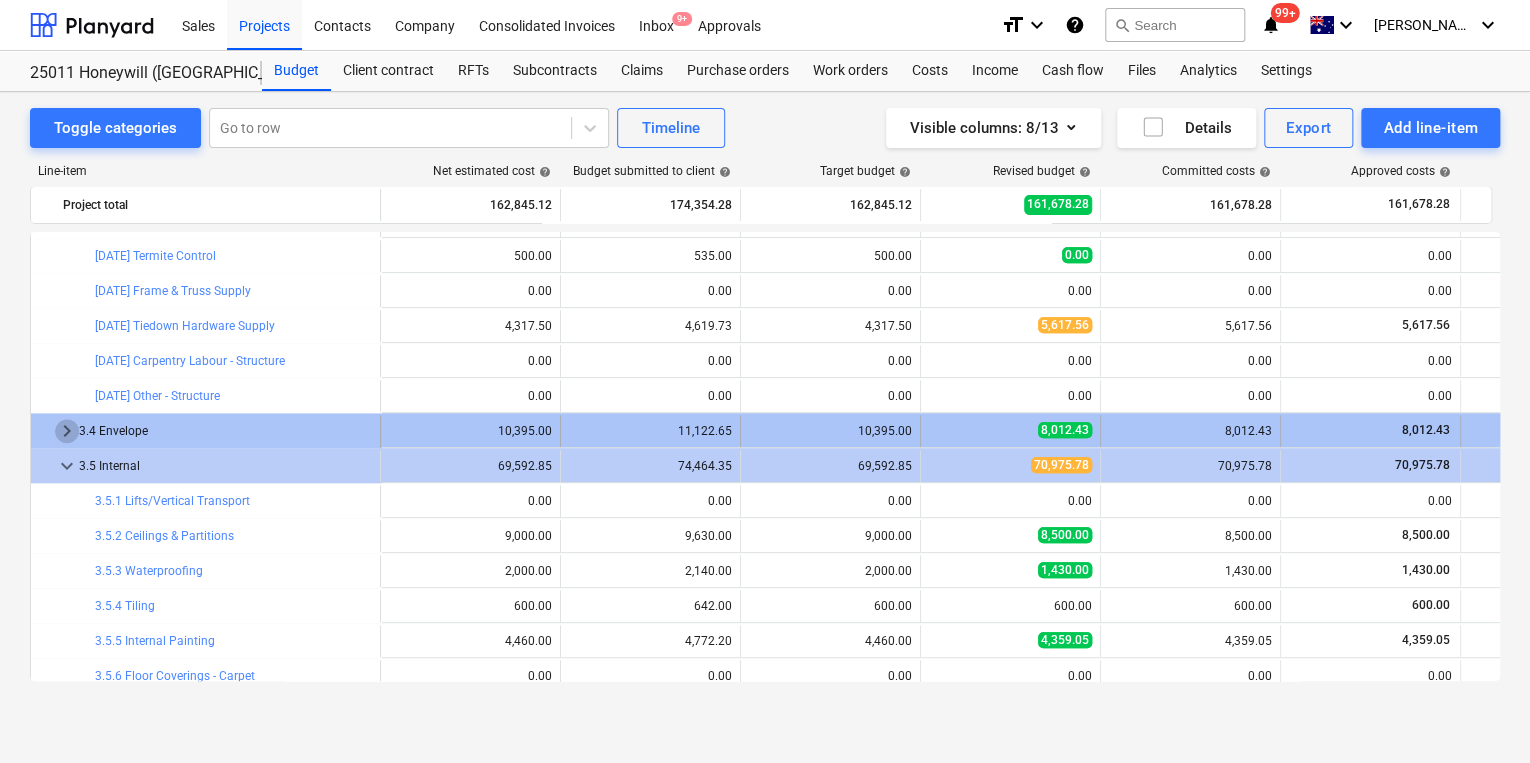 click on "keyboard_arrow_right" at bounding box center (67, 431) 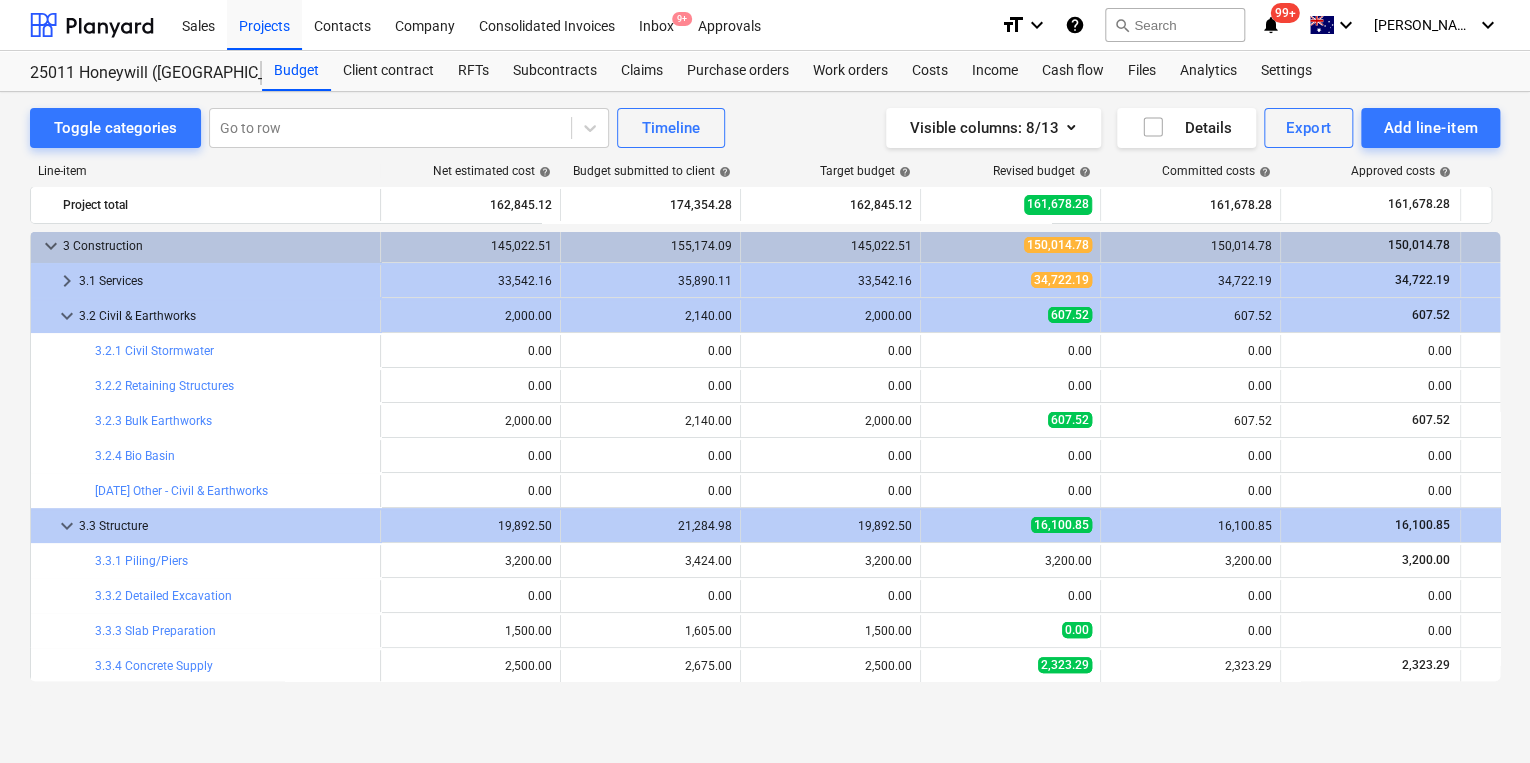 scroll, scrollTop: 0, scrollLeft: 0, axis: both 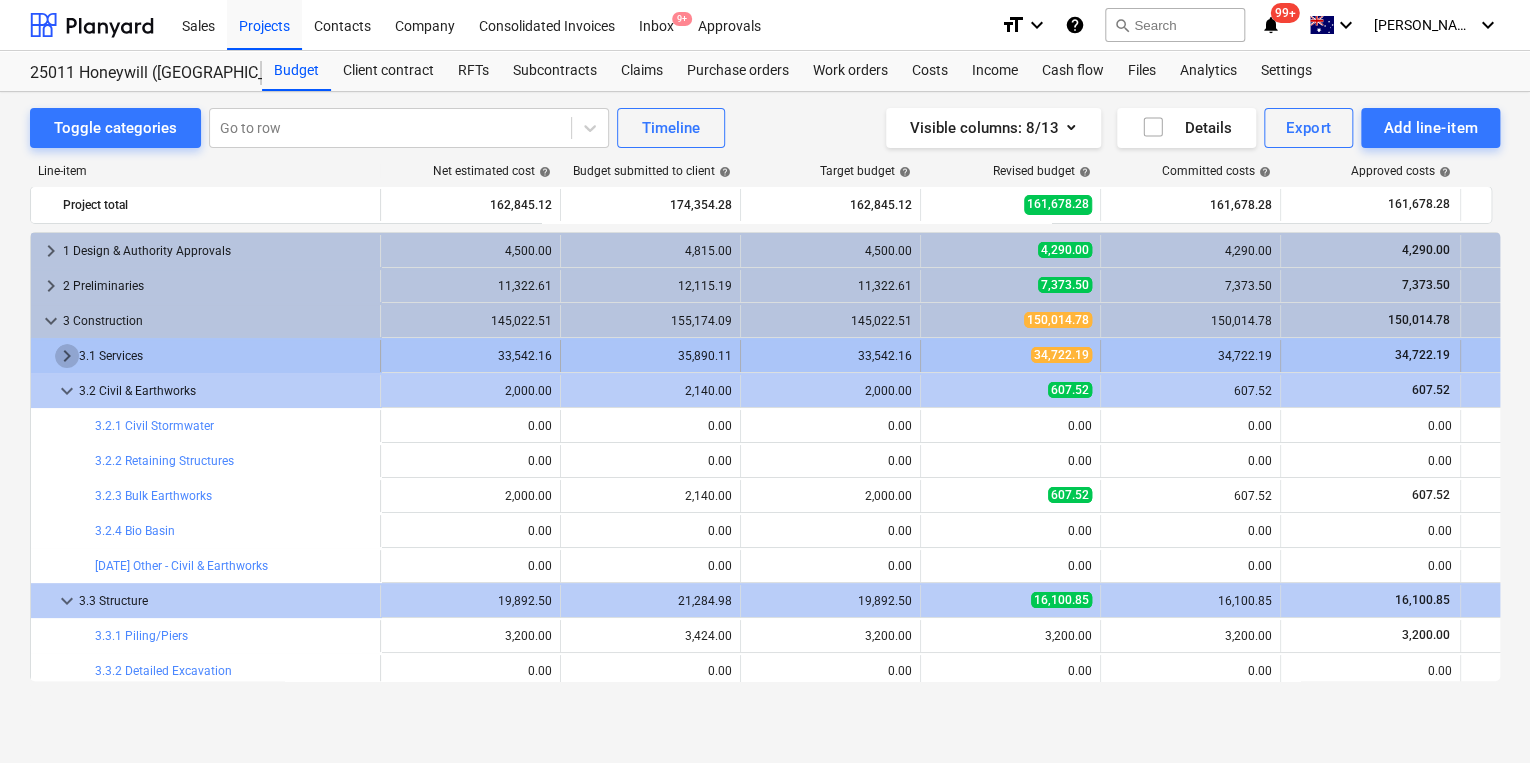 click on "keyboard_arrow_right" at bounding box center [67, 356] 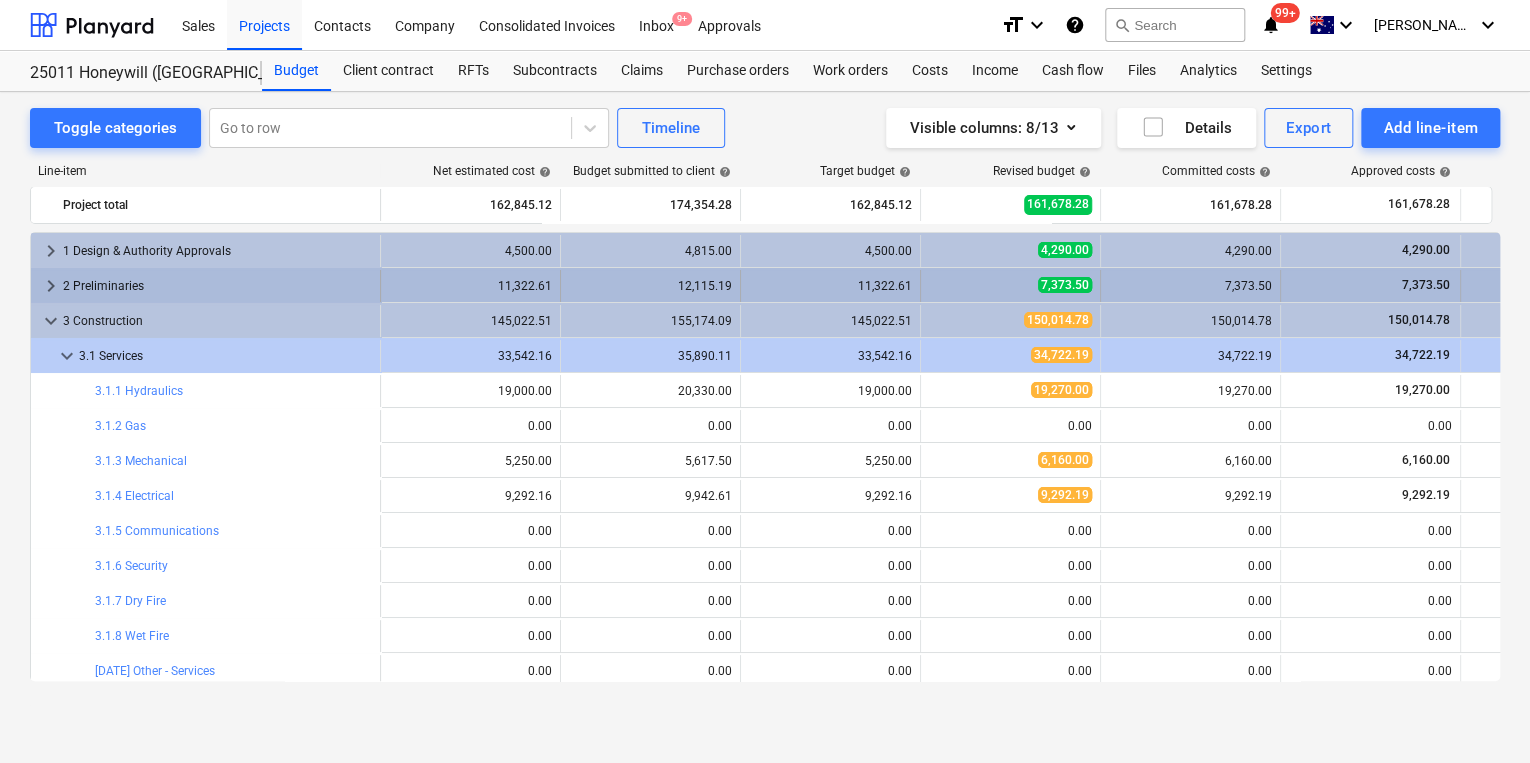 click on "keyboard_arrow_right" at bounding box center [51, 286] 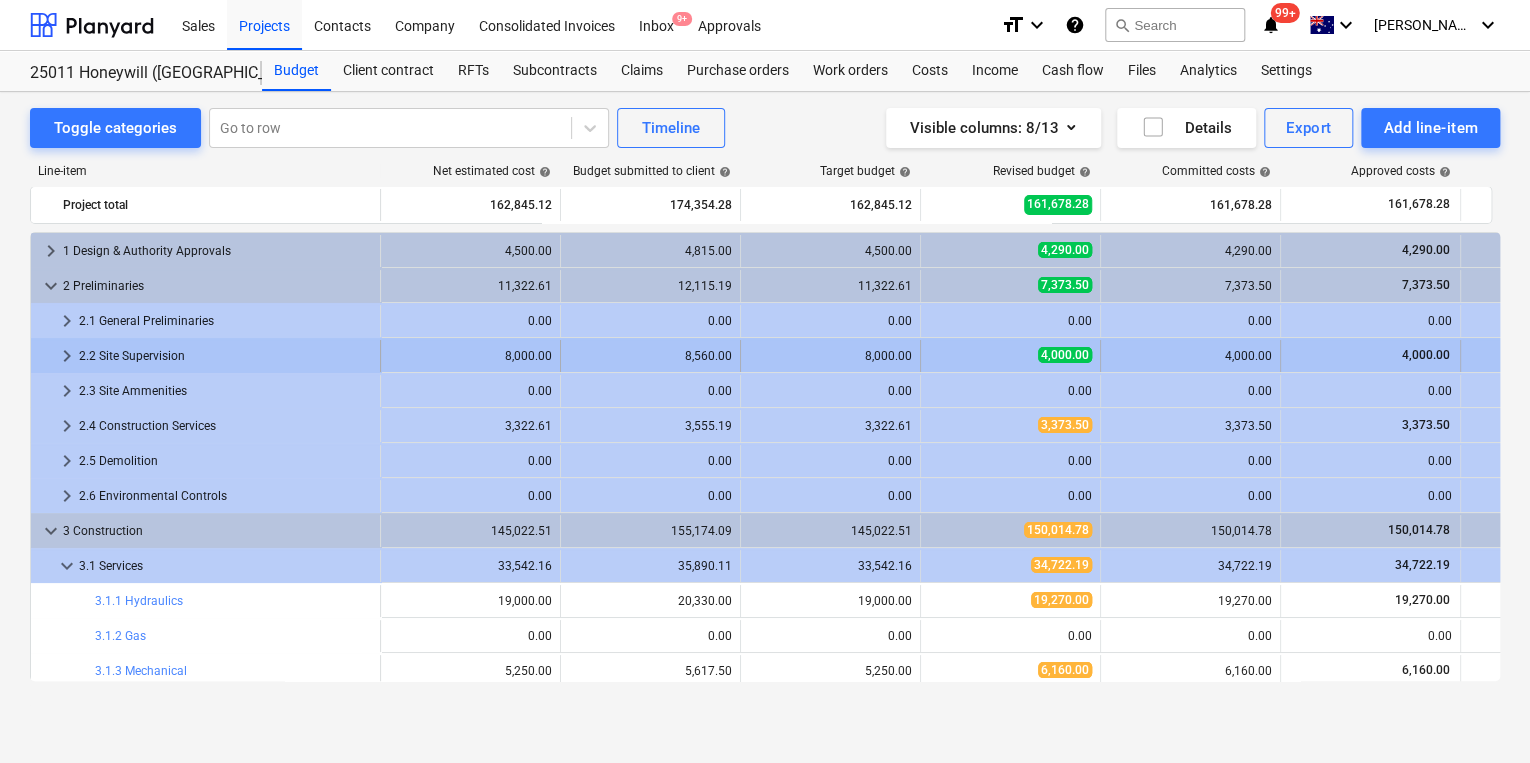 click on "keyboard_arrow_right" at bounding box center [67, 356] 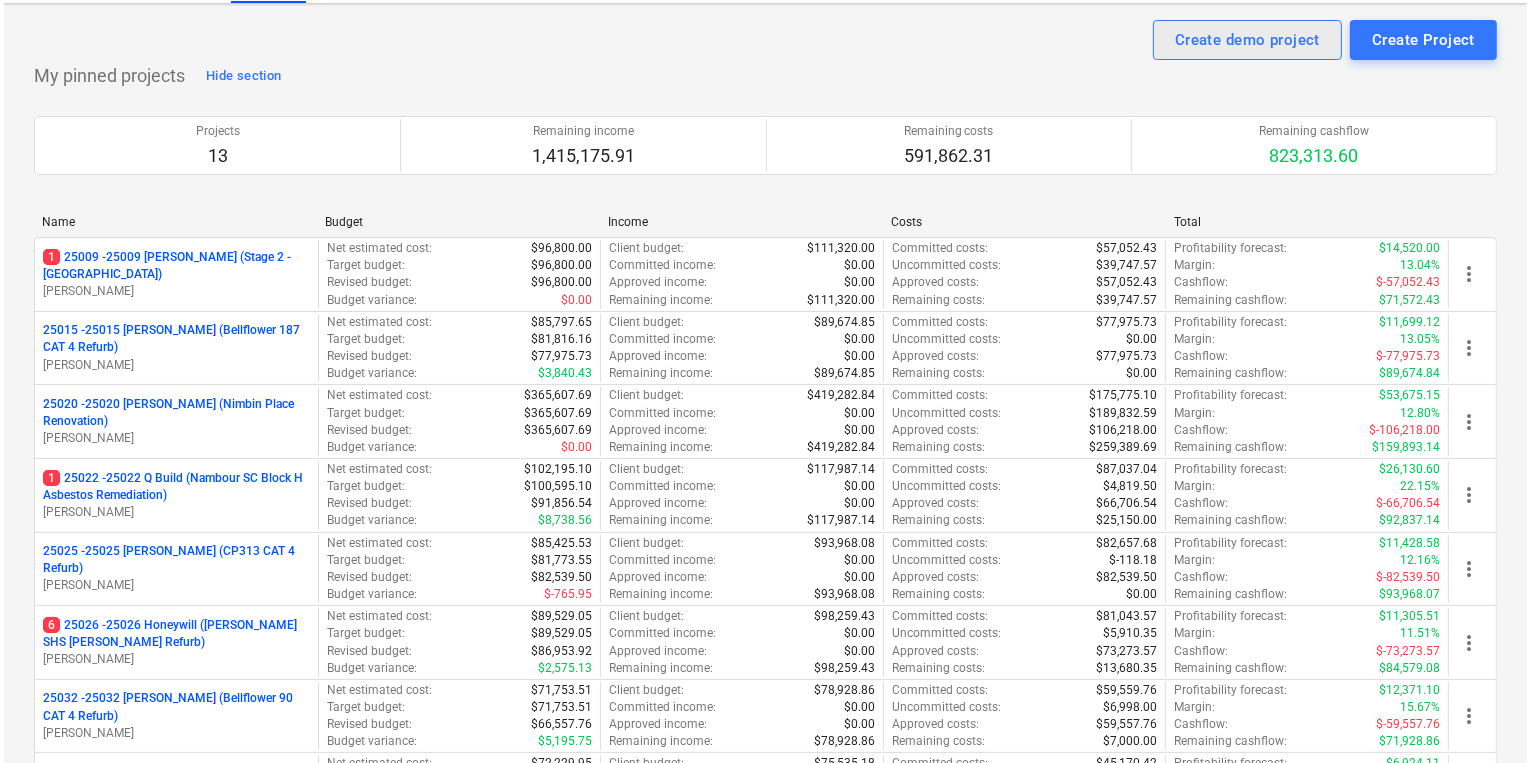 scroll, scrollTop: 0, scrollLeft: 0, axis: both 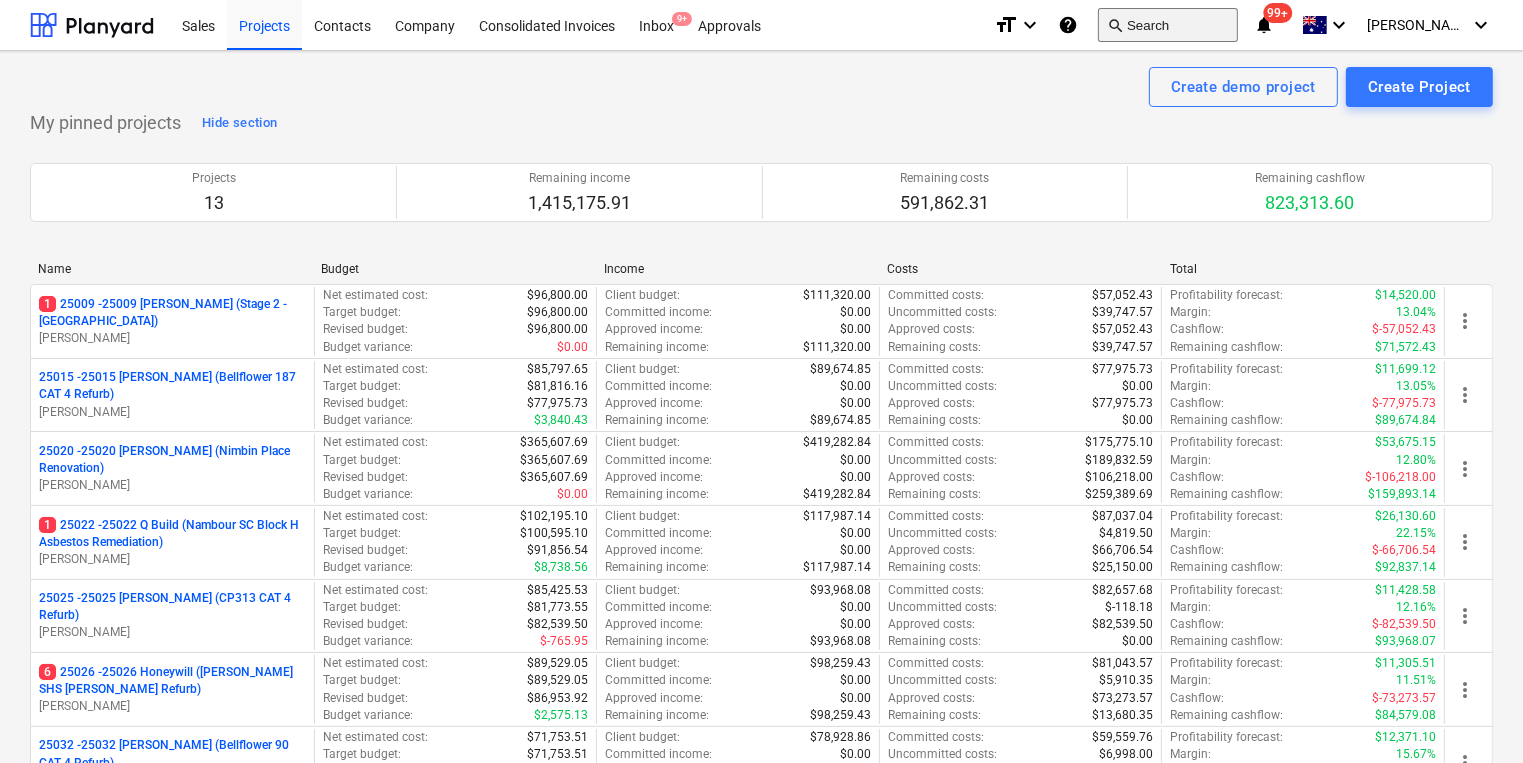 click on "search Search" at bounding box center [1168, 25] 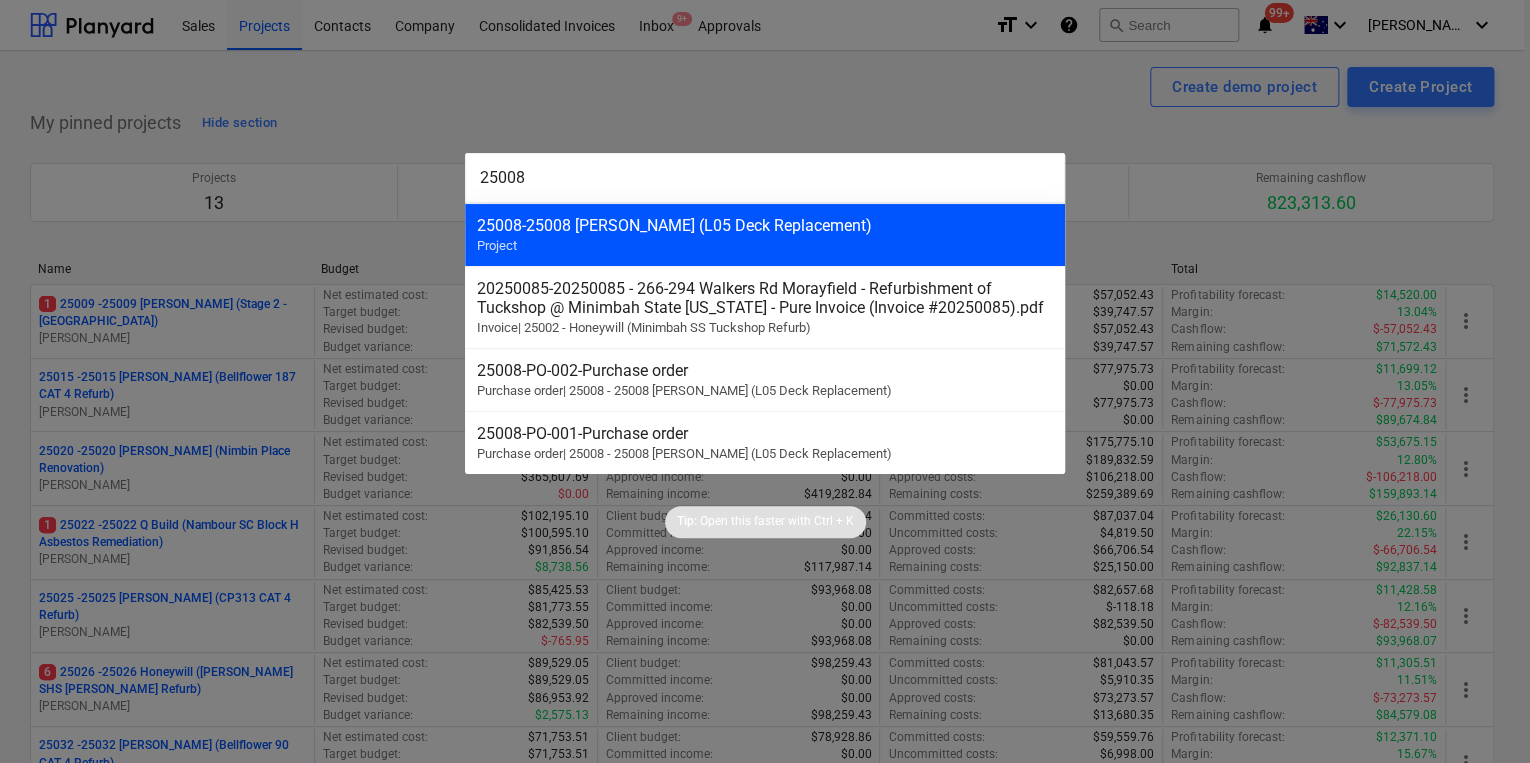 type on "25008" 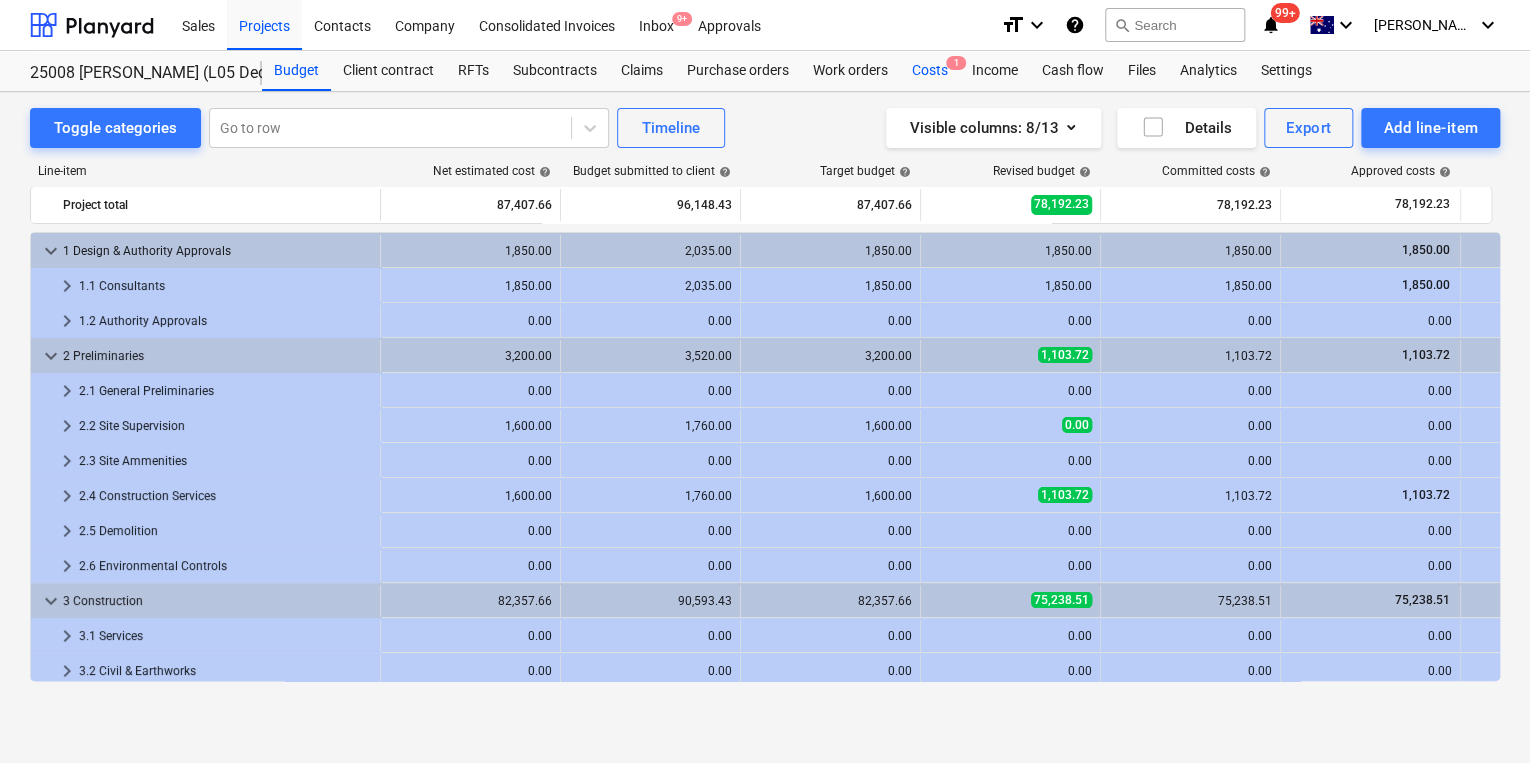 click on "Costs 1" at bounding box center (930, 71) 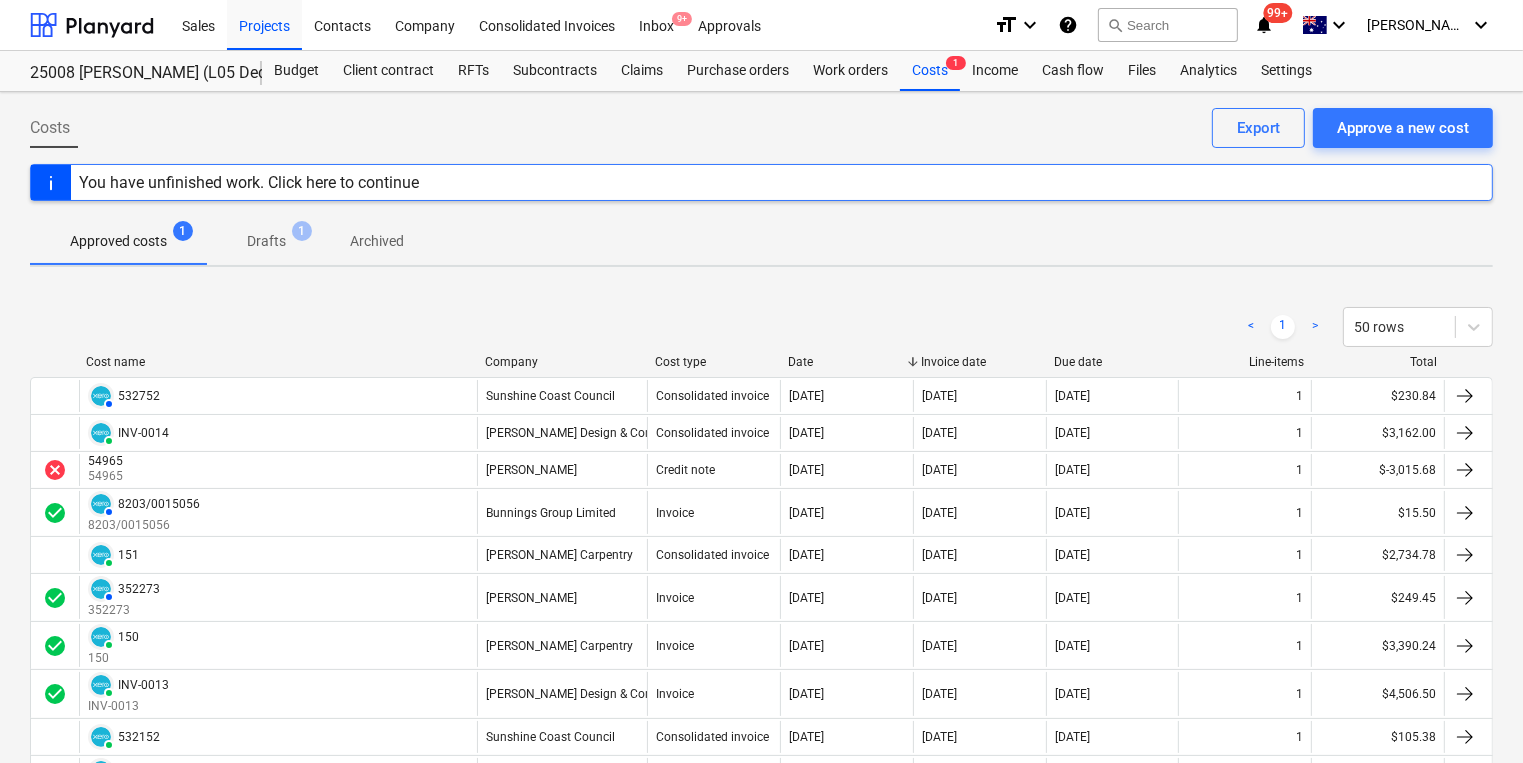 click on "Drafts" at bounding box center (266, 241) 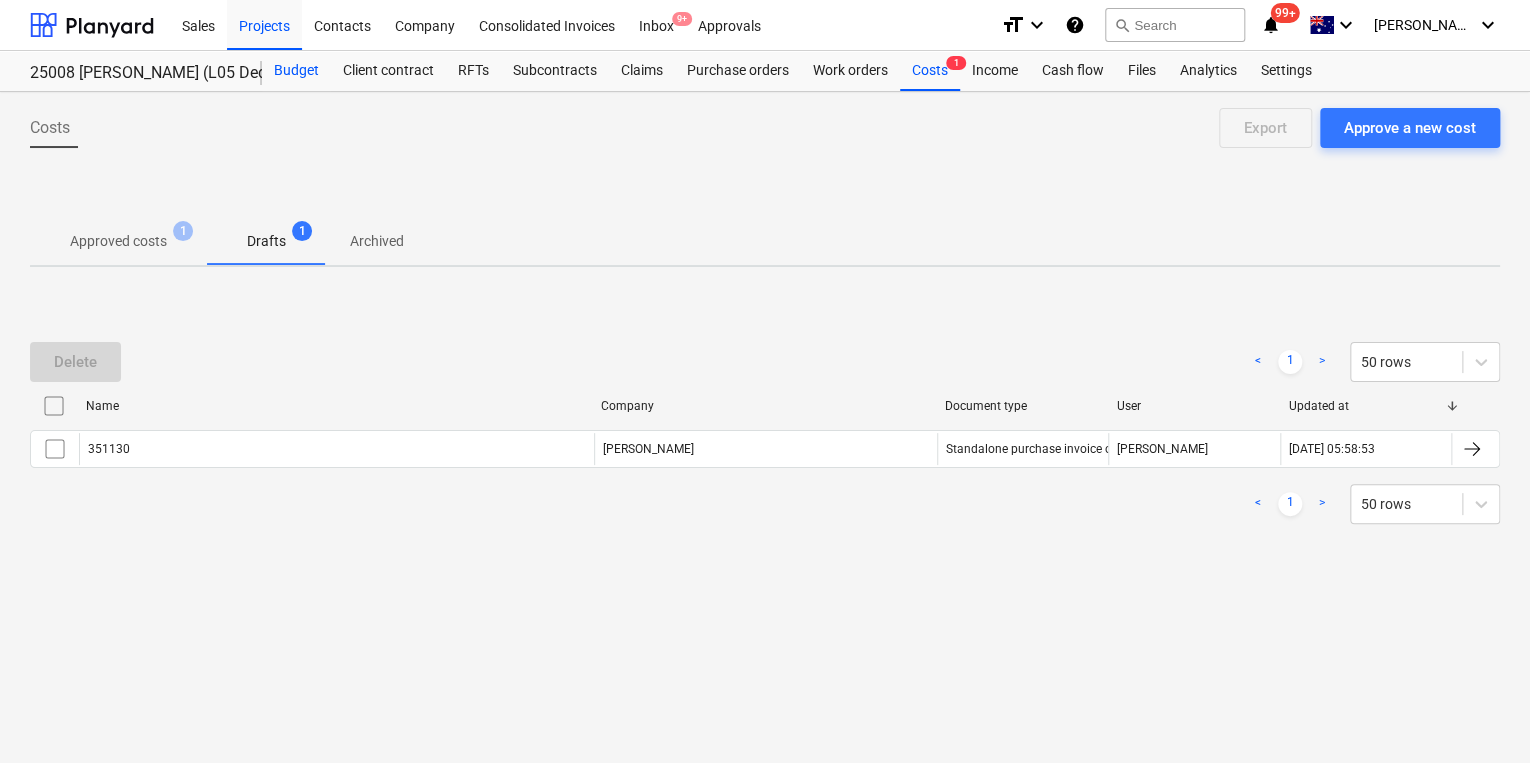 click on "Budget" at bounding box center (296, 71) 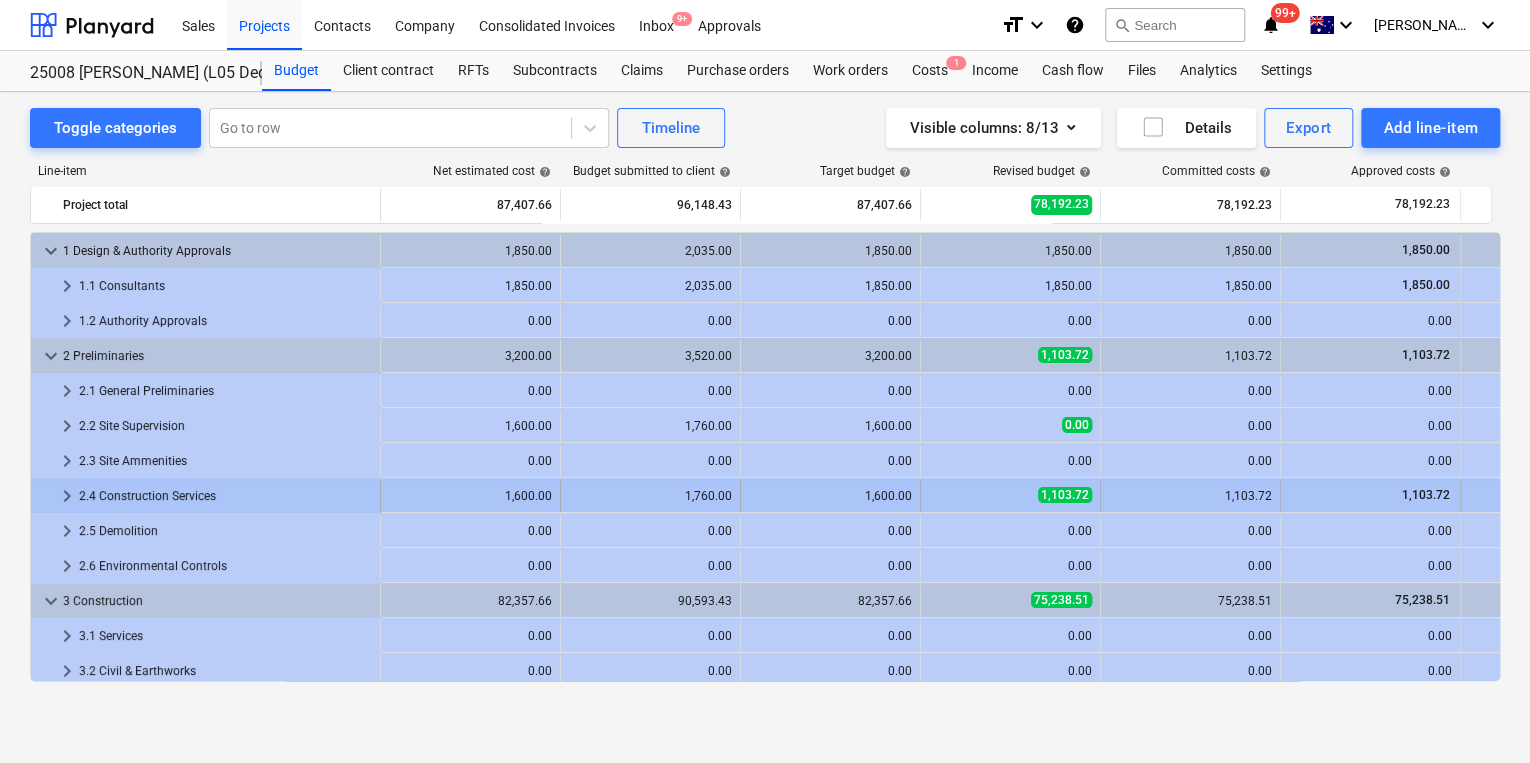 click on "keyboard_arrow_right" at bounding box center (67, 496) 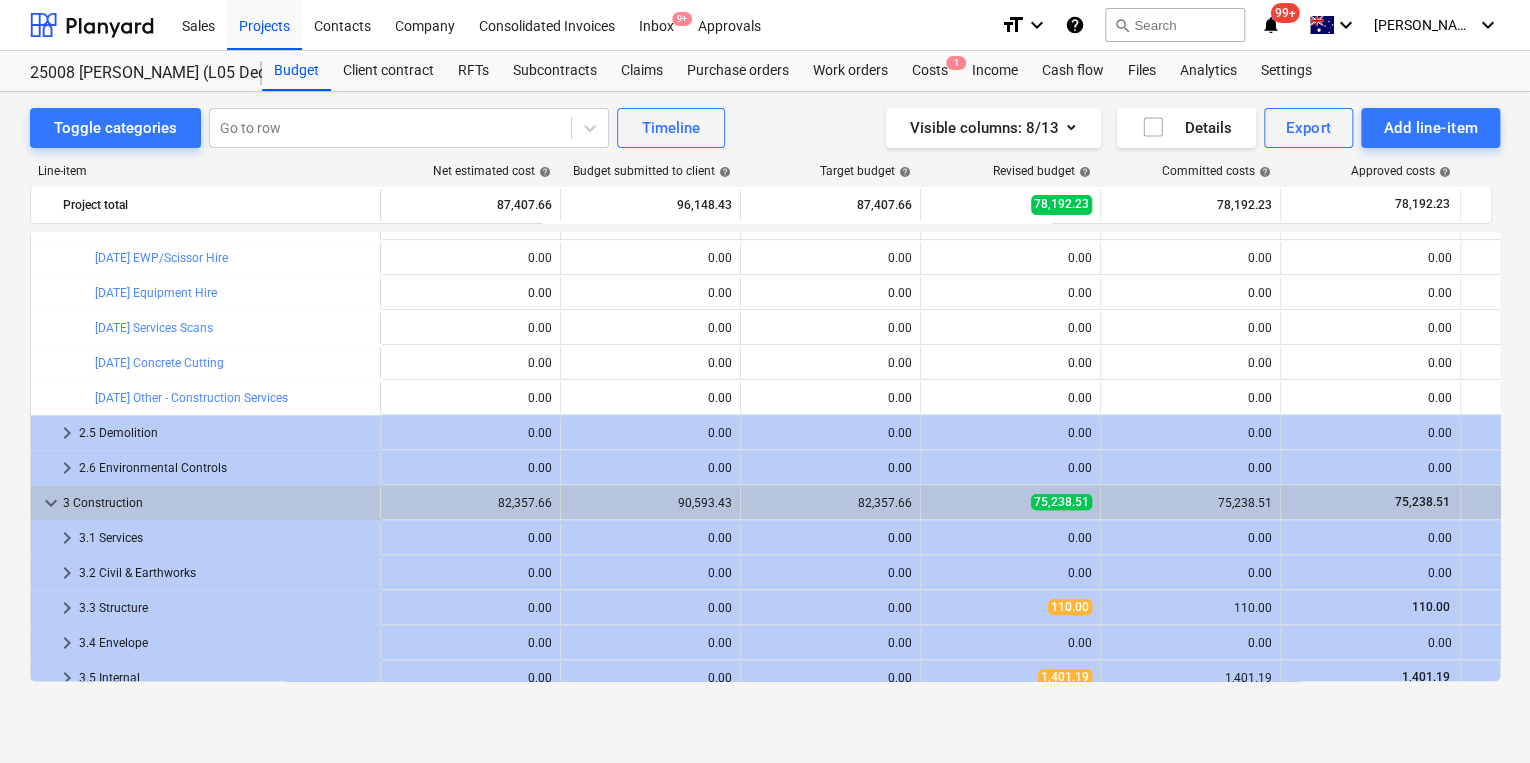 scroll, scrollTop: 640, scrollLeft: 0, axis: vertical 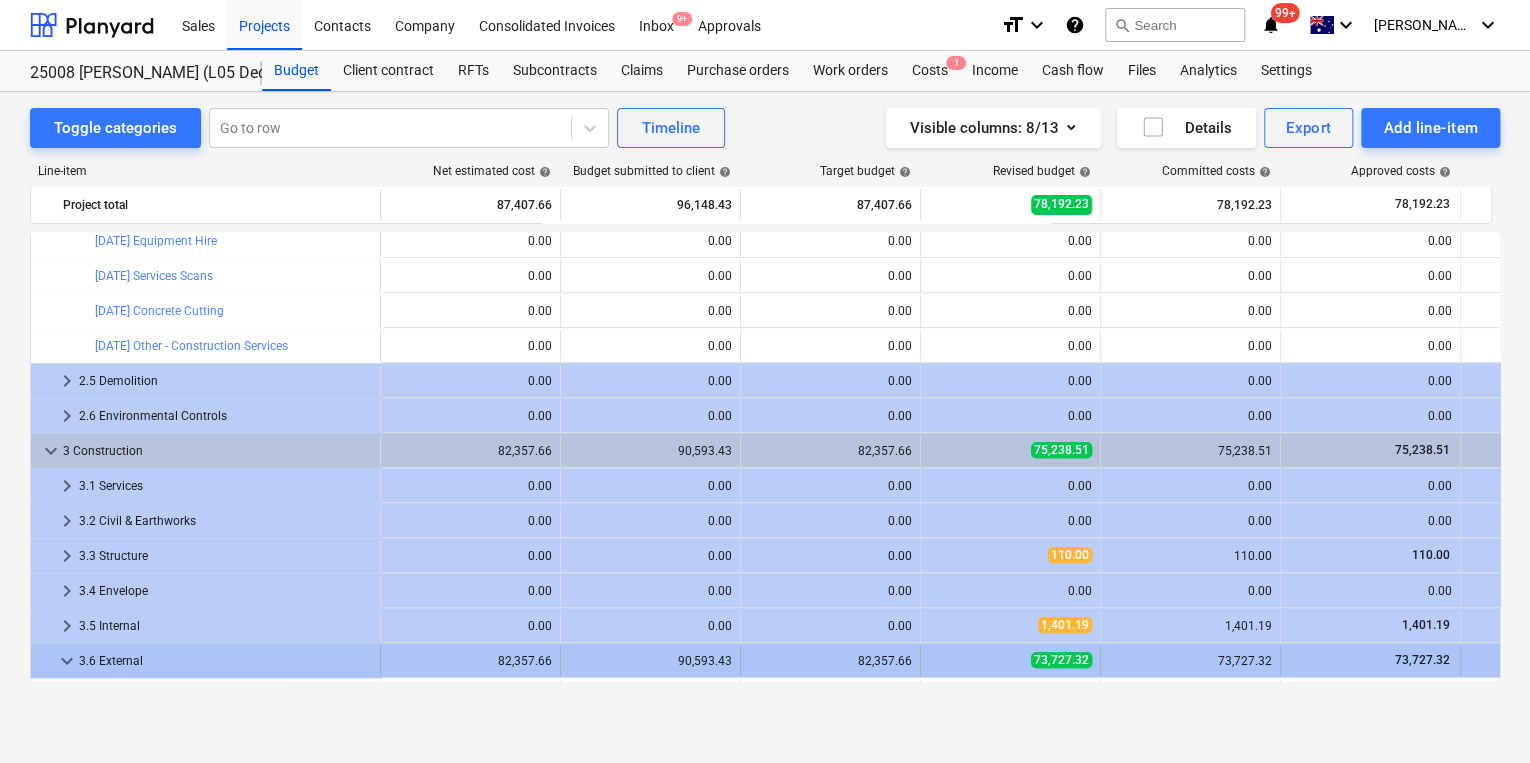 click on "keyboard_arrow_down" at bounding box center [67, 661] 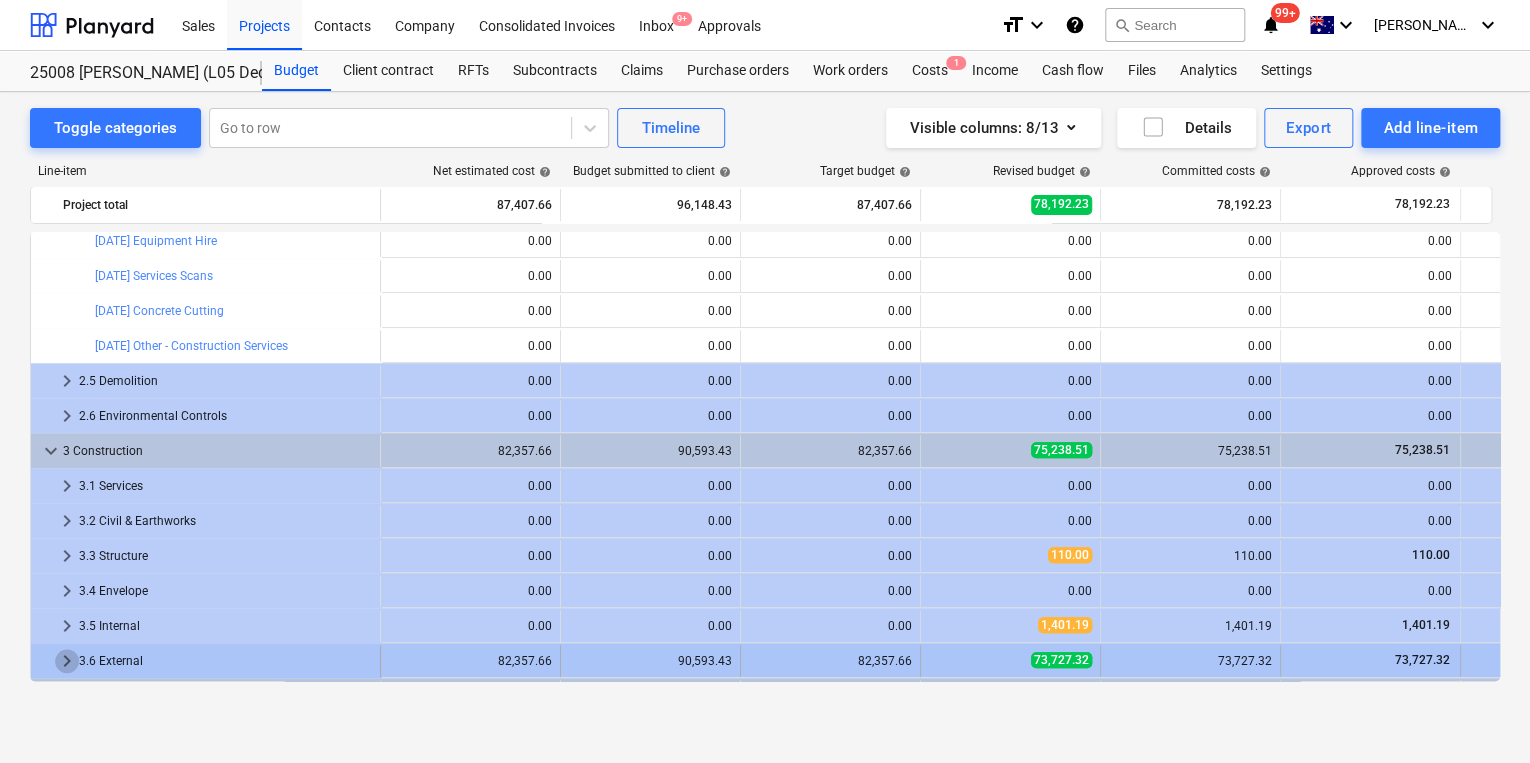 click on "keyboard_arrow_right" at bounding box center (67, 661) 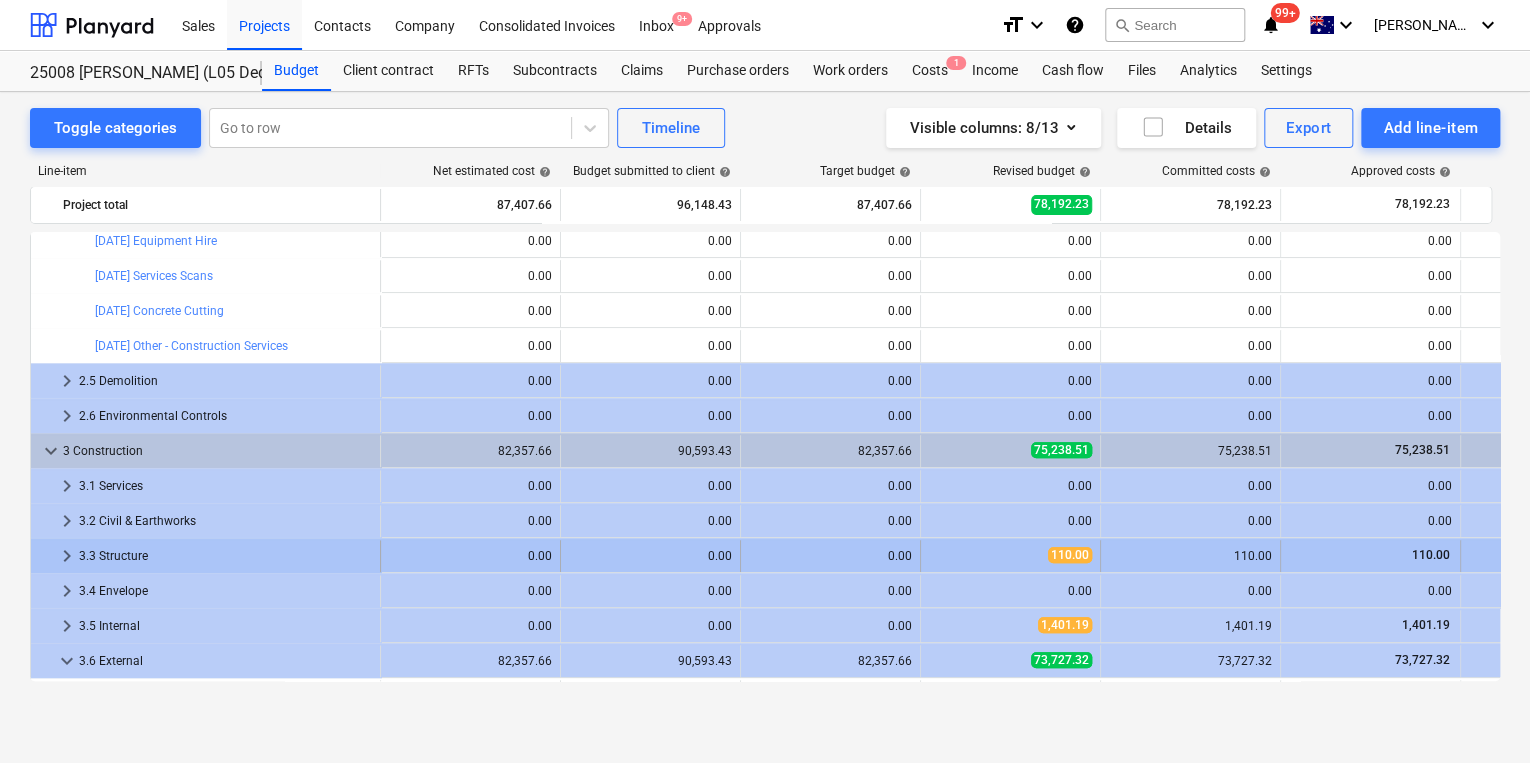click on "keyboard_arrow_right" at bounding box center [67, 556] 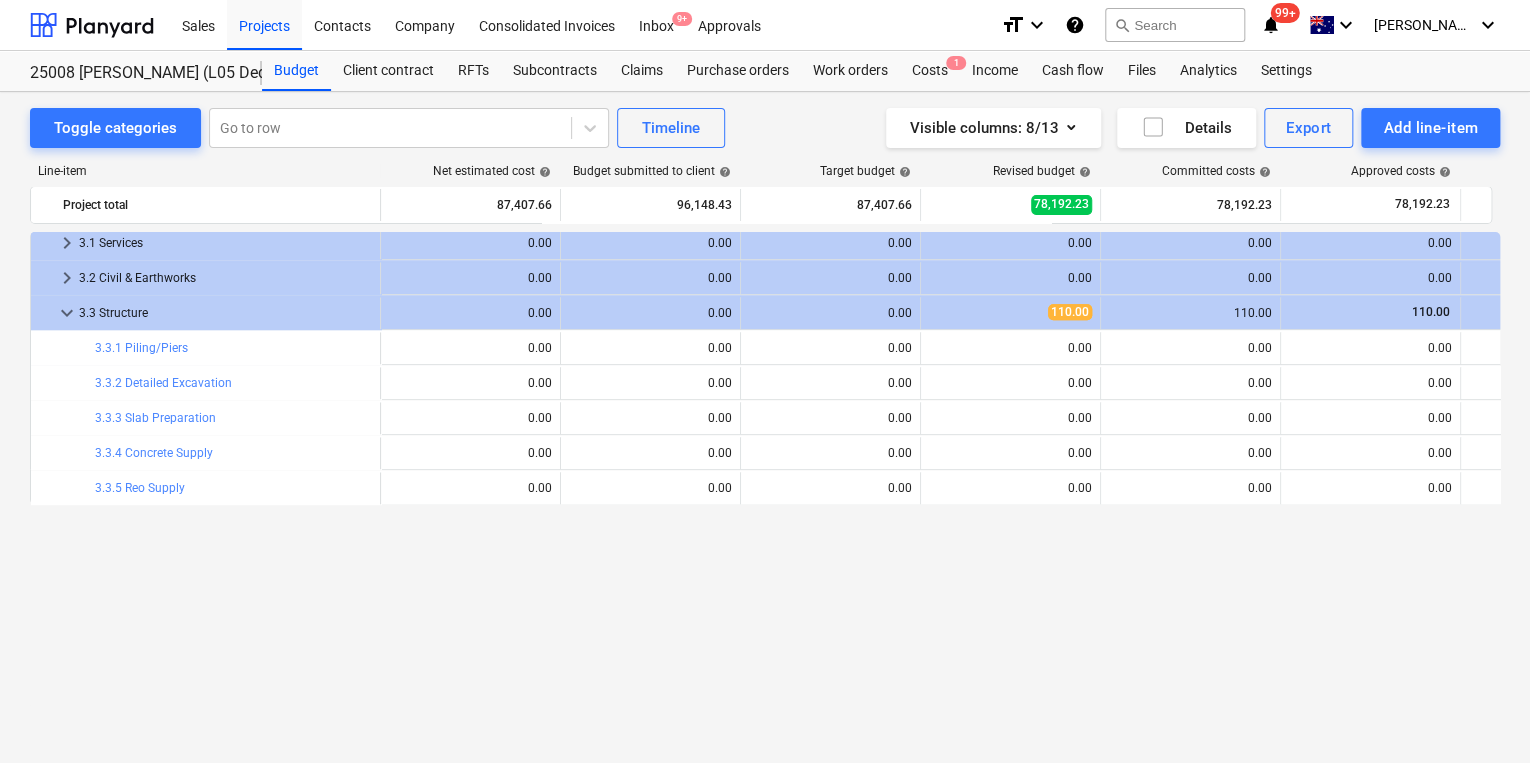 scroll, scrollTop: 640, scrollLeft: 0, axis: vertical 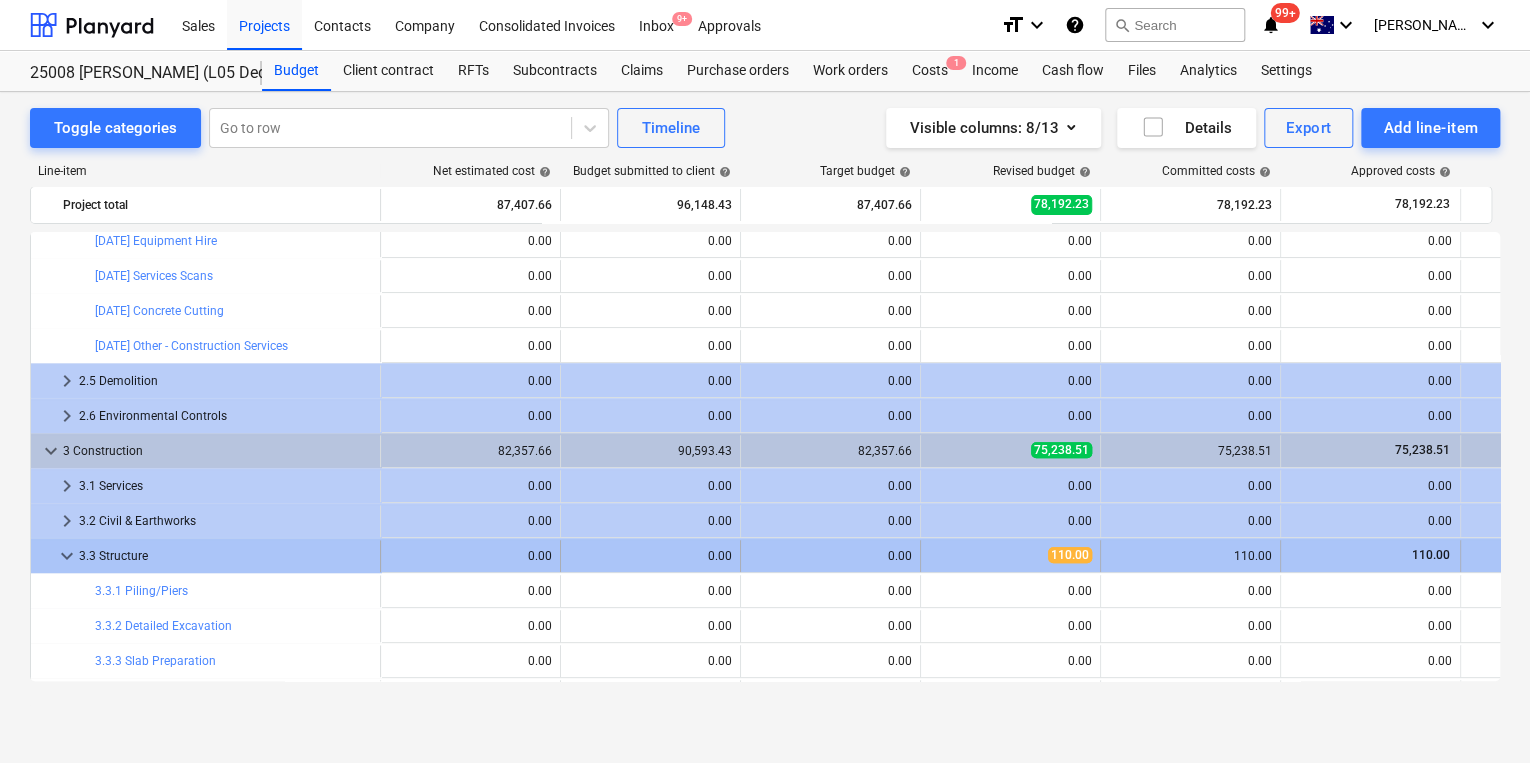 click on "keyboard_arrow_down" at bounding box center (67, 556) 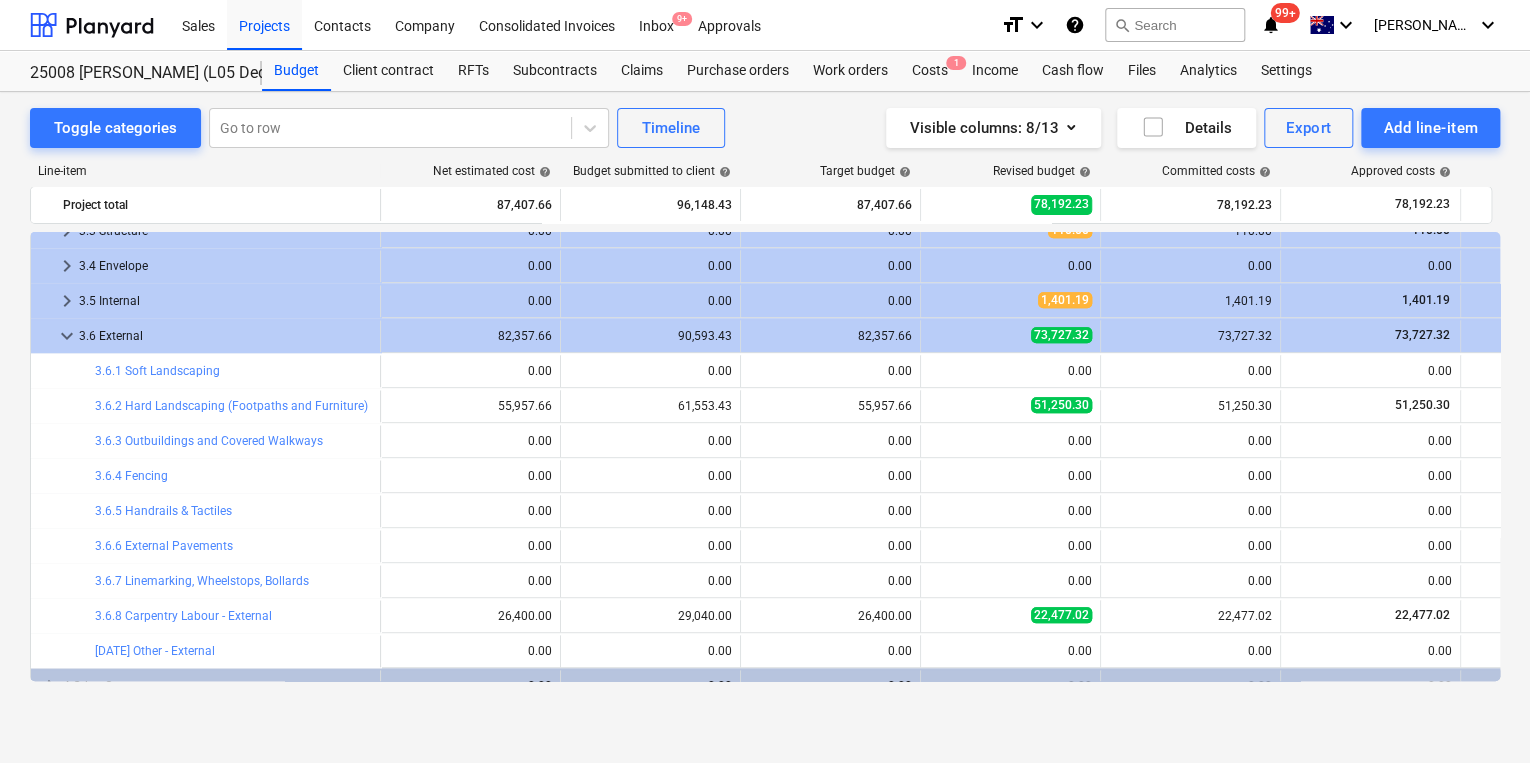 scroll, scrollTop: 986, scrollLeft: 0, axis: vertical 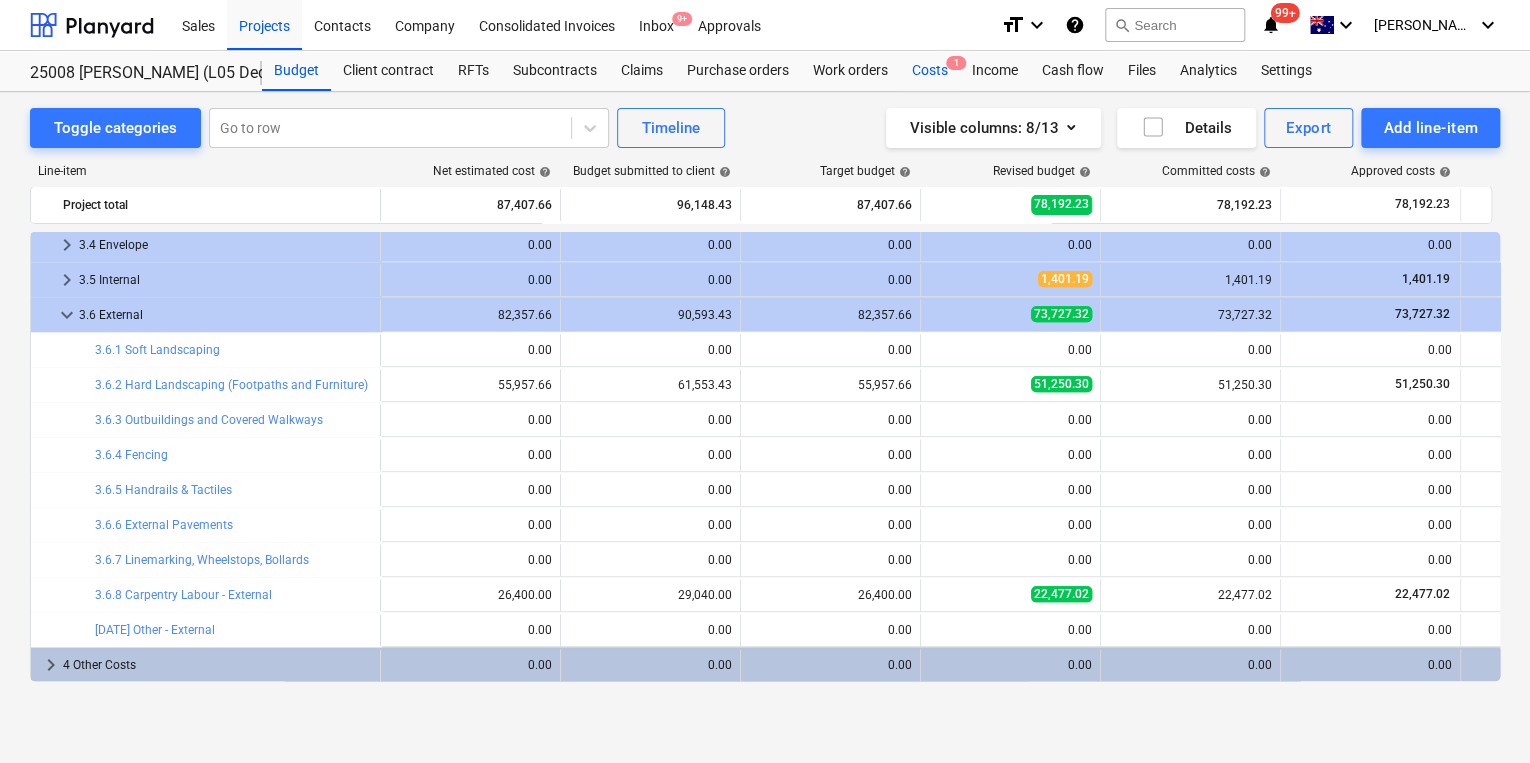 click on "1" at bounding box center [956, 63] 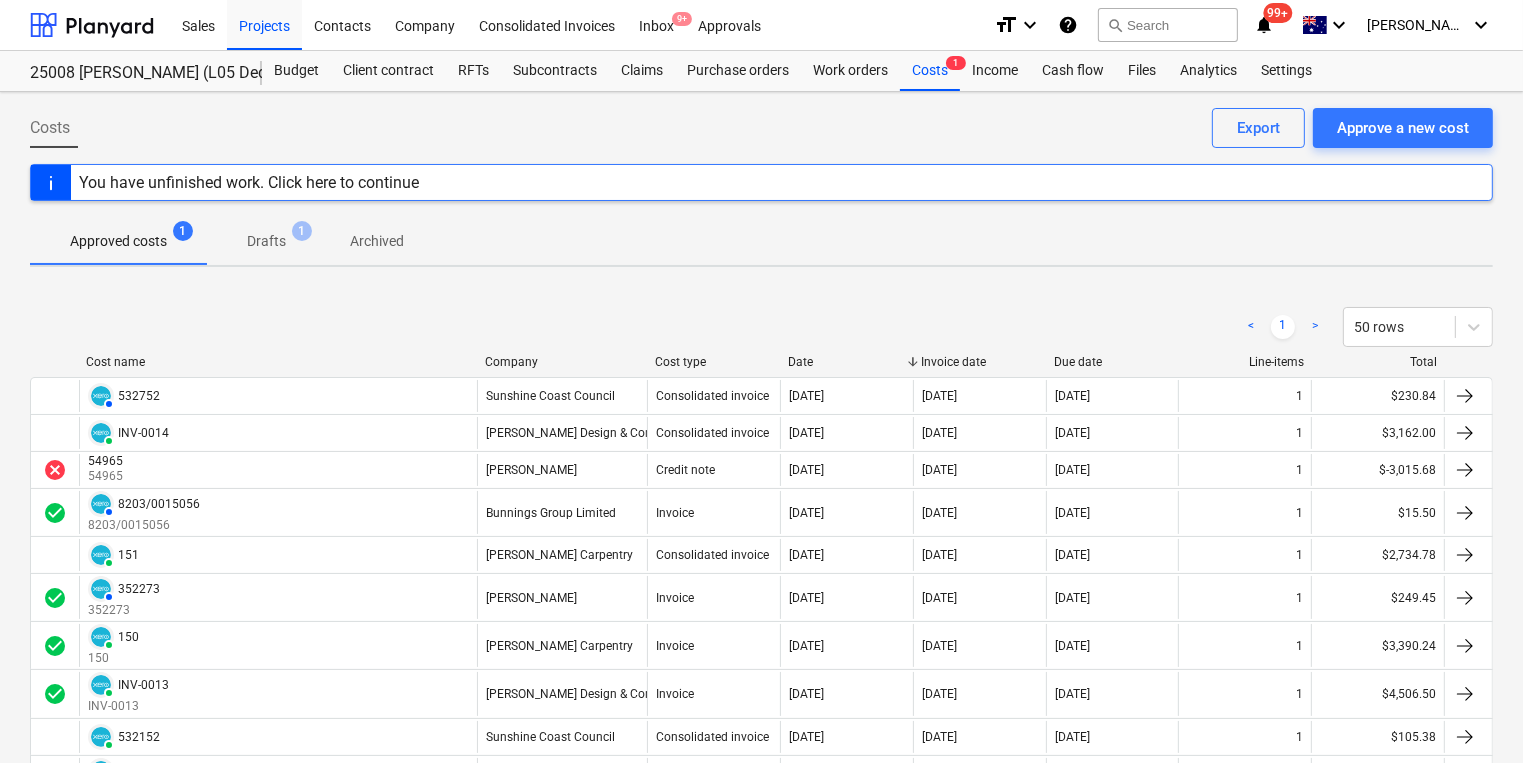 click on "< 1 > 50 rows Cost name Company Cost type Date Invoice date Due date Line-items Total AUTHORISED 532752 Sunshine Coast Council Consolidated invoice 07 Jul 2025 30 Jun 2025 31 Jul 2025 1 $230.84 PAID INV-0014 Sheppard Design & Construct Consolidated invoice 30 Jun 2025 27 Jun 2025 30 Jun 2025 1 $3,162.00 cancel 54965 54965 Gowan Lea Timbers Credit note 25 Jun 2025 19 Jun 2025 31 Jul 2025 1 $-3,015.68 check_circle AUTHORISED 8203/0015056 8203/0015056 Bunnings Group Limited Invoice 25 Jun 2025 17 Jun 2025 31 Jul 2025 1 $15.50 PAID 151 Steve McPhee Carpentry Consolidated invoice 24 Jun 2025 24 Jun 2025 26 Jun 2025 1 $2,734.78 check_circle AUTHORISED 352273 352273 Gowan Lea Timbers Invoice 18 Jun 2025 10 Jun 2025 31 Jul 2025 1 $249.45 check_circle PAID 150 150 Steve McPhee Carpentry Invoice 11 Jun 2025 09 Jun 2025 23 Jun 2025 1 $3,390.24 check_circle PAID INV-0013 INV-0013 Sheppard Design & Construct Invoice 11 Jun 2025 09 Jun 2025 23 Jun 2025 1 $4,506.50 PAID 532152 Sunshine Coast Council Consolidated invoice 1 1" at bounding box center (761, 750) 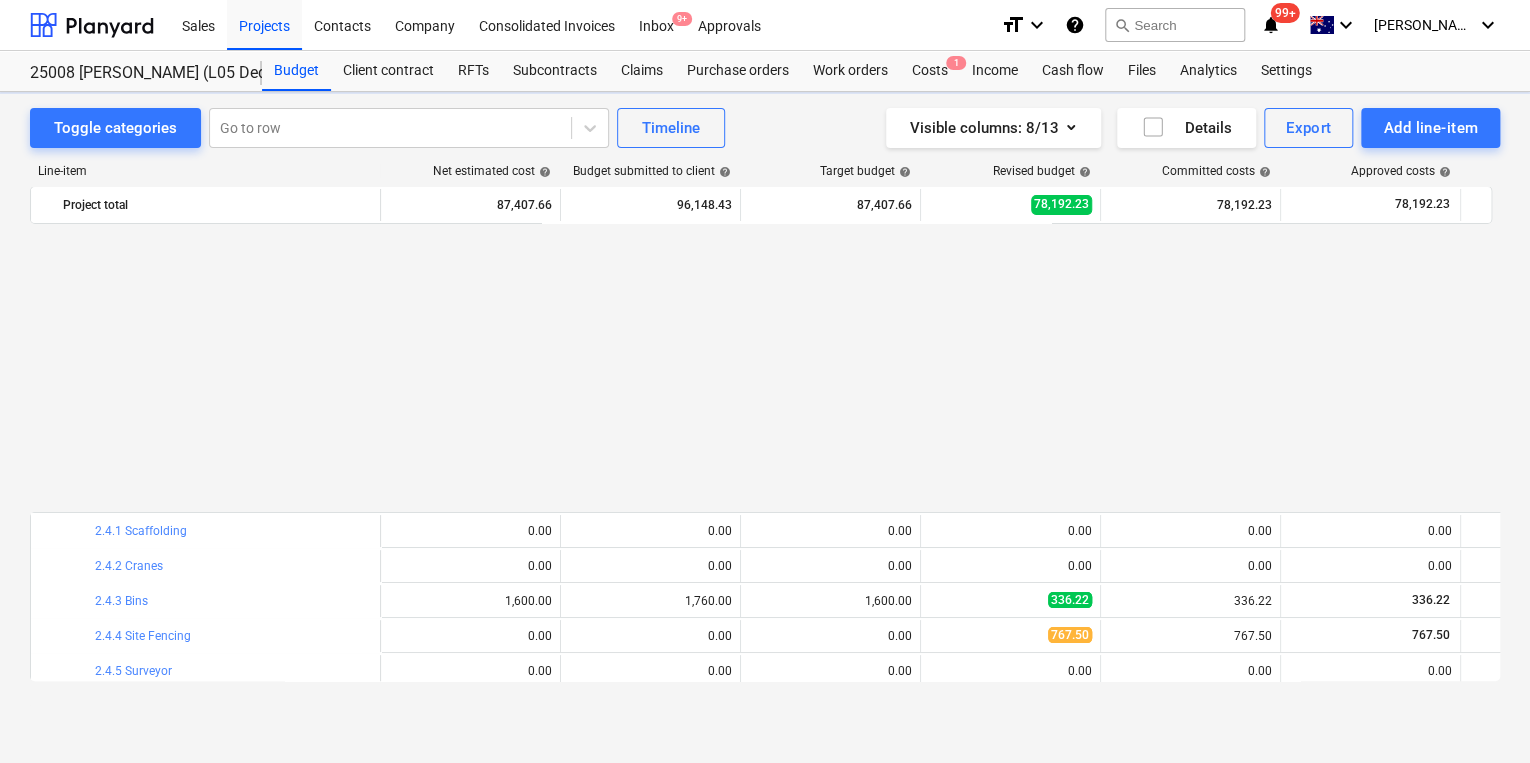 scroll, scrollTop: 986, scrollLeft: 0, axis: vertical 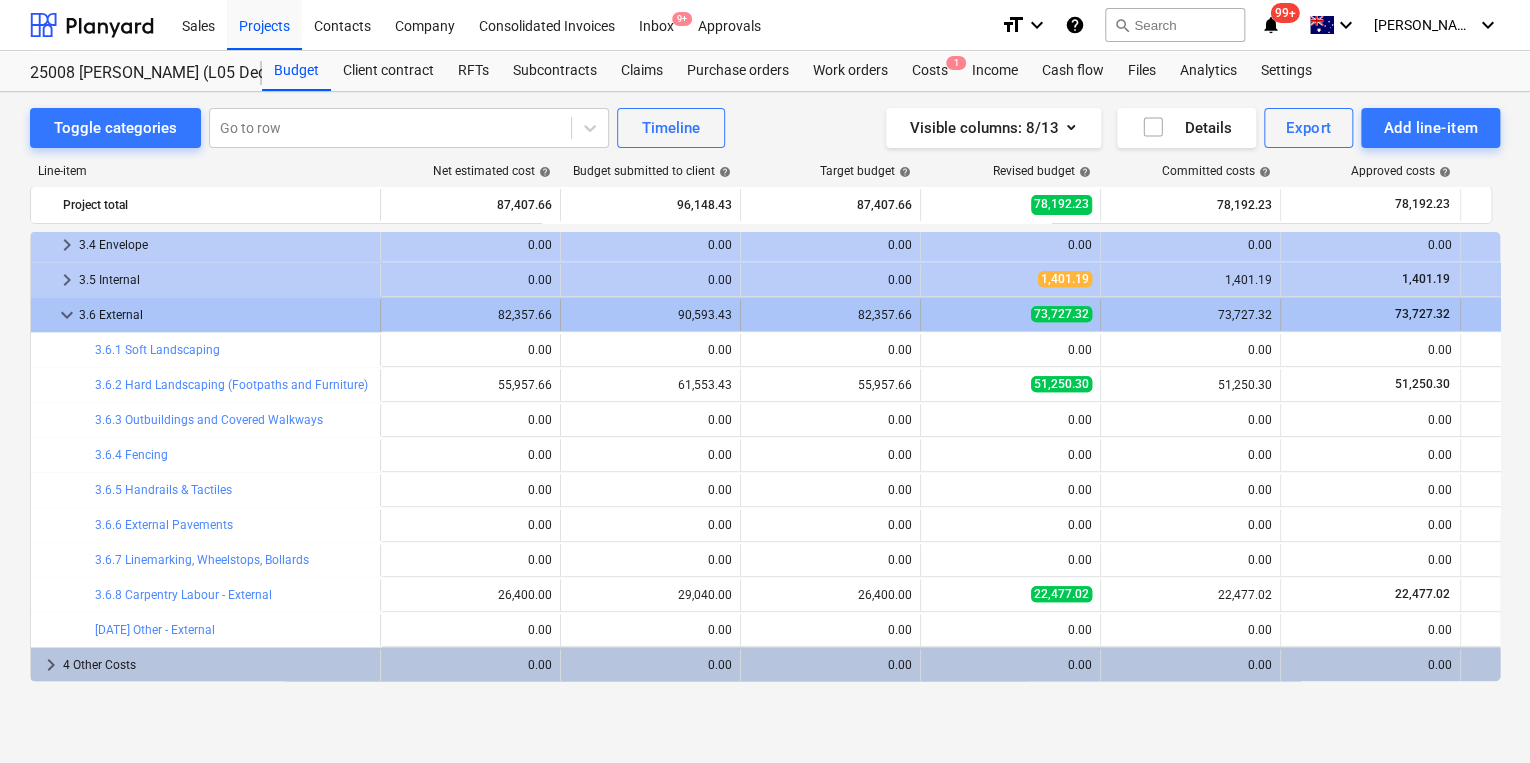 click on "keyboard_arrow_down" at bounding box center [67, 315] 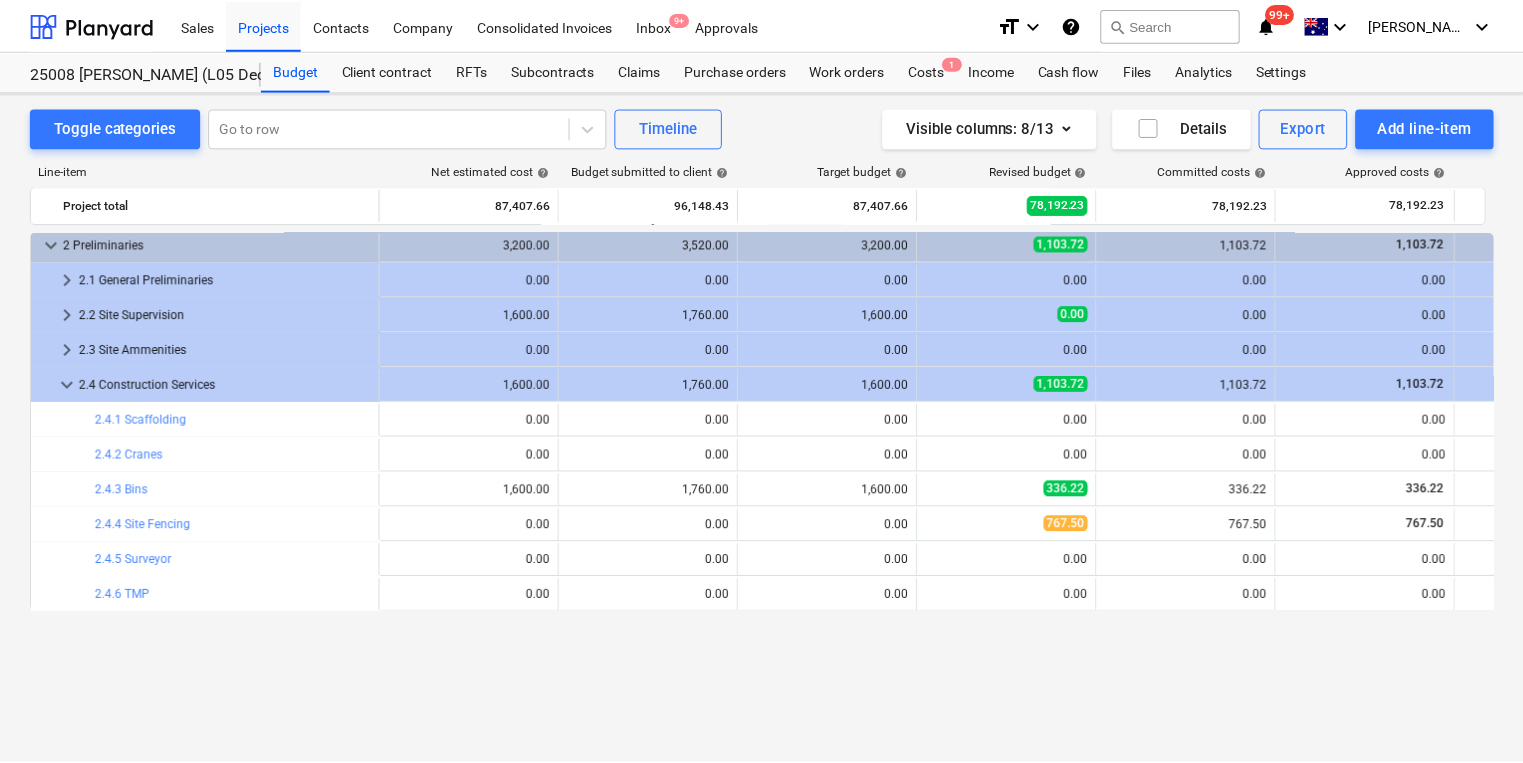 scroll, scrollTop: 0, scrollLeft: 0, axis: both 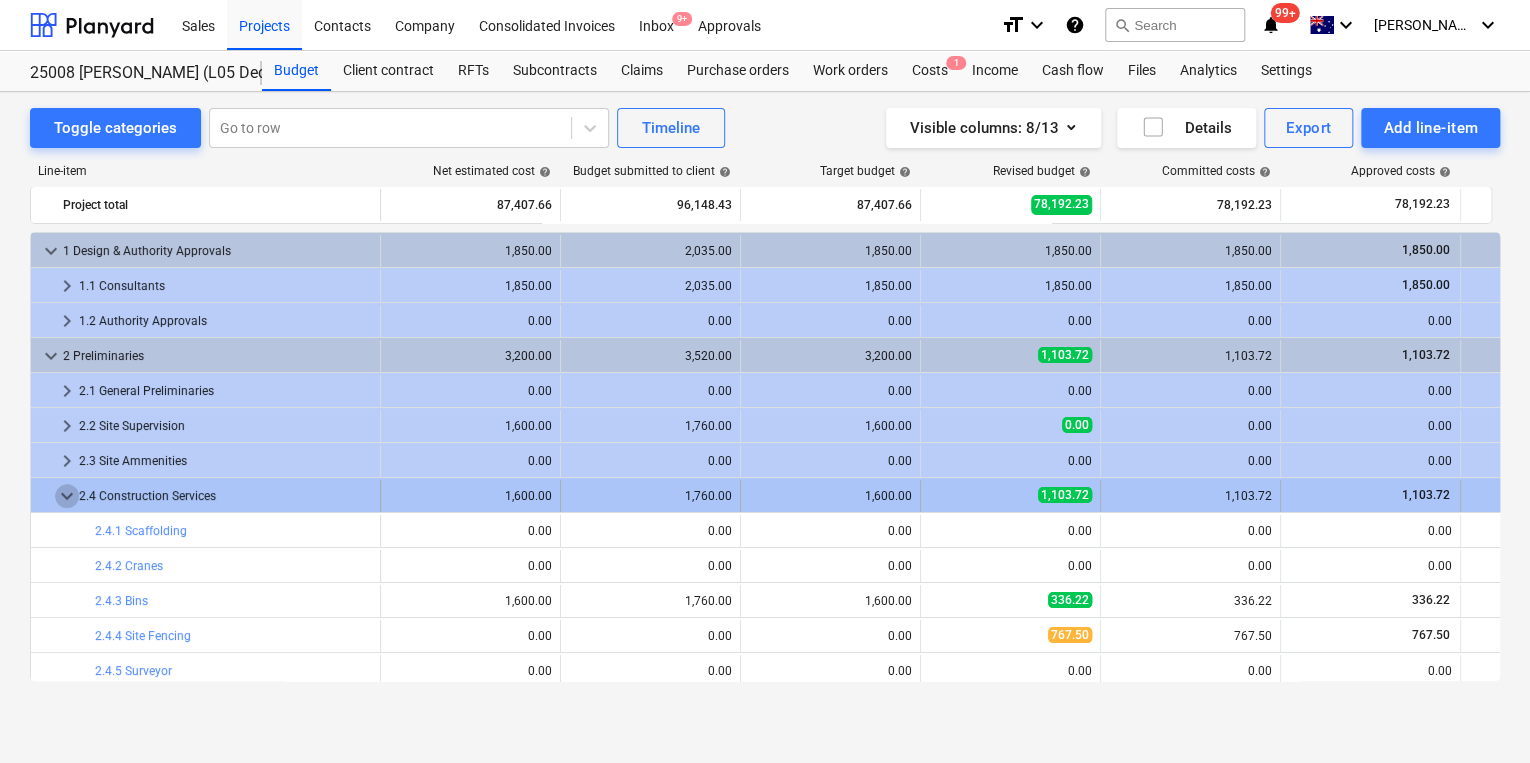 click on "keyboard_arrow_down" at bounding box center [67, 496] 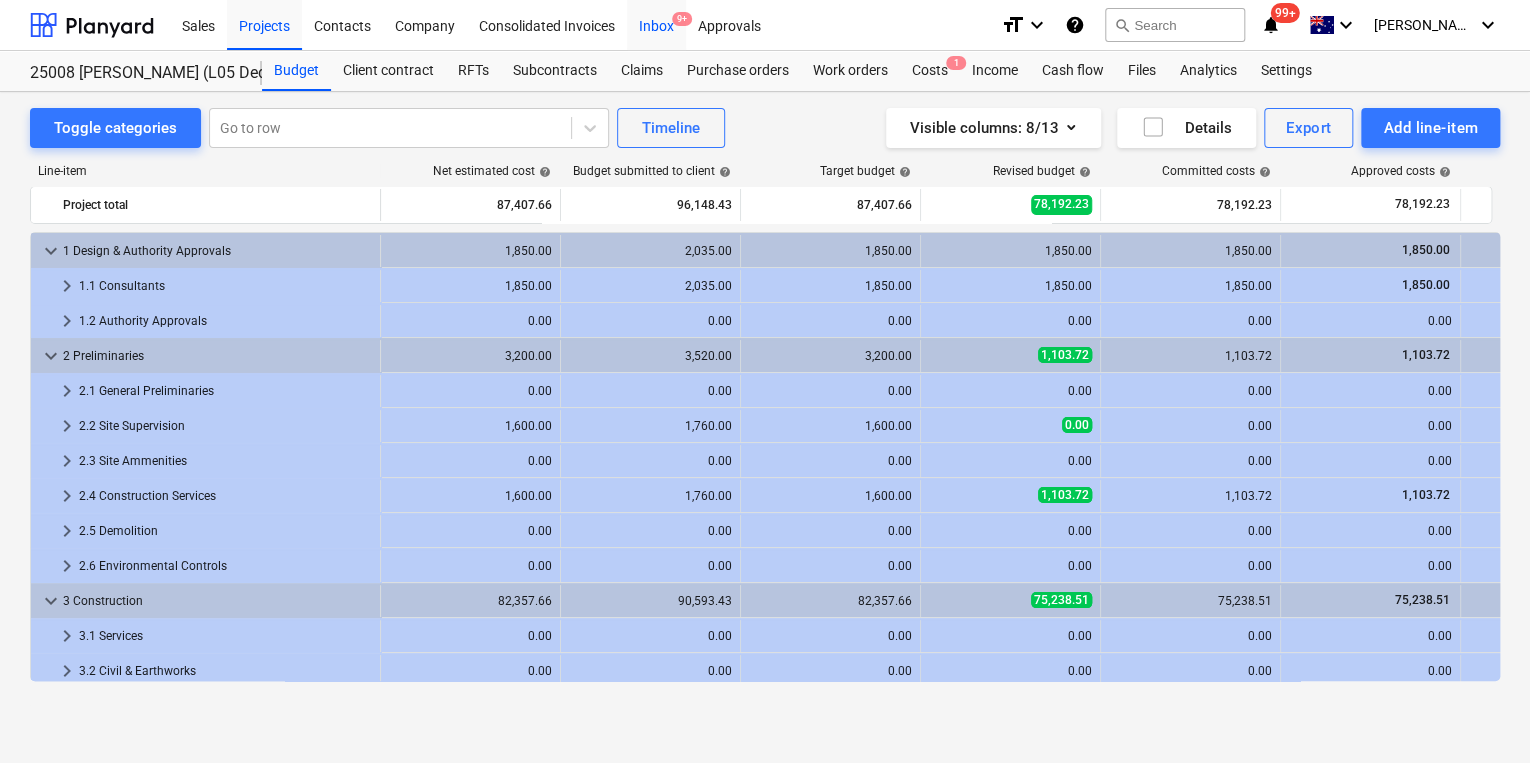 click on "Inbox 9+" at bounding box center [656, 24] 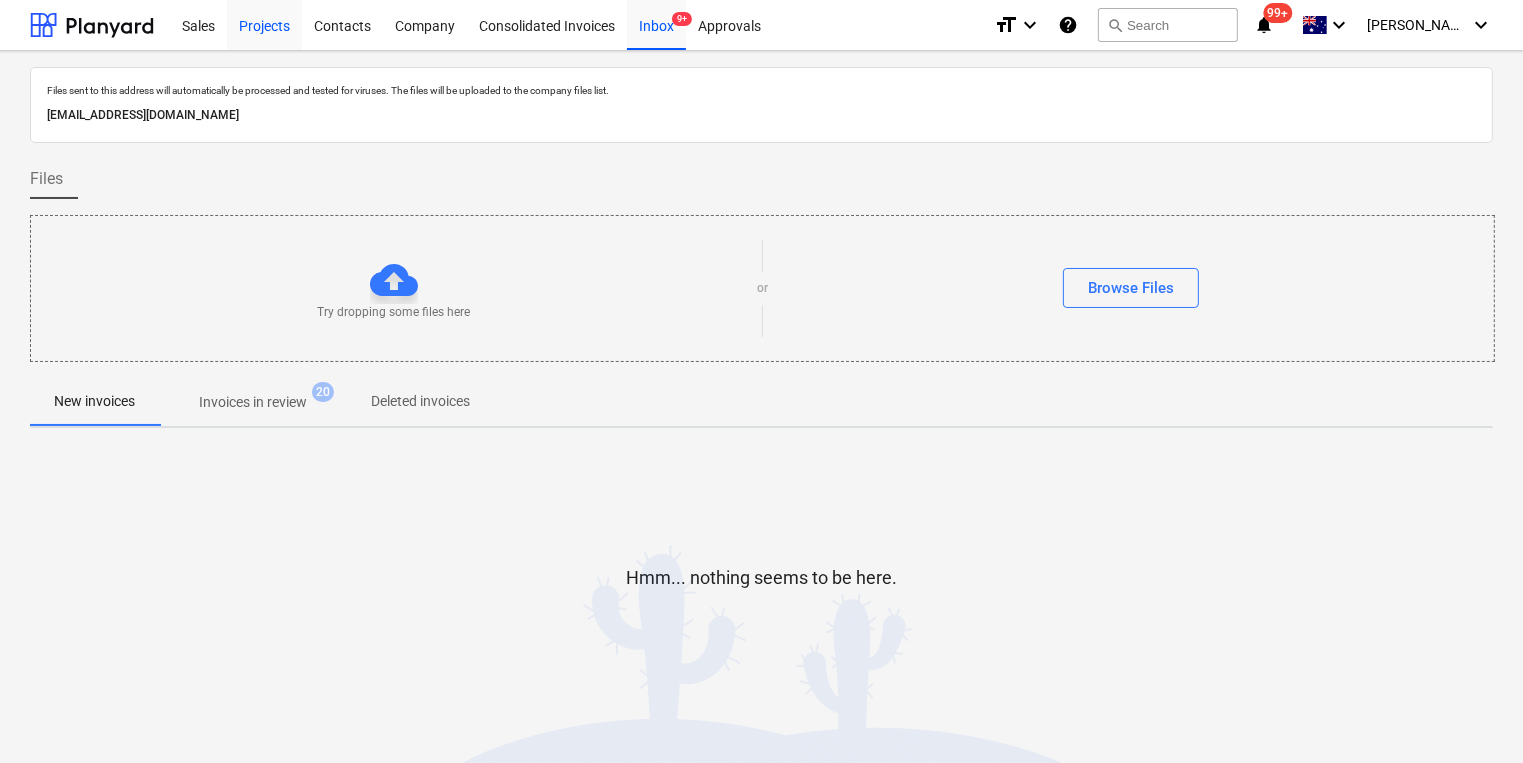 drag, startPoint x: 323, startPoint y: 28, endPoint x: 282, endPoint y: 28, distance: 41 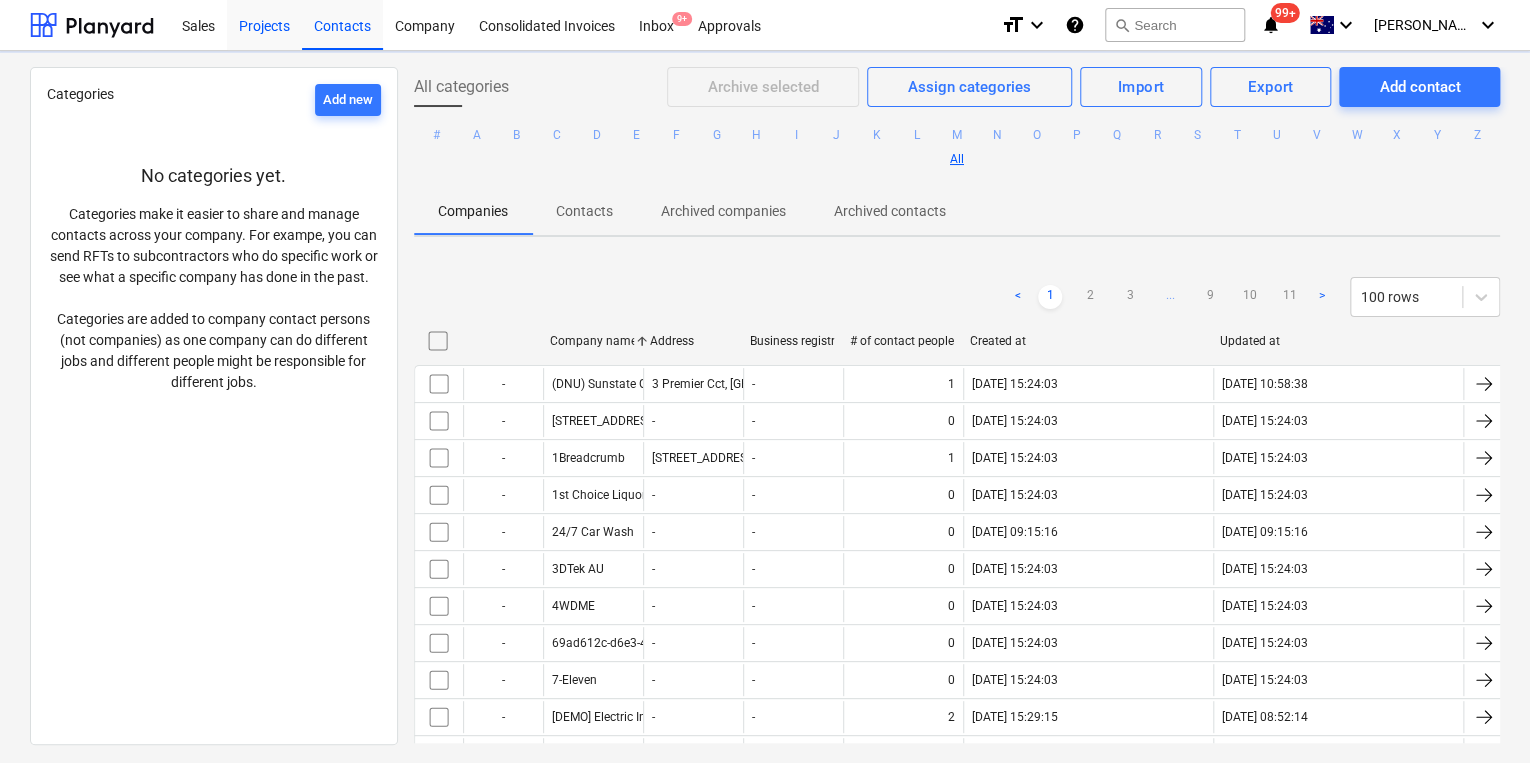 click on "Projects" at bounding box center (264, 24) 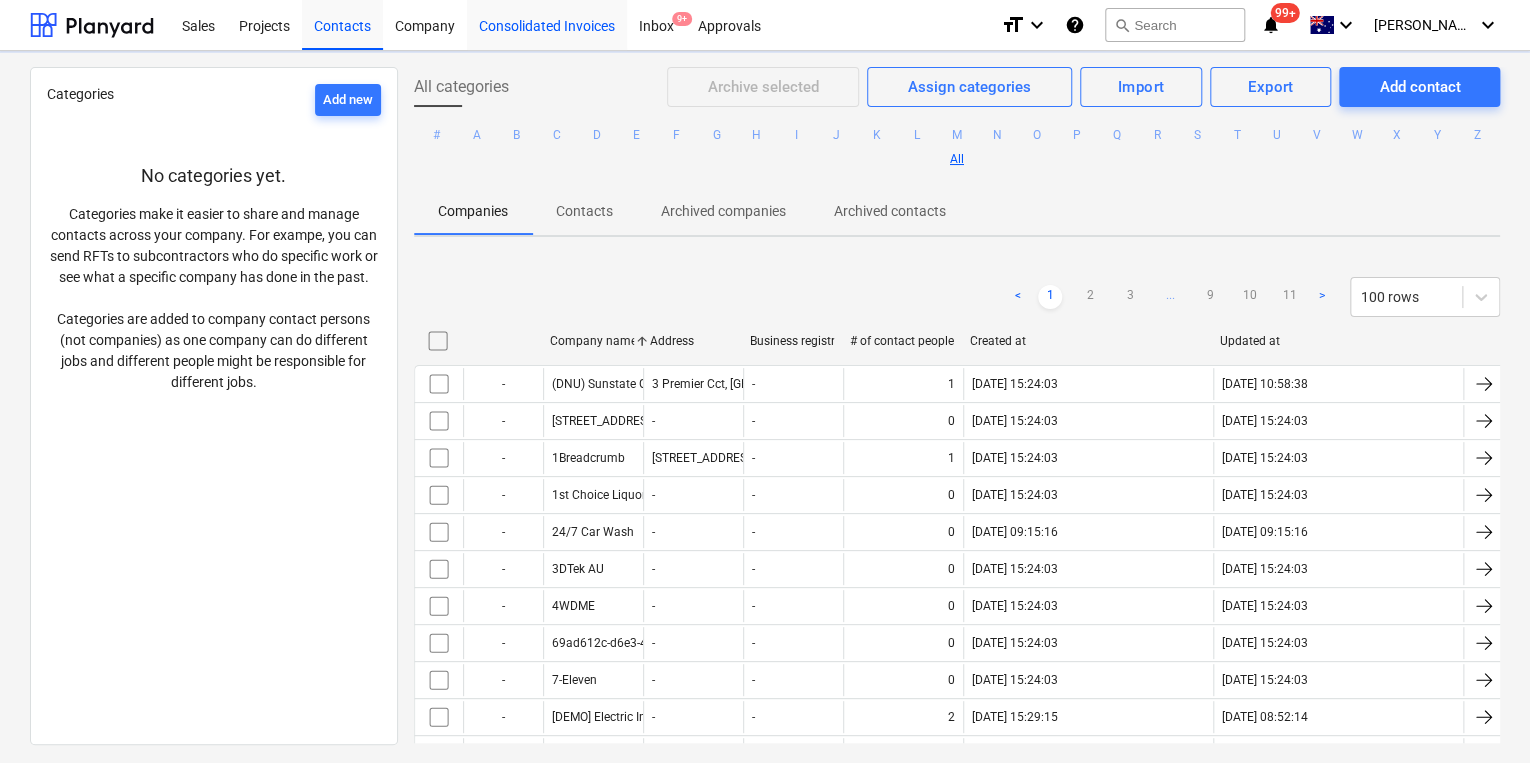 click on "Company" at bounding box center (425, 24) 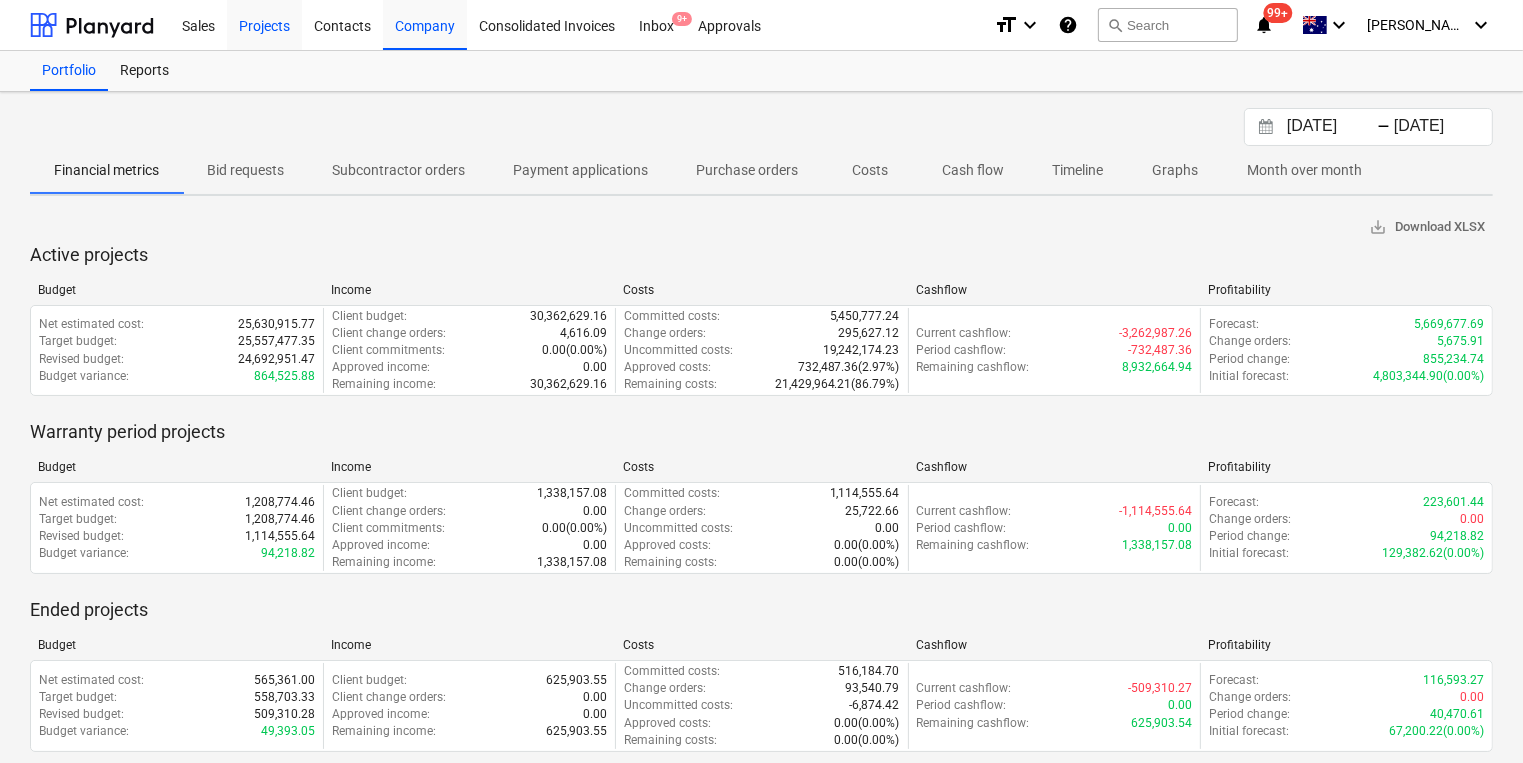 click on "Projects" at bounding box center (264, 24) 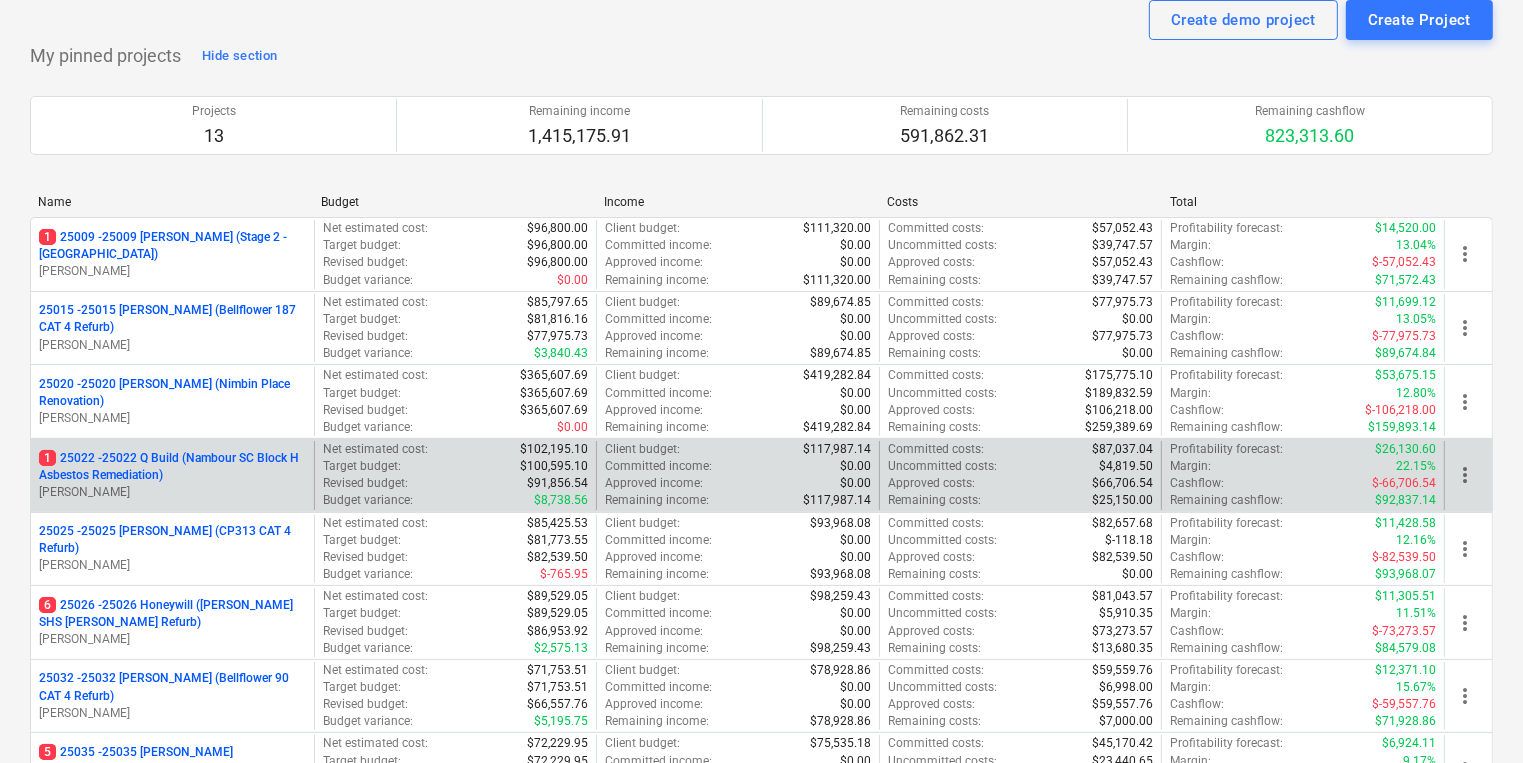 scroll, scrollTop: 80, scrollLeft: 0, axis: vertical 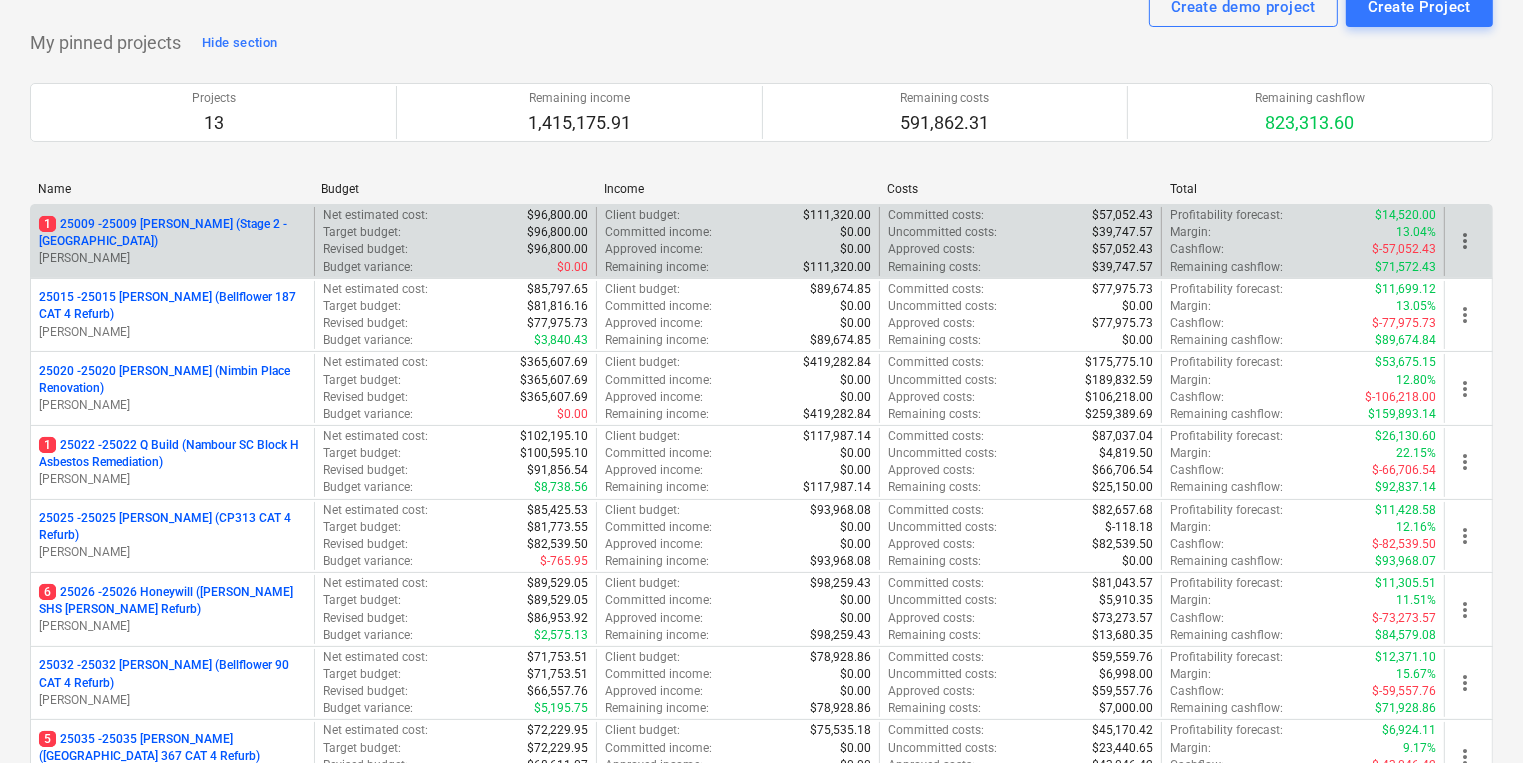click on "1  25009 -  25009 Ross Bracher (Stage 2 - Khancoban)" at bounding box center [172, 233] 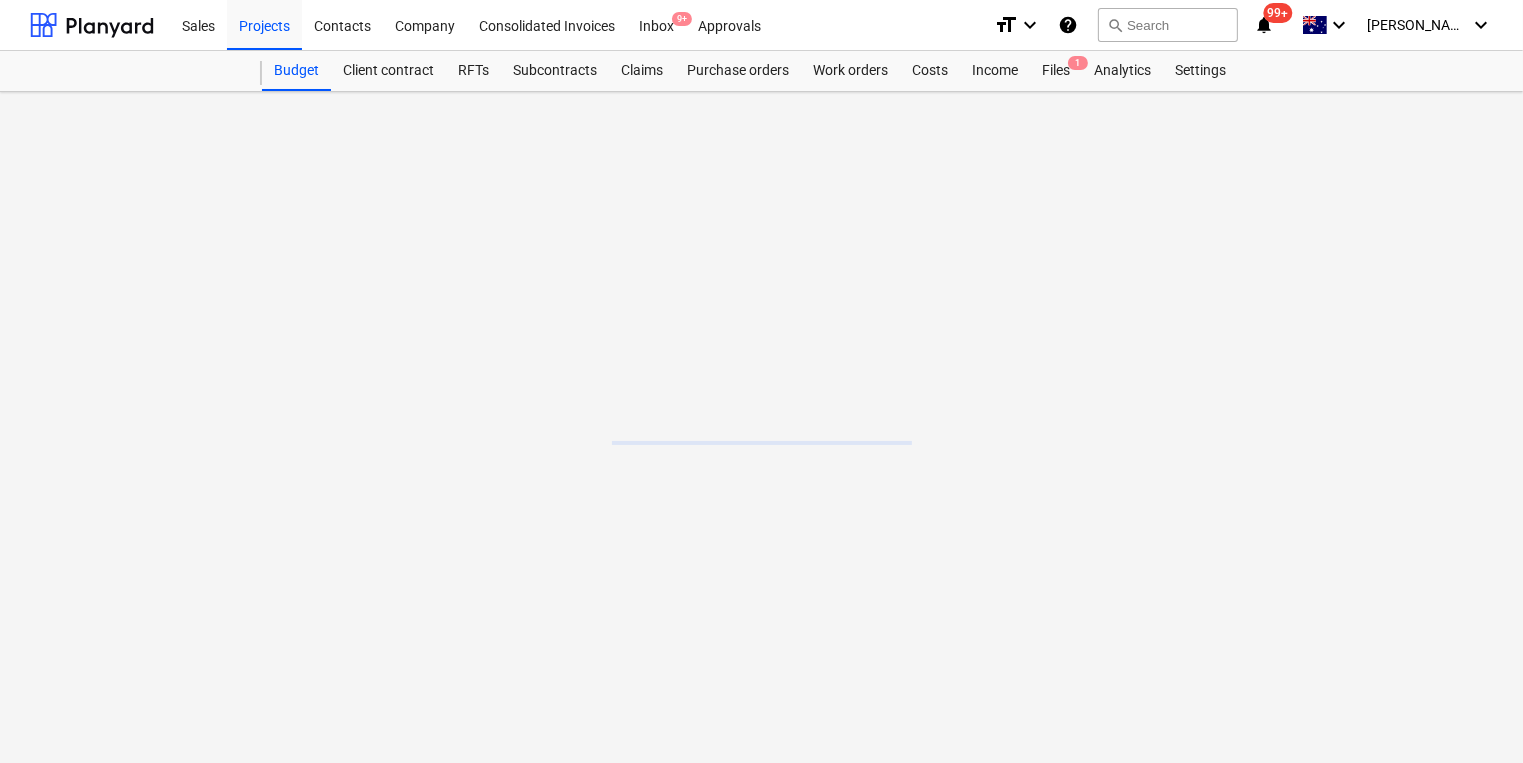 scroll, scrollTop: 0, scrollLeft: 0, axis: both 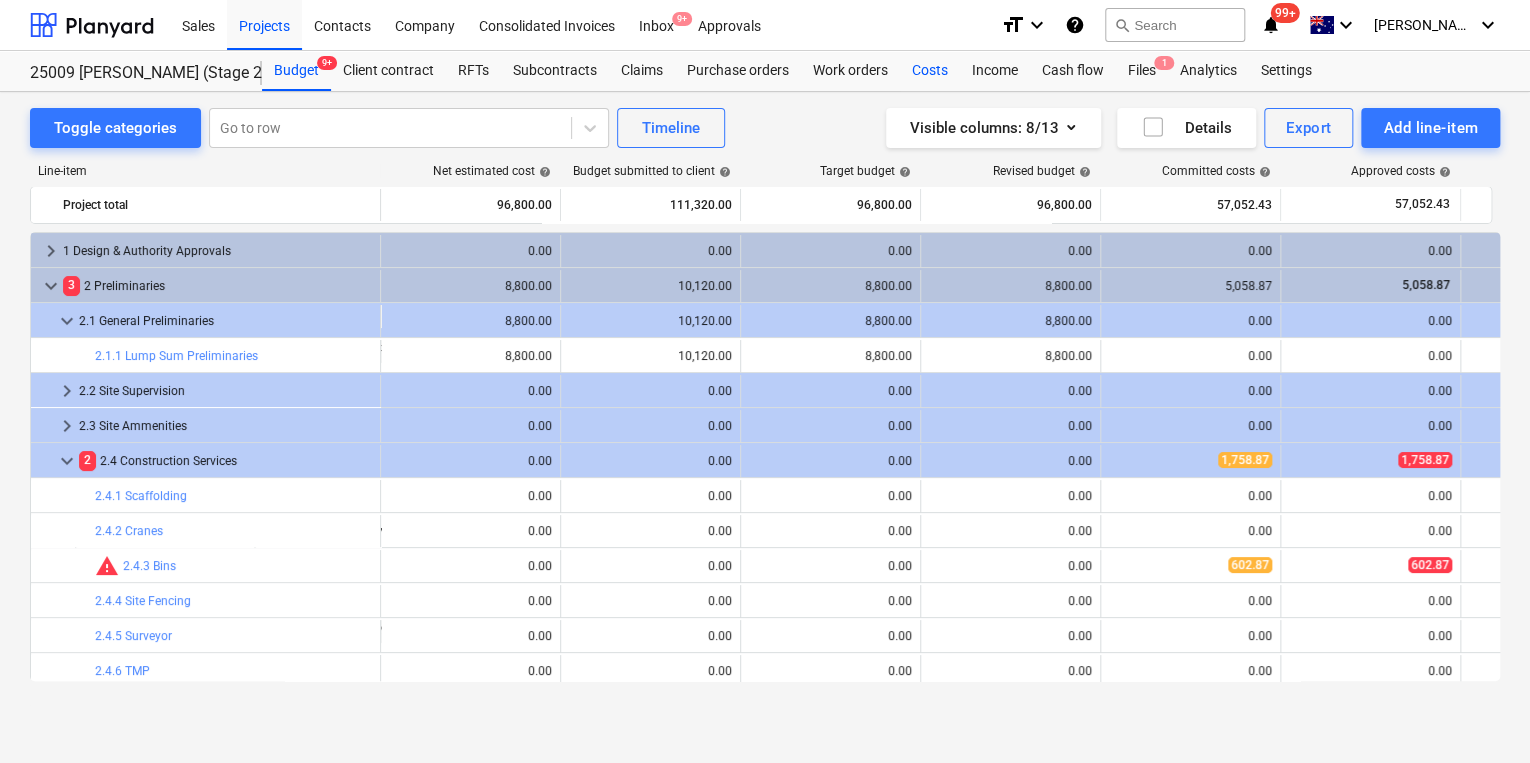 click on "Costs" at bounding box center [930, 71] 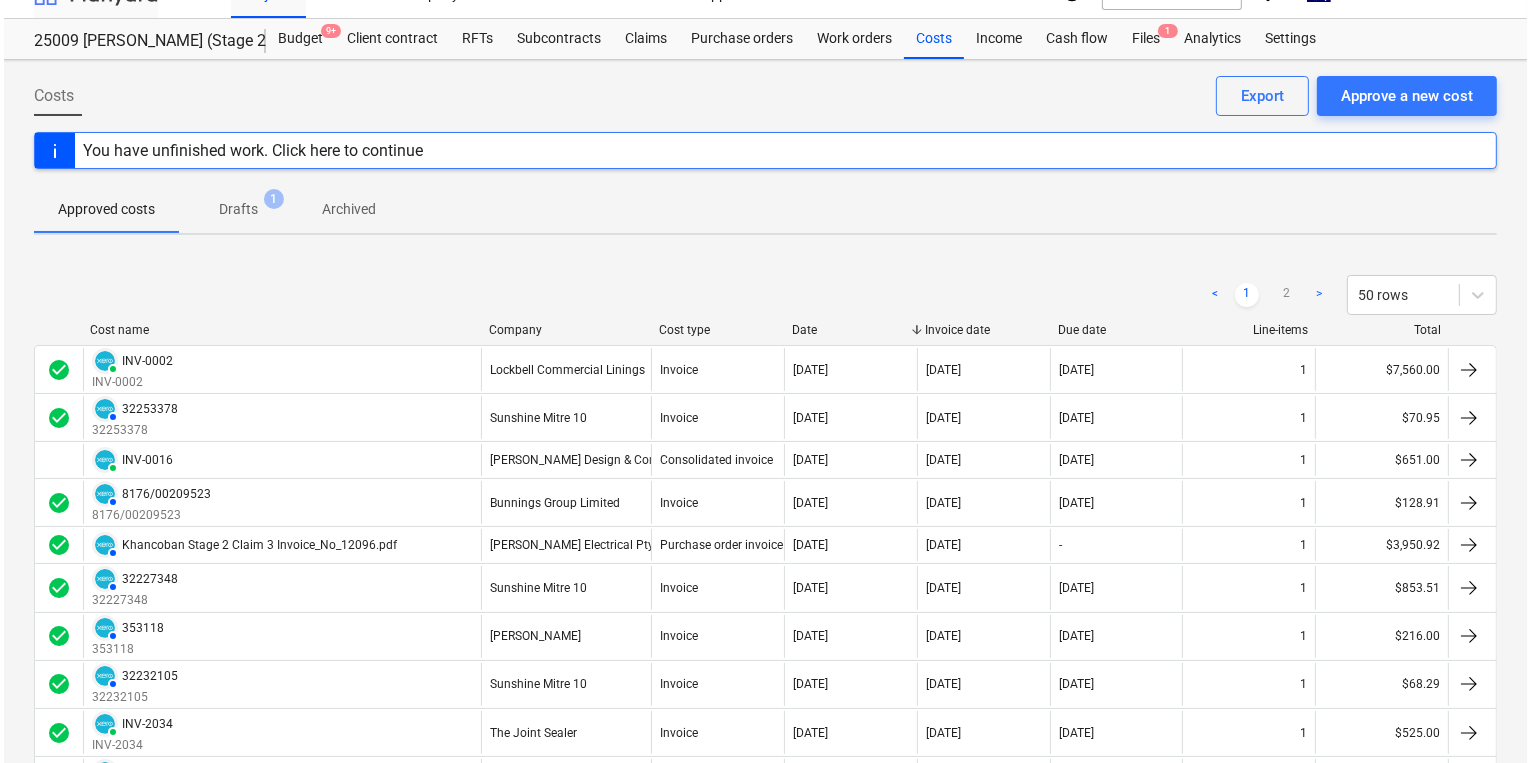 scroll, scrollTop: 0, scrollLeft: 0, axis: both 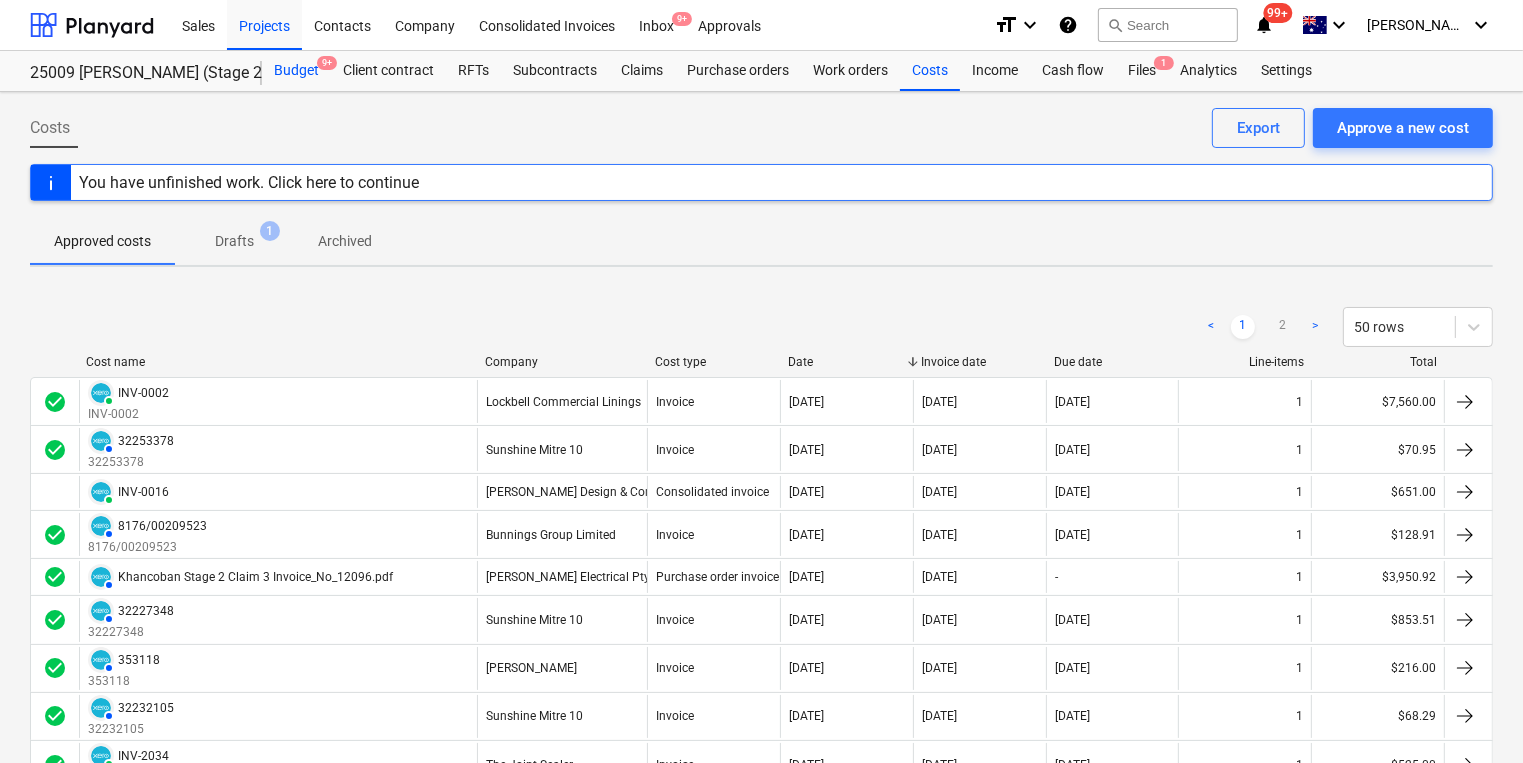 click on "Budget 9+" at bounding box center [296, 71] 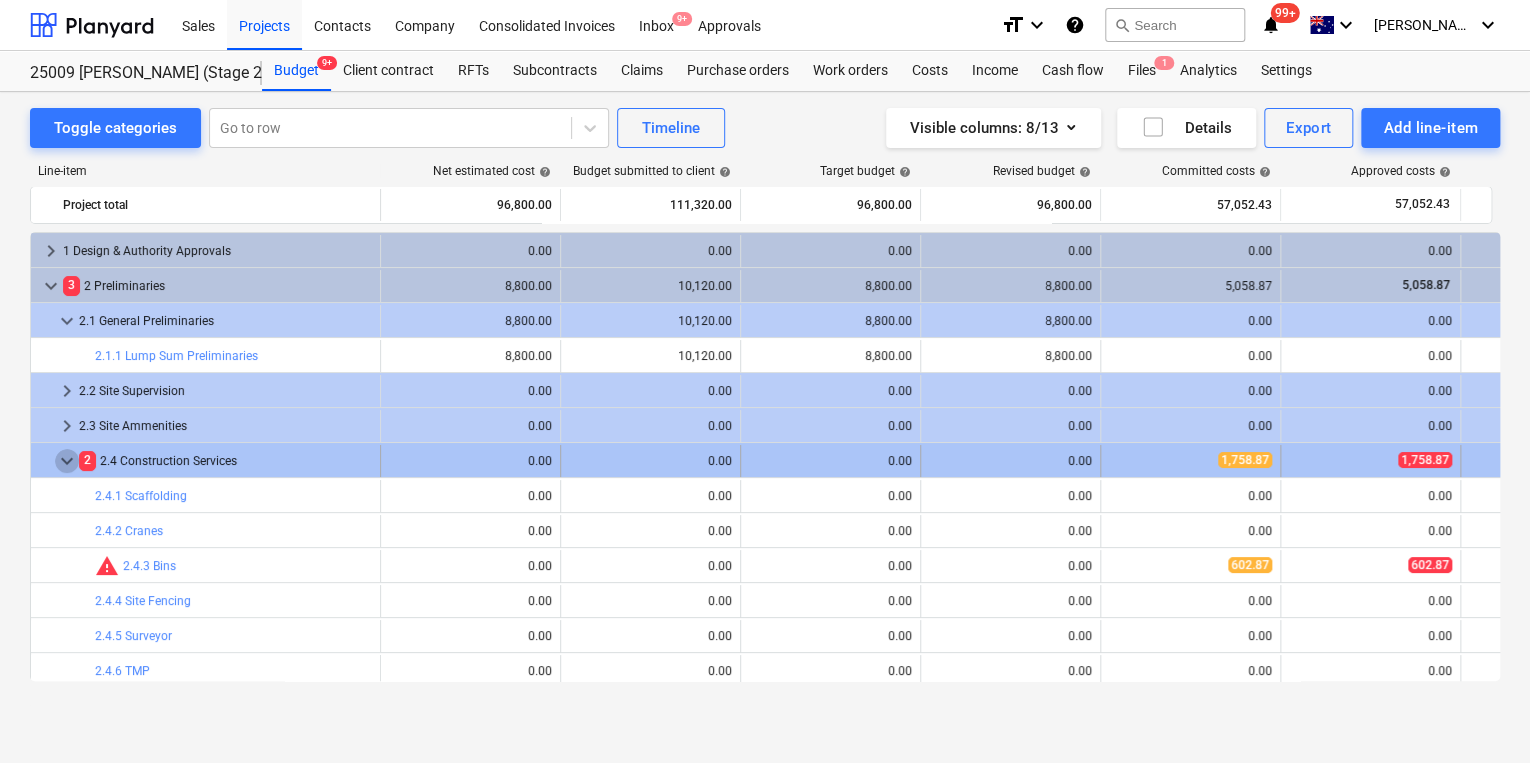 click on "keyboard_arrow_down" at bounding box center (67, 461) 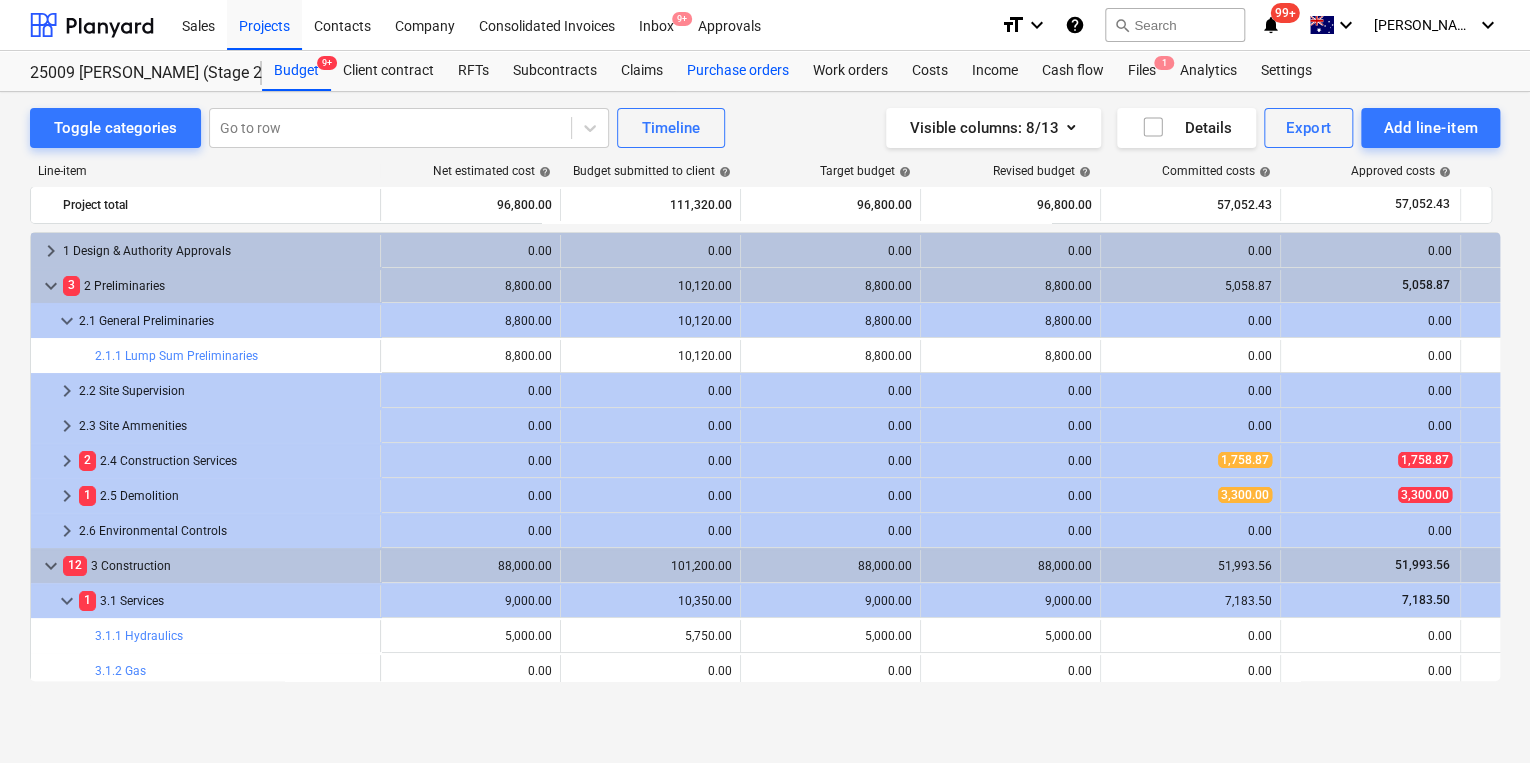 click on "Purchase orders" at bounding box center [738, 71] 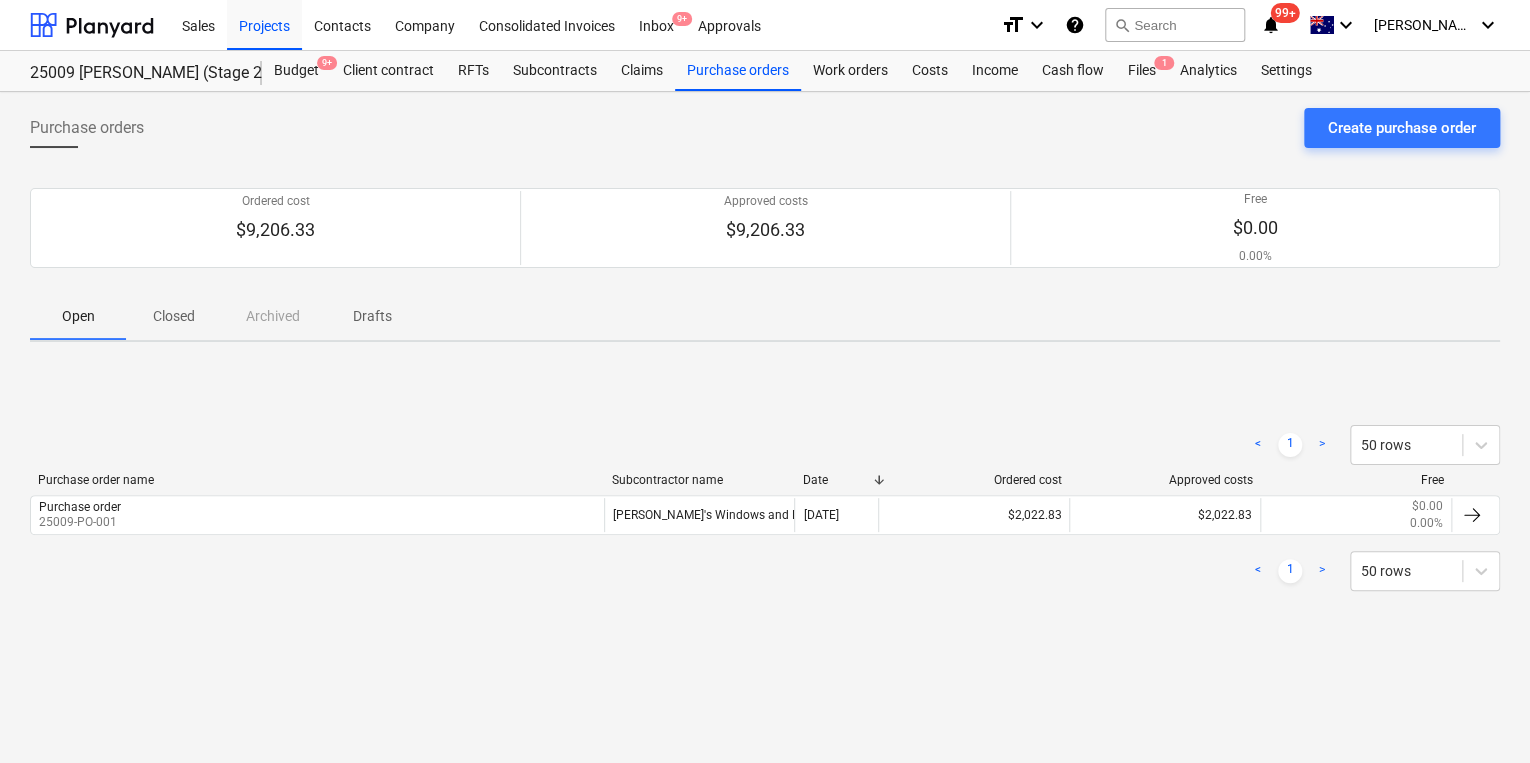 click on "< 1 > 50 rows Purchase order name Subcontractor name Date Ordered cost Approved costs Free Purchase order 25009-PO-001 Bradnam's Windows and Doors 12 Mar 2025 $2,022.83 $2,022.83 $0.00 0.00% < 1 > 50 rows Please wait" at bounding box center (765, 508) 